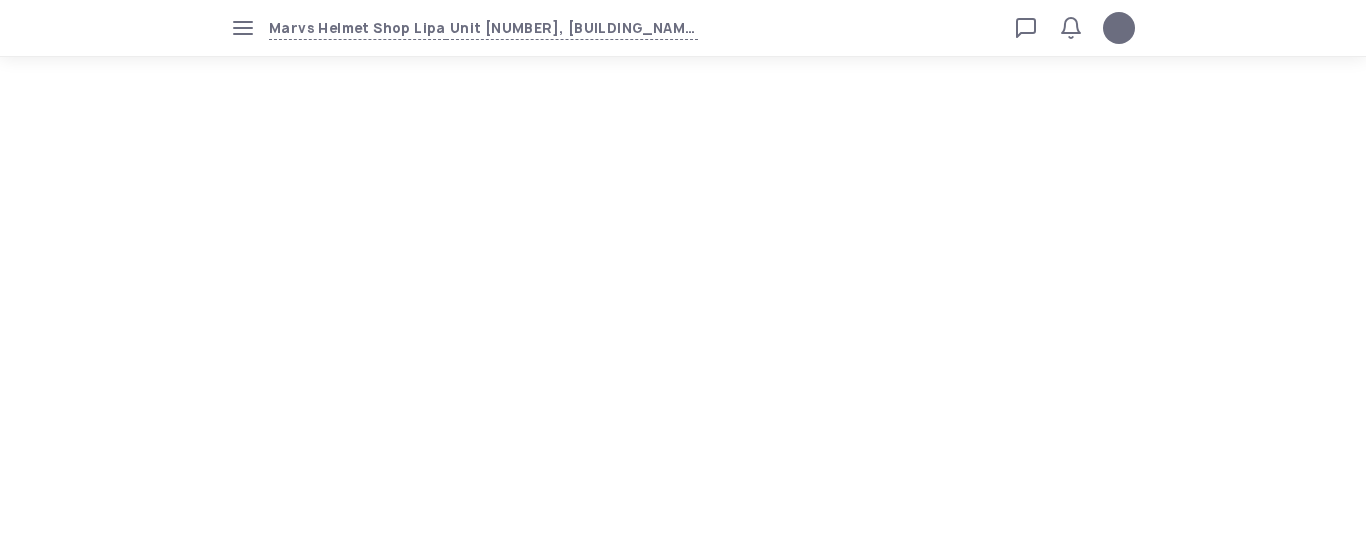 scroll, scrollTop: 0, scrollLeft: 0, axis: both 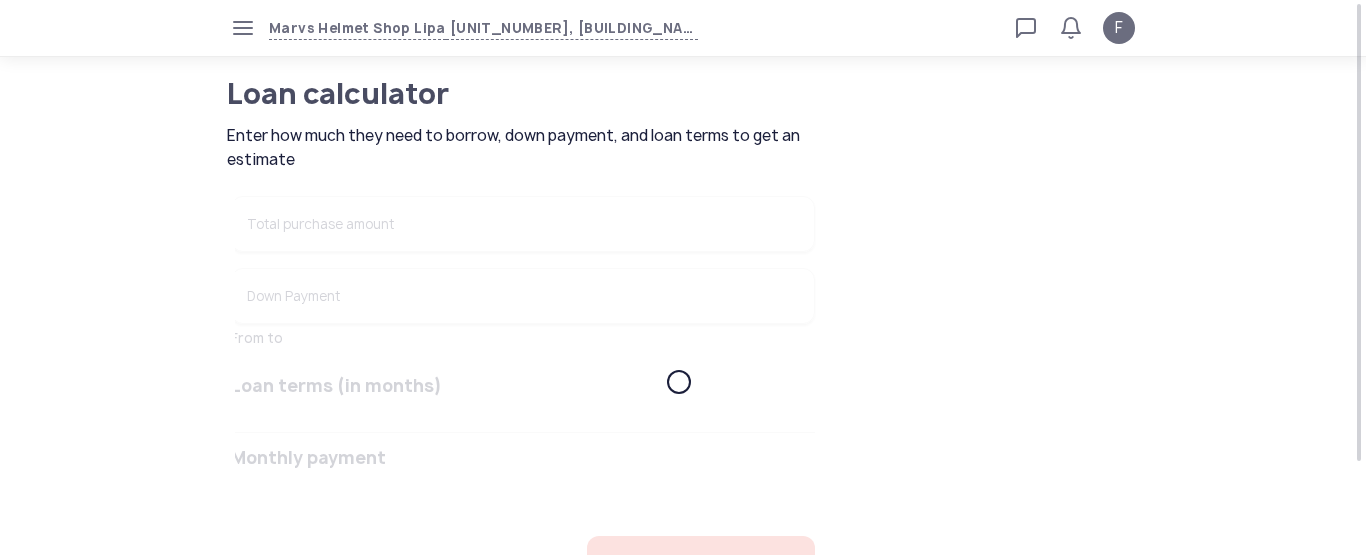 type on "******" 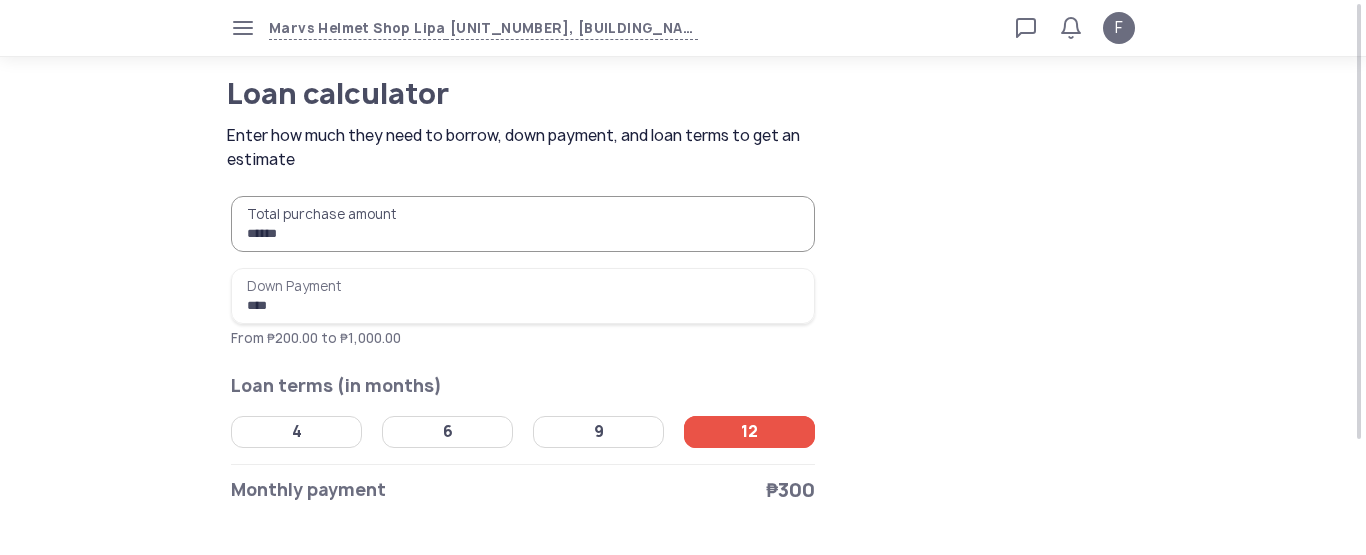 click 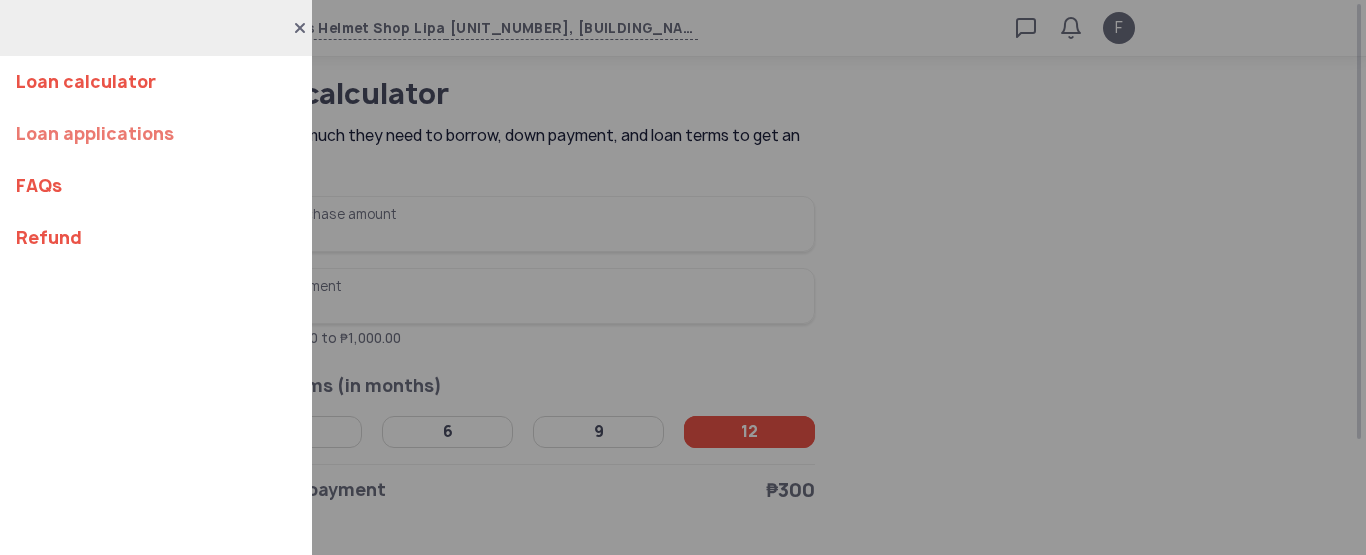 click on "Loan applications" 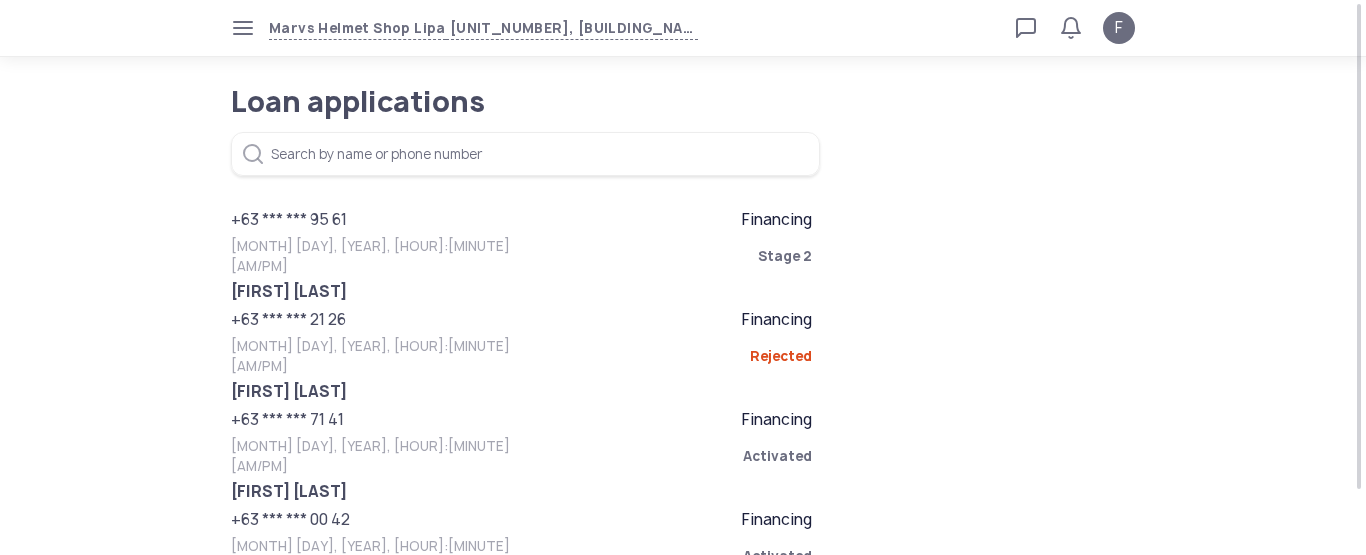 click on "[MONTH] [DAY], [YEAR], [HOUR]:[MINUTE] [AM/PM]" 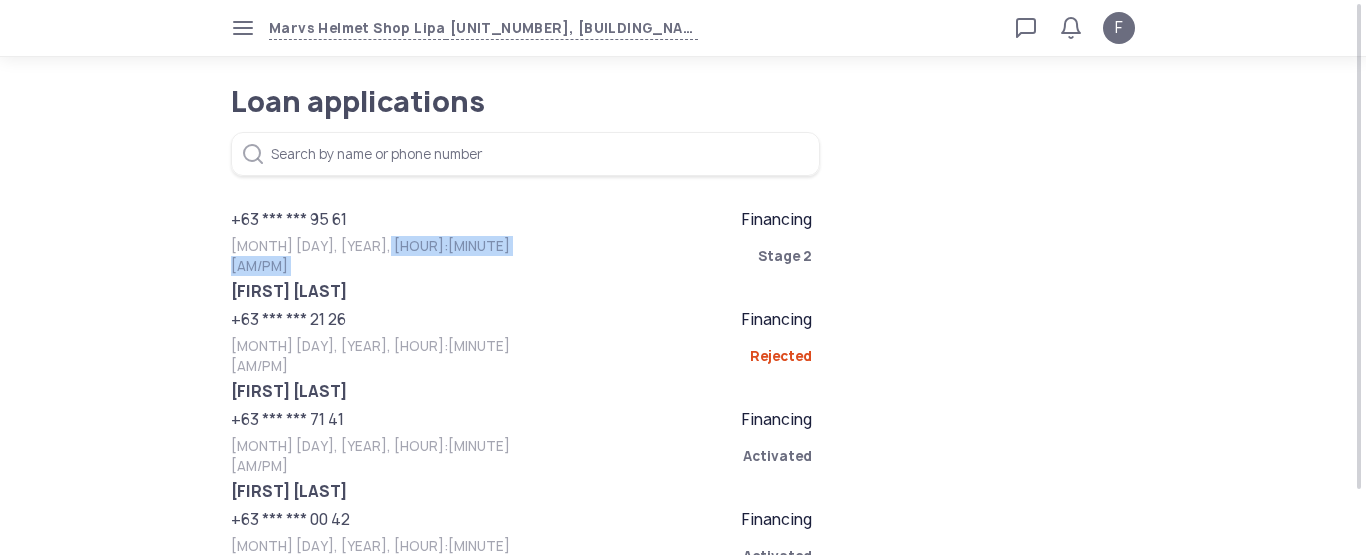 click on "[MONTH] [DAY], [YEAR], [HOUR]:[MINUTE] [AM/PM]" 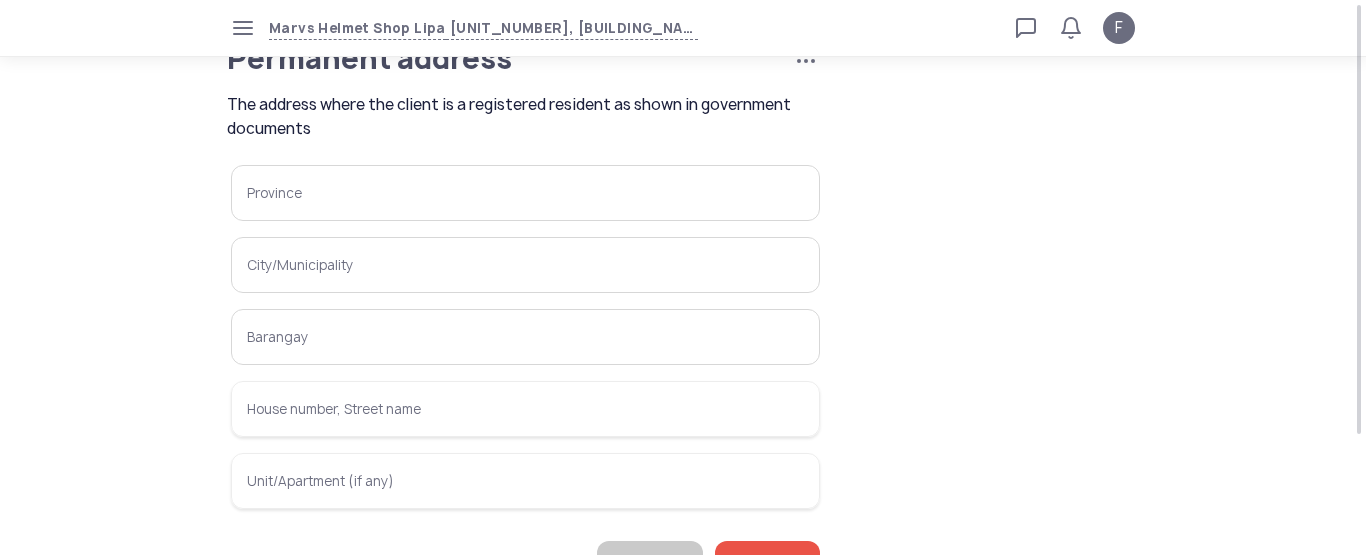scroll, scrollTop: 0, scrollLeft: 0, axis: both 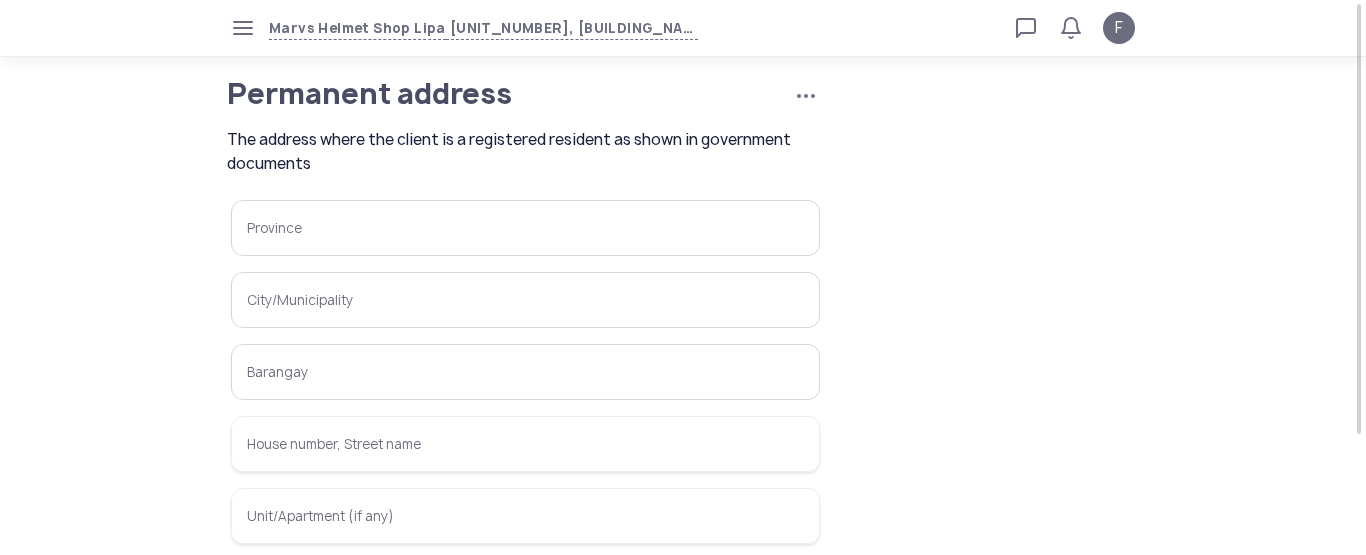 click on "Province" at bounding box center [525, 228] 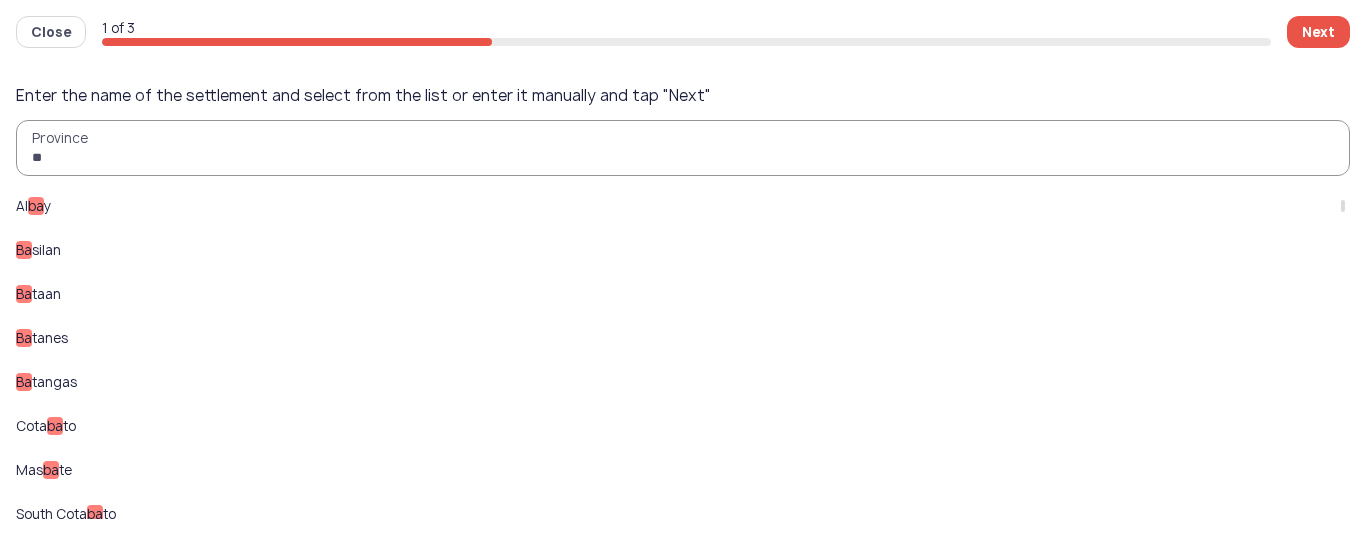 type on "***" 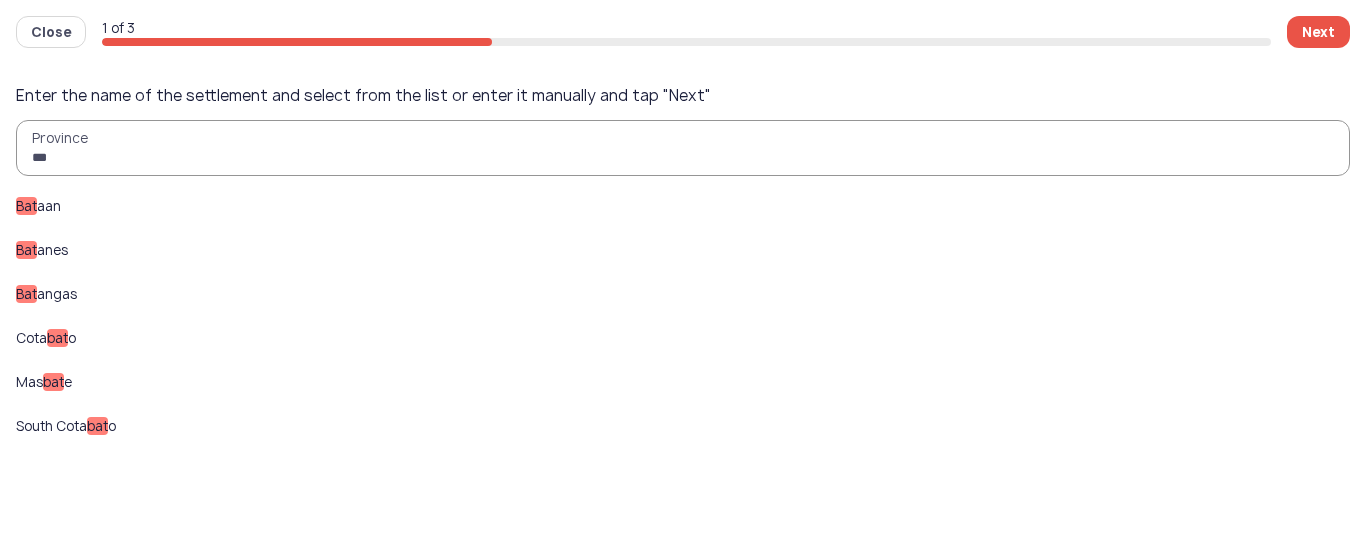 click on "Bat angas" 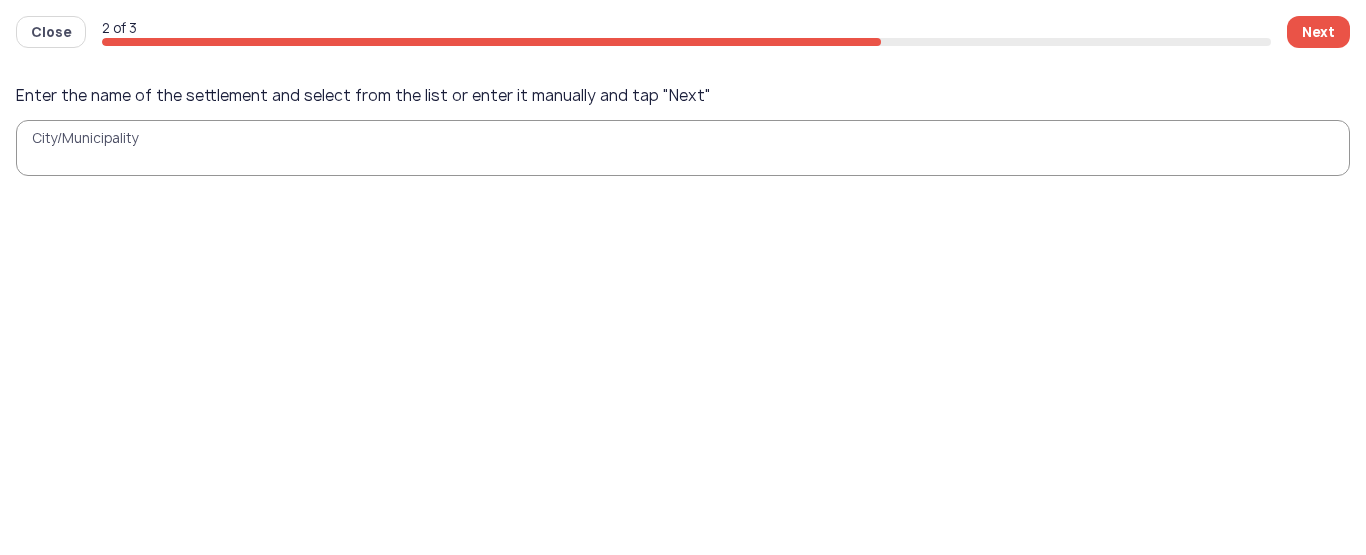 click on "City/Municipality" at bounding box center [683, 148] 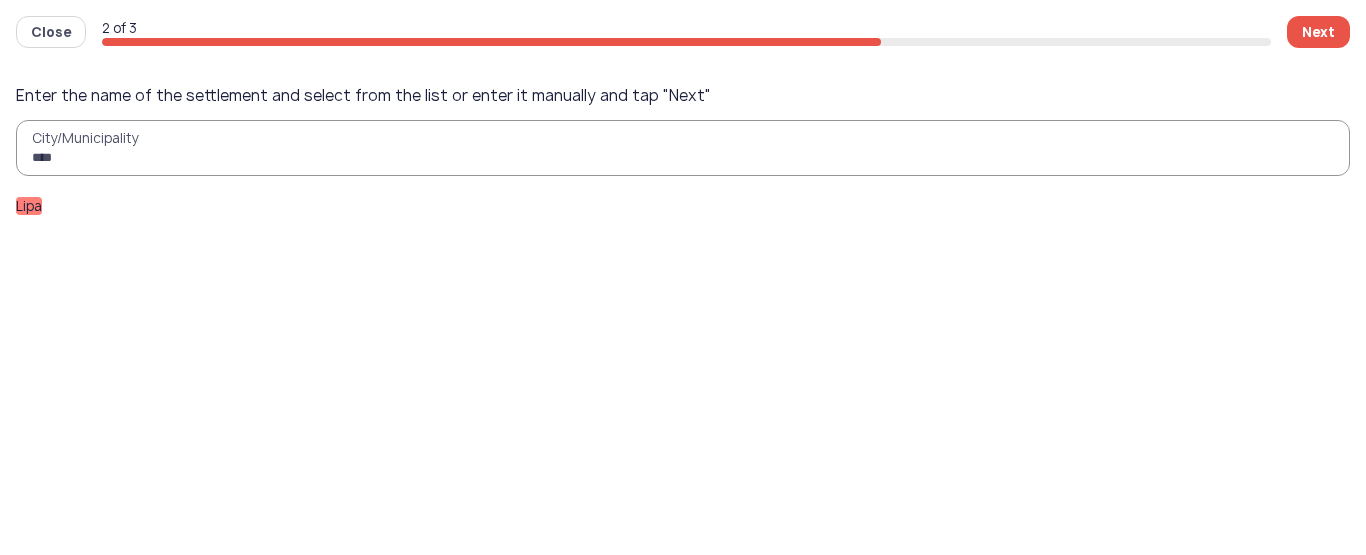 type on "****" 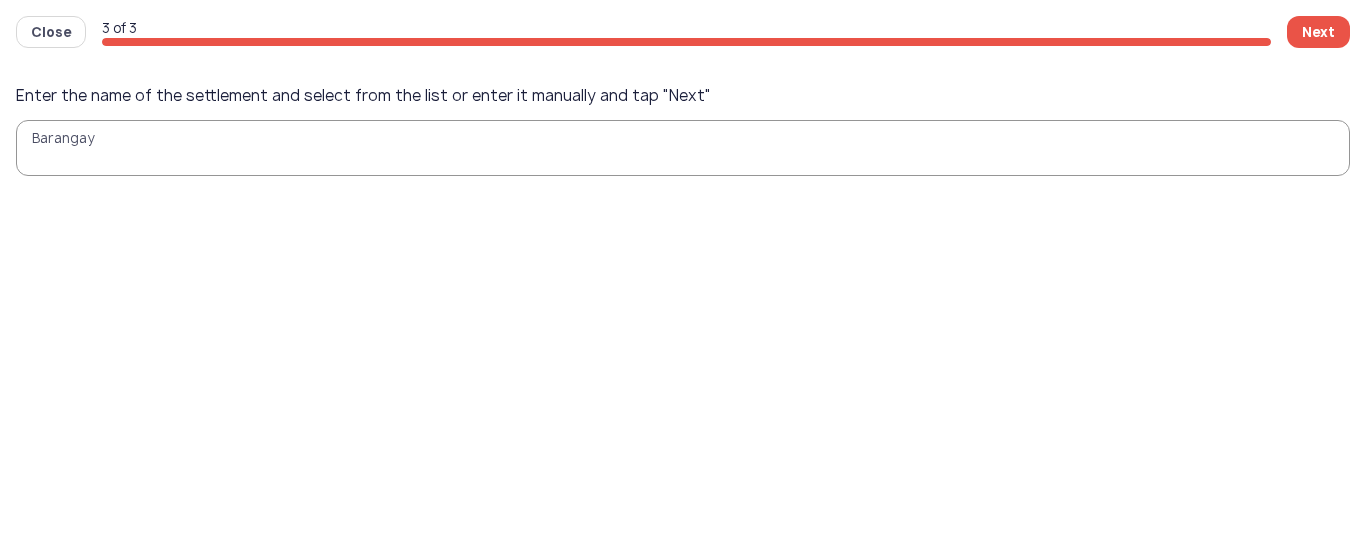 drag, startPoint x: 101, startPoint y: 162, endPoint x: 70, endPoint y: 181, distance: 36.359318 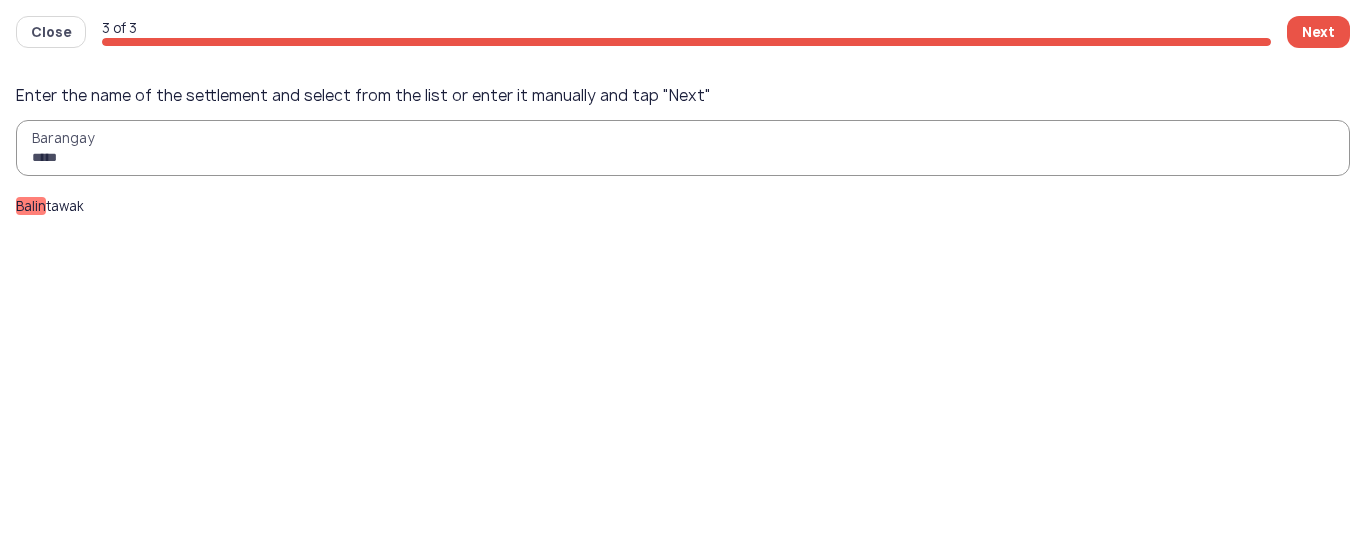 type on "*****" 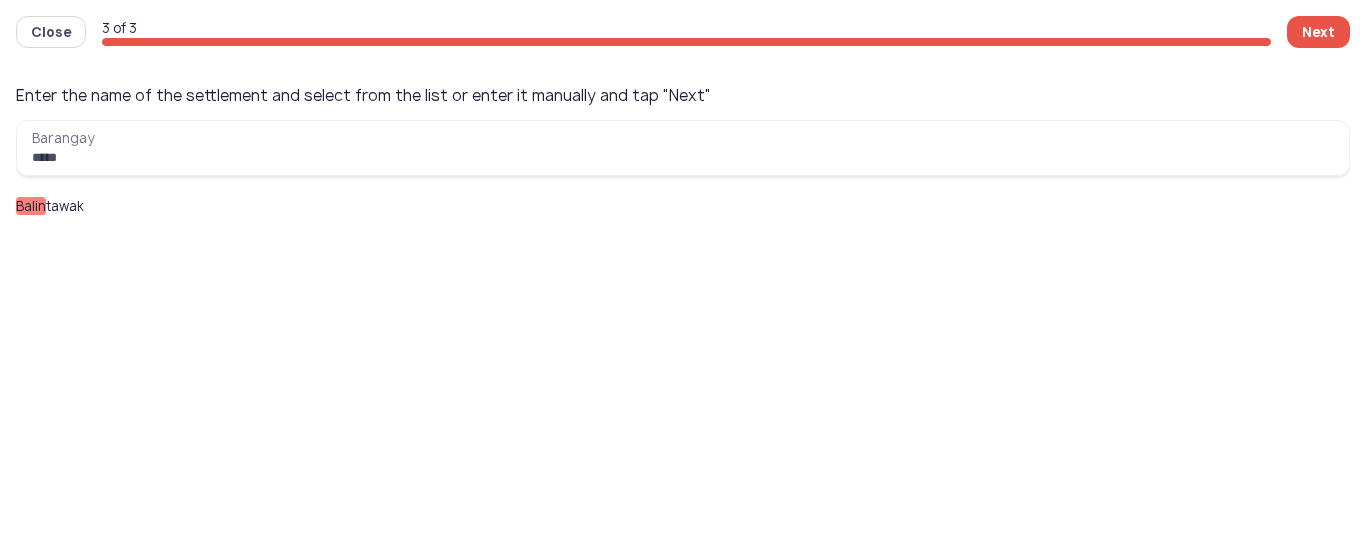 click on "[NAME] tawak" 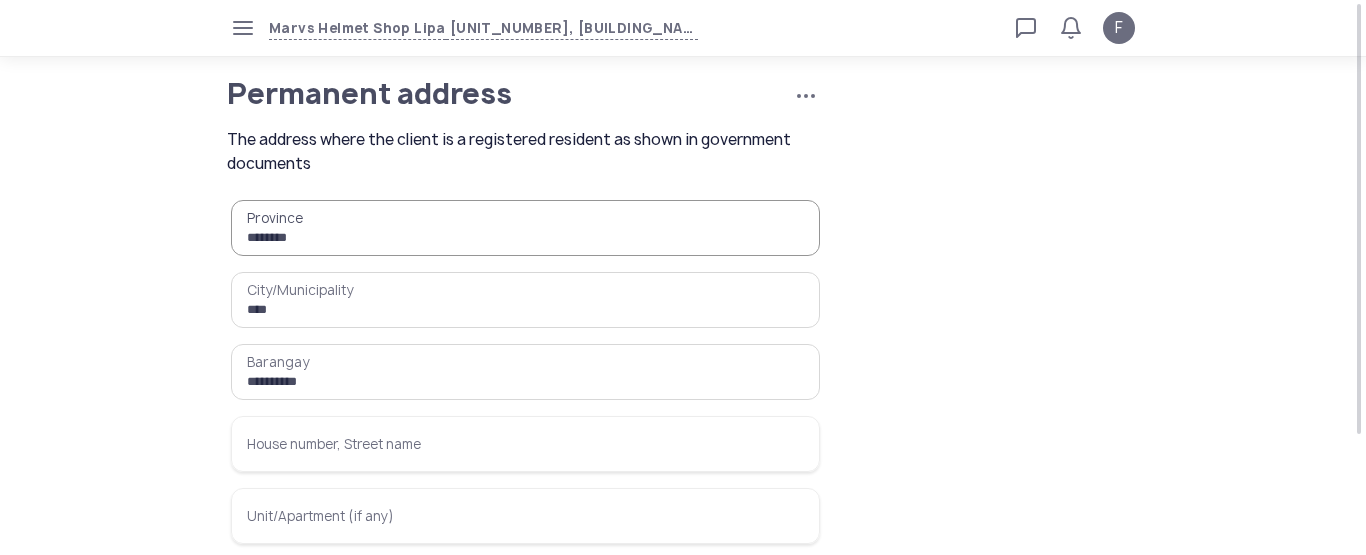 click on "House number, Street name" at bounding box center (525, 444) 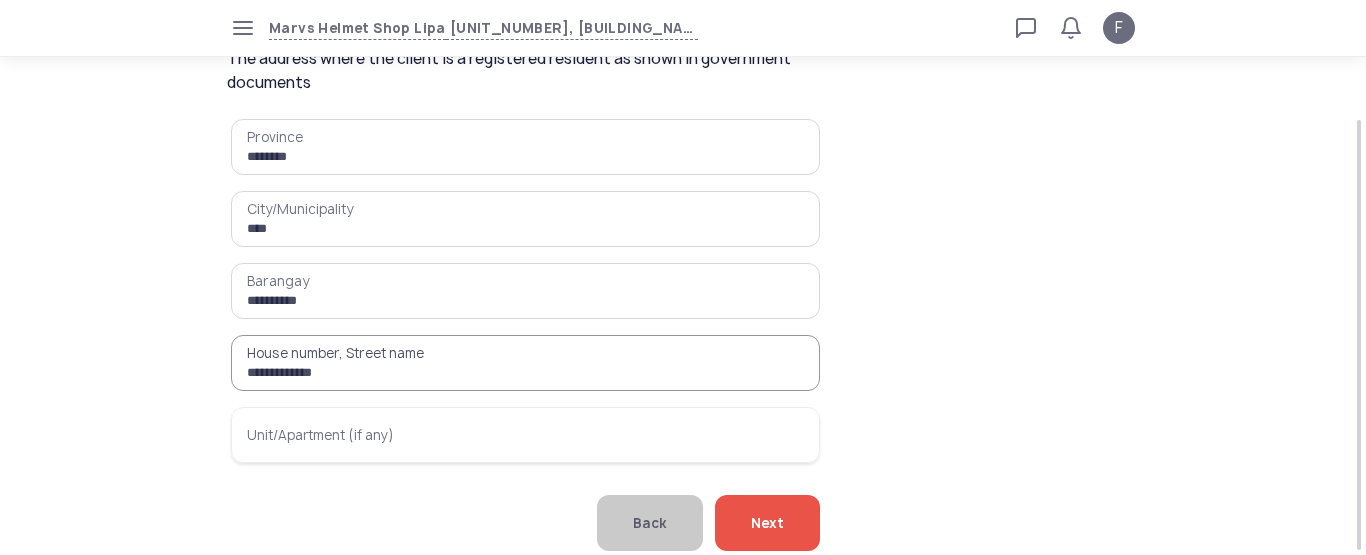 scroll, scrollTop: 153, scrollLeft: 0, axis: vertical 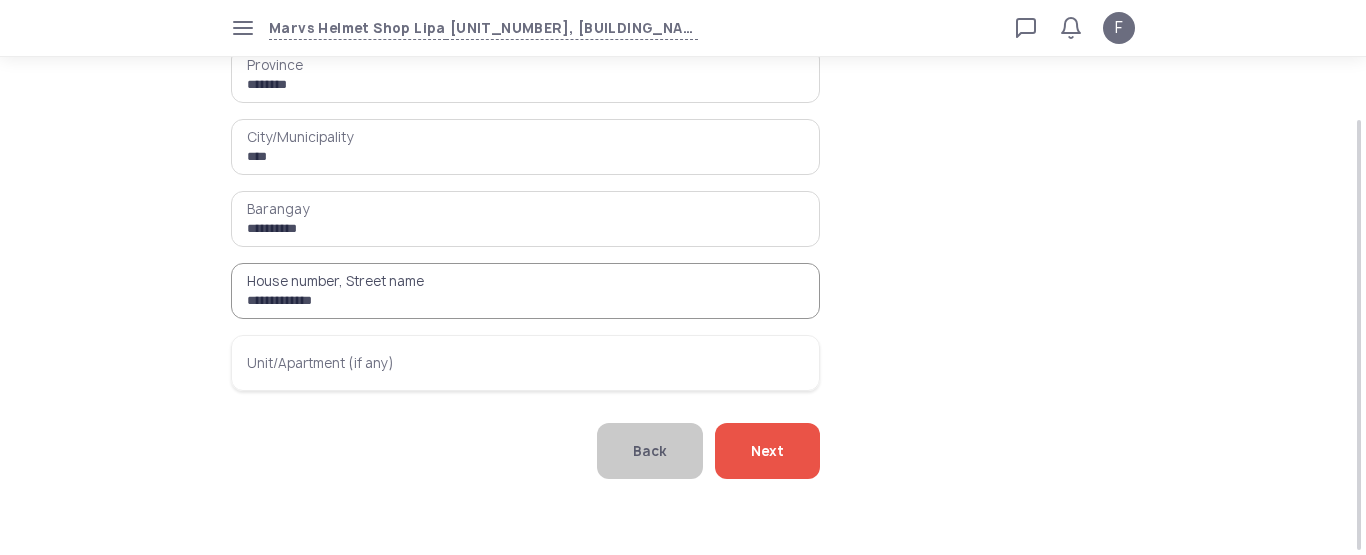 type on "**********" 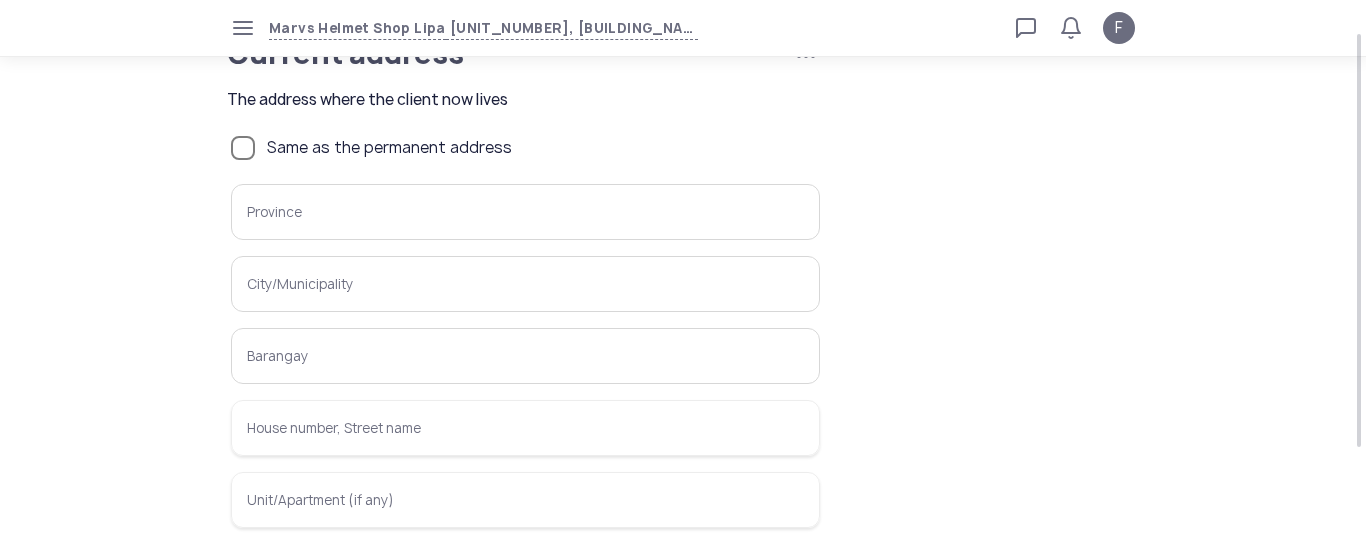 scroll, scrollTop: 0, scrollLeft: 0, axis: both 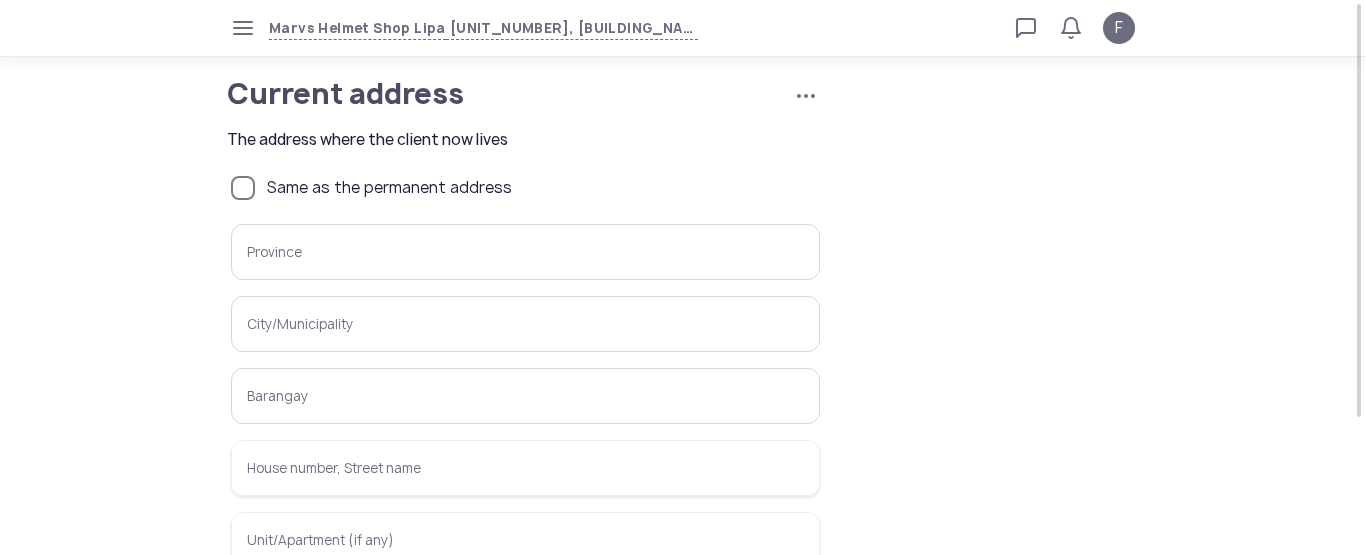 click on "Same as the permanent address" 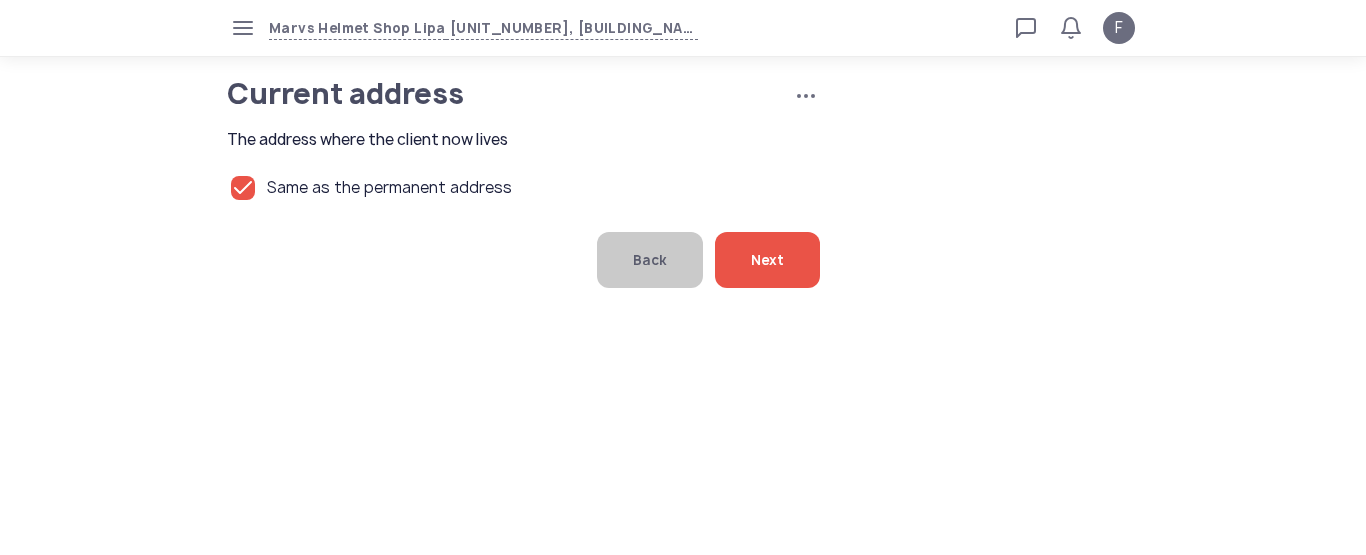 click on "Next" 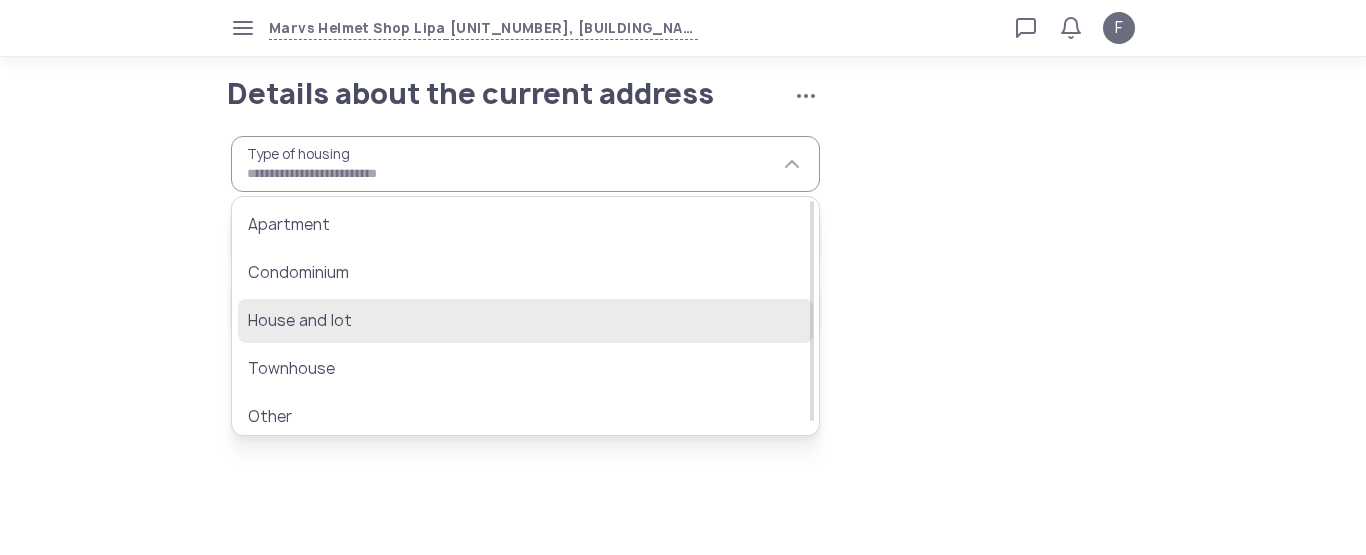 click on "House and lot" 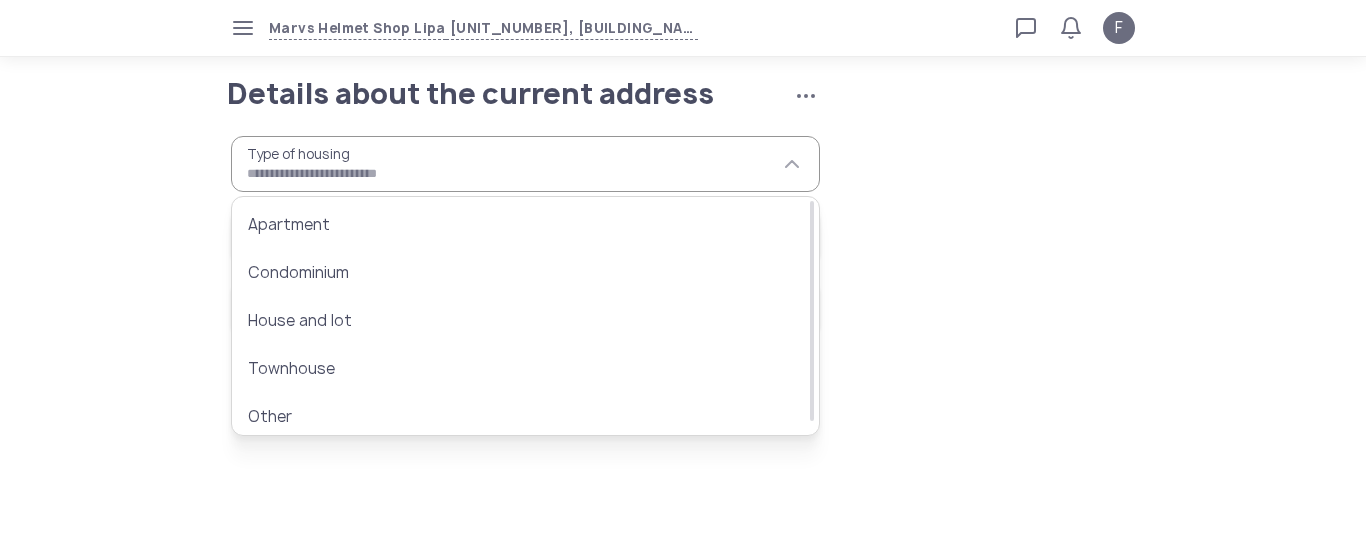 type on "**********" 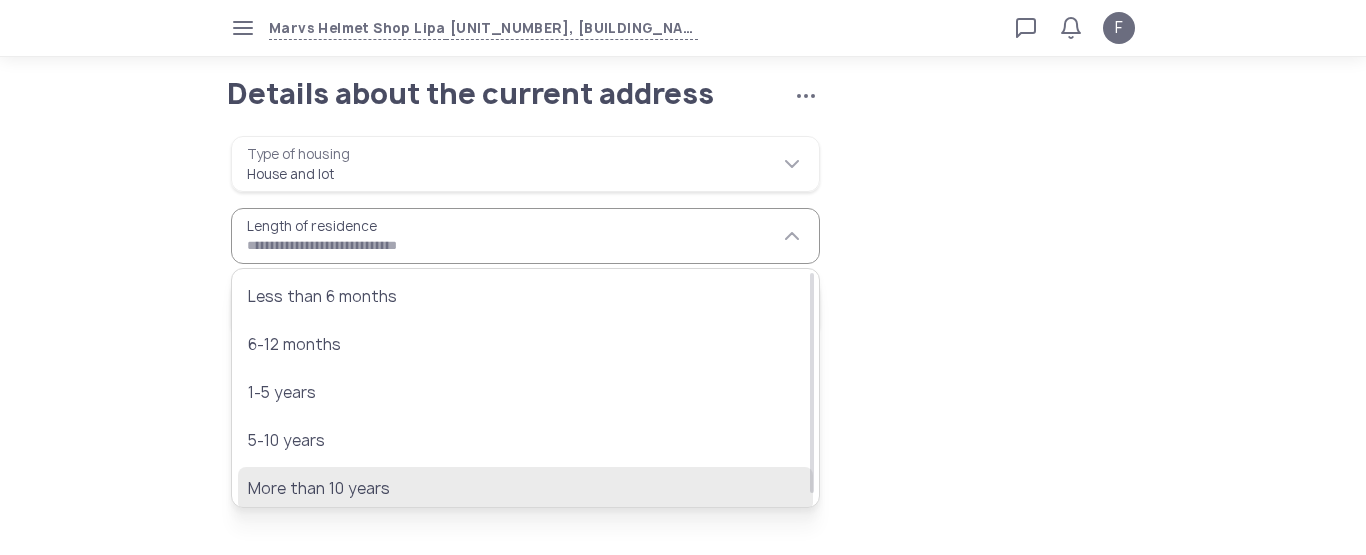 click on "More than 10 years" 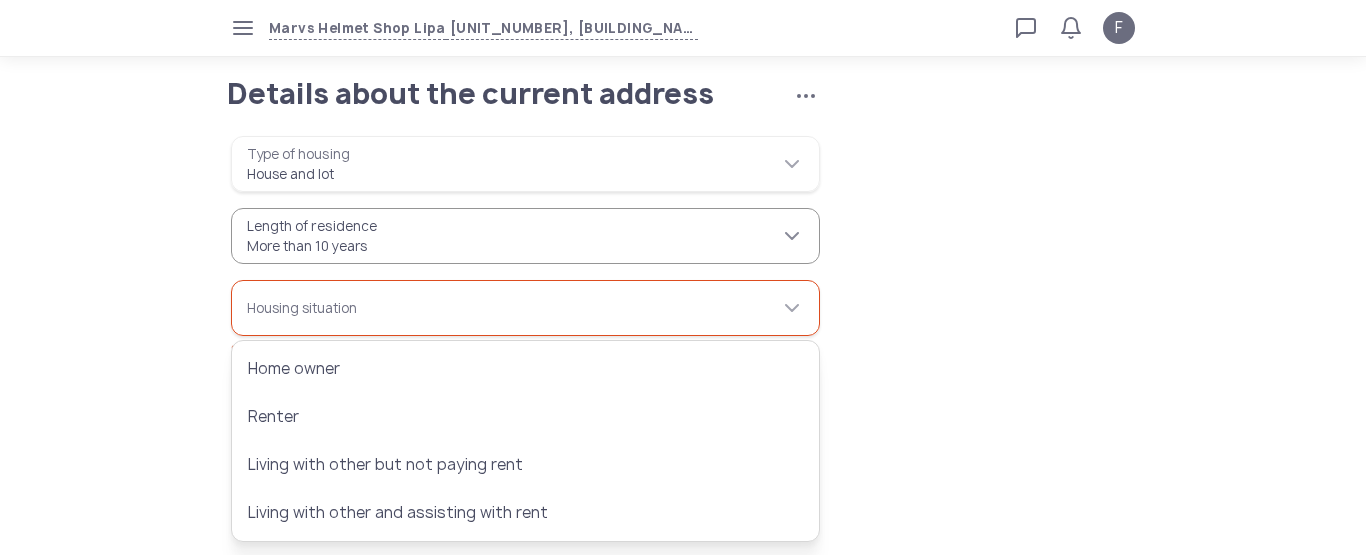 click on "**********" at bounding box center [525, 236] 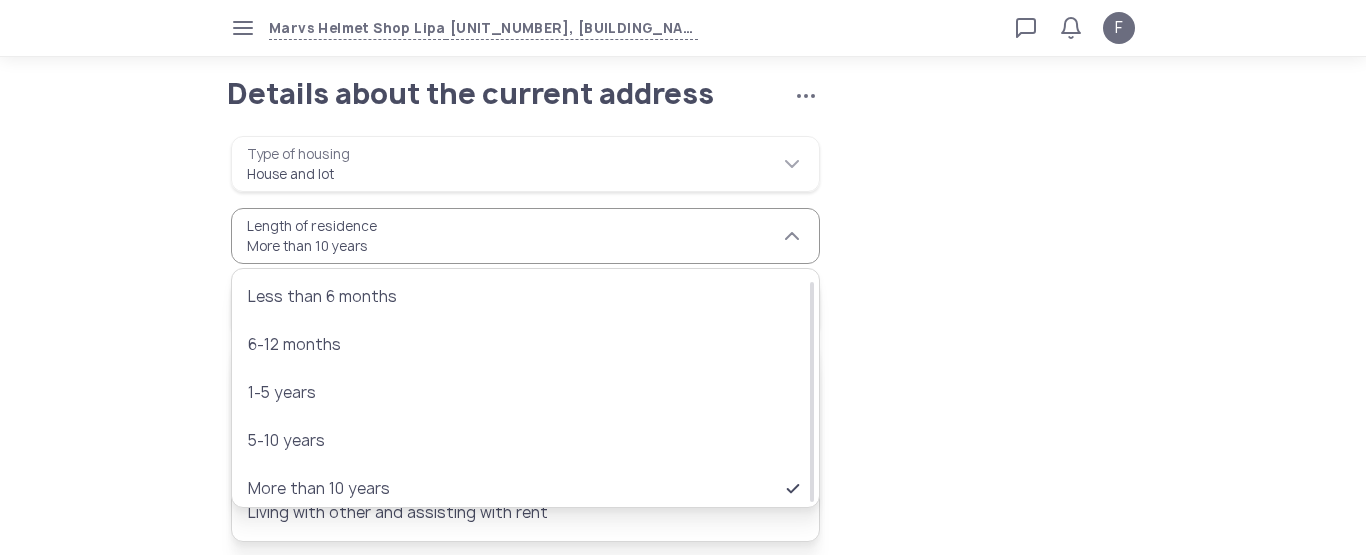 scroll, scrollTop: 10, scrollLeft: 0, axis: vertical 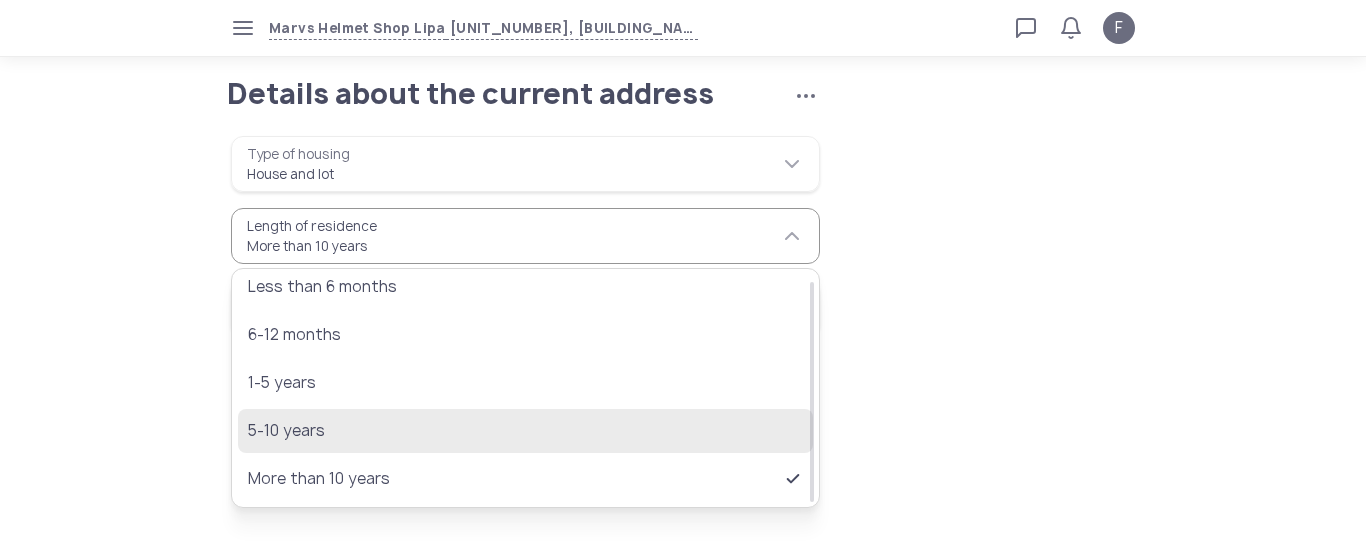 click on "5-10 years" 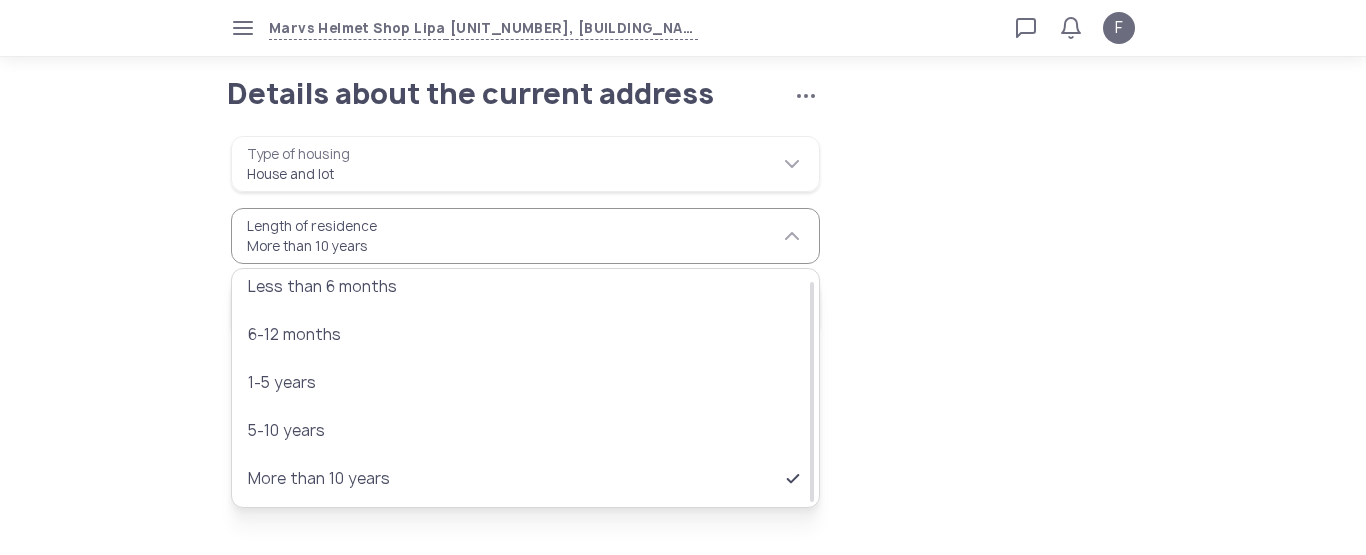 type on "**********" 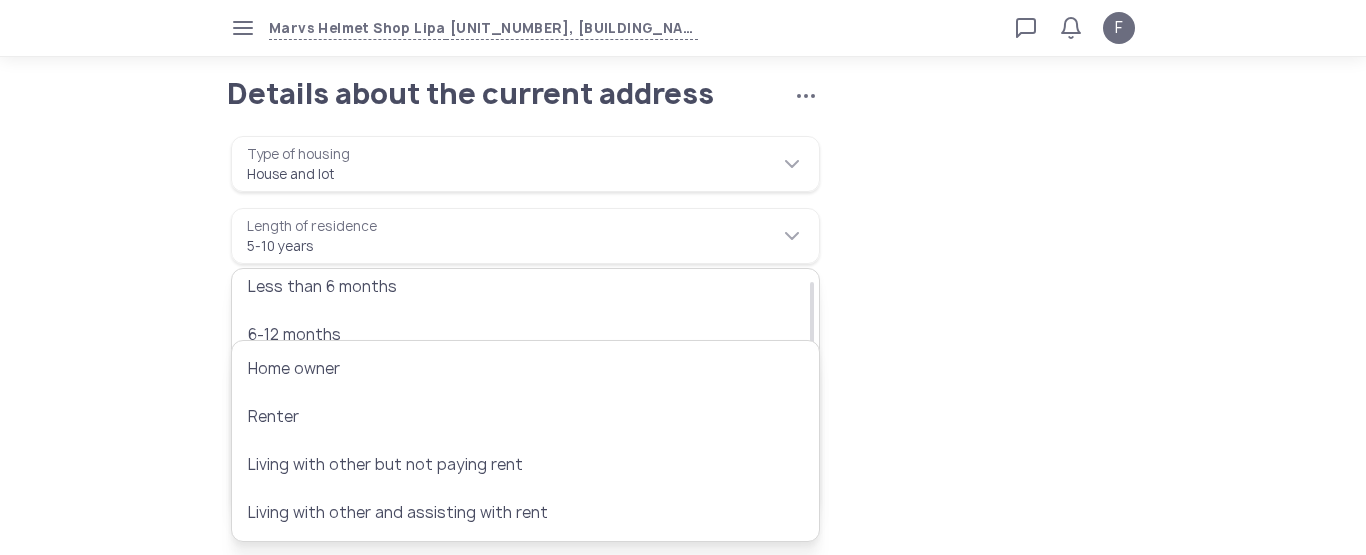 scroll, scrollTop: 0, scrollLeft: 0, axis: both 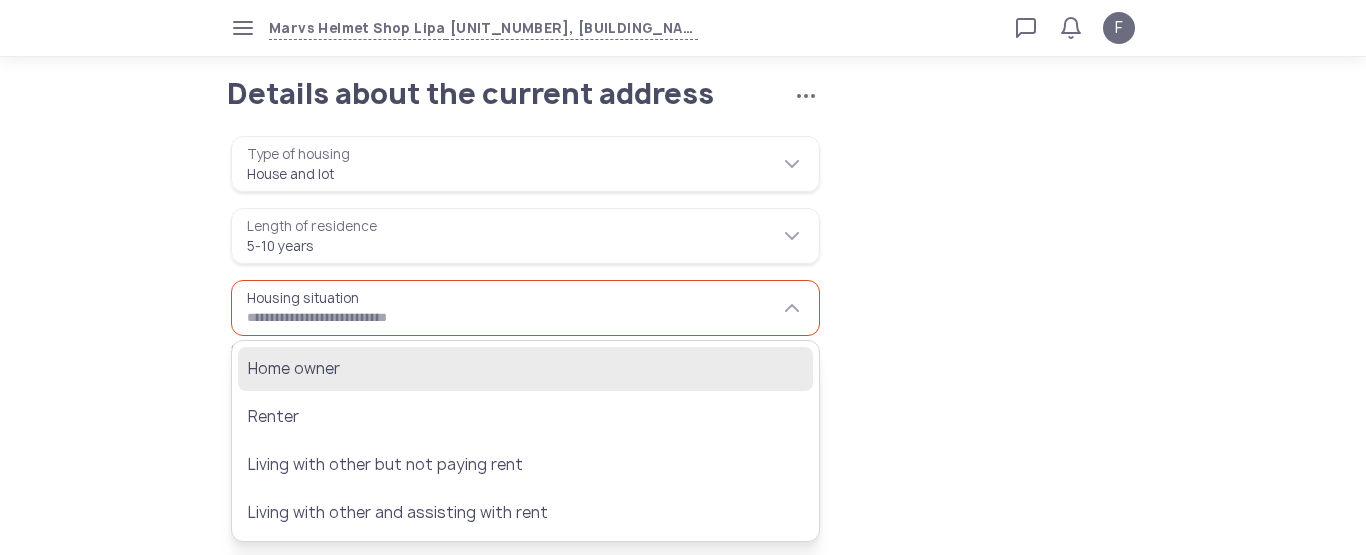 click on "Home owner" 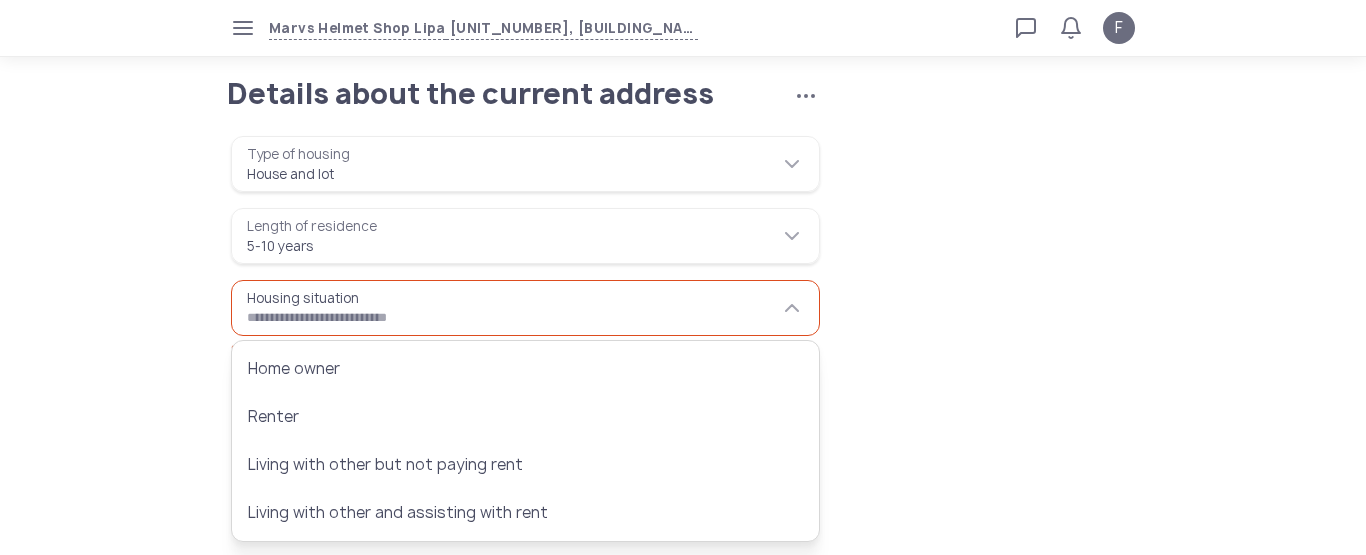 type on "**********" 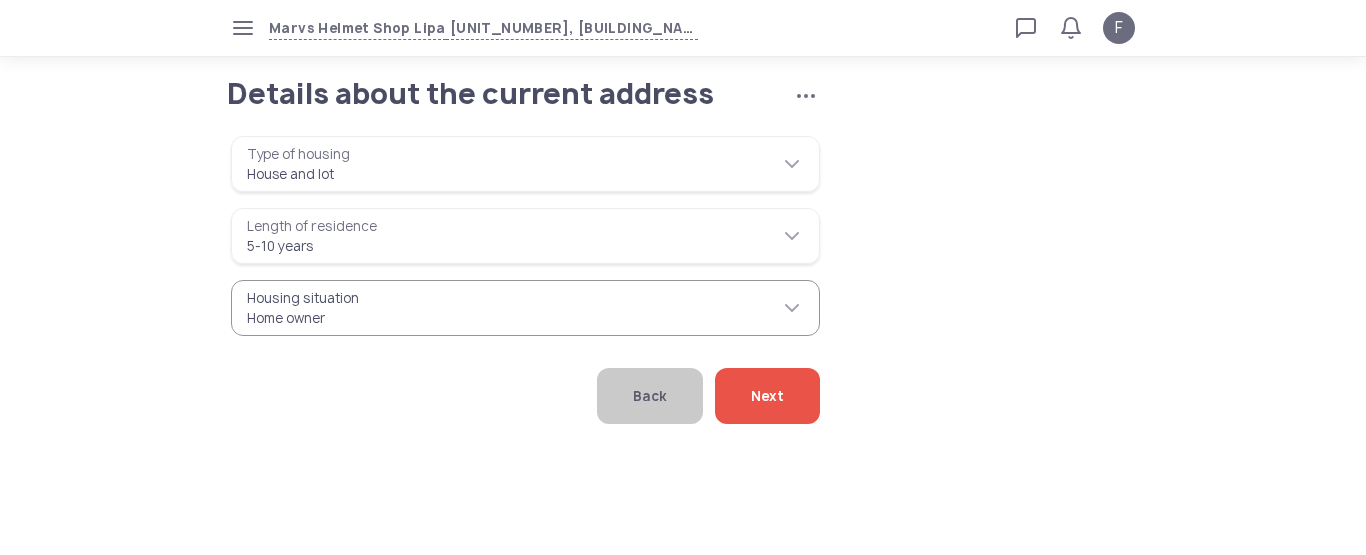 click on "Next" 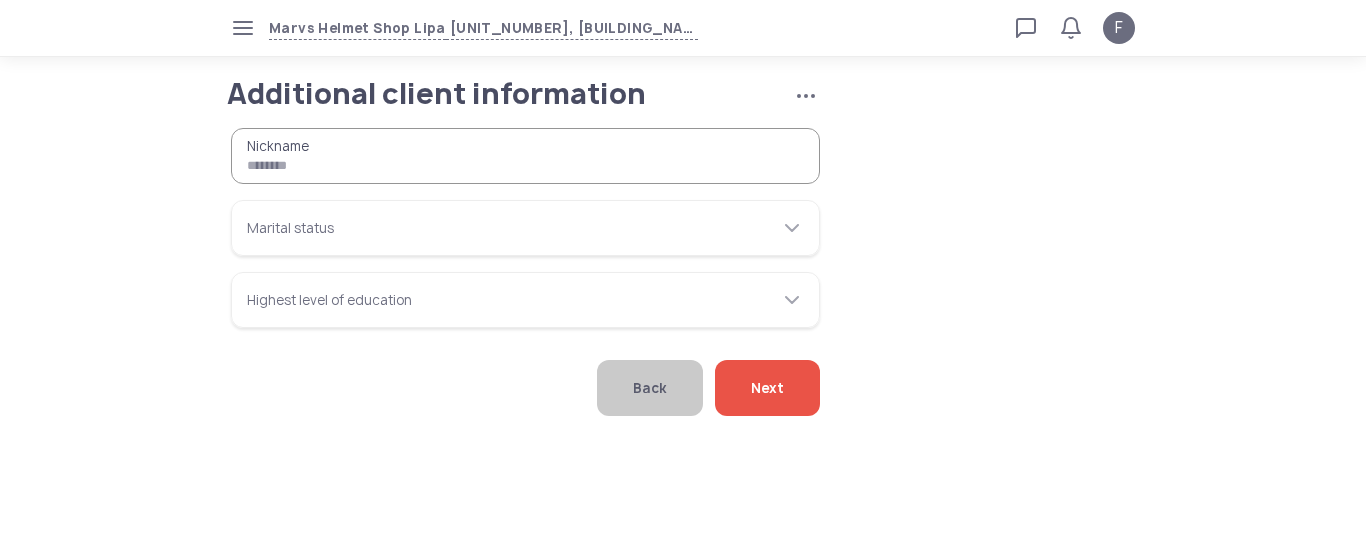 click on "Nickname" at bounding box center [525, 156] 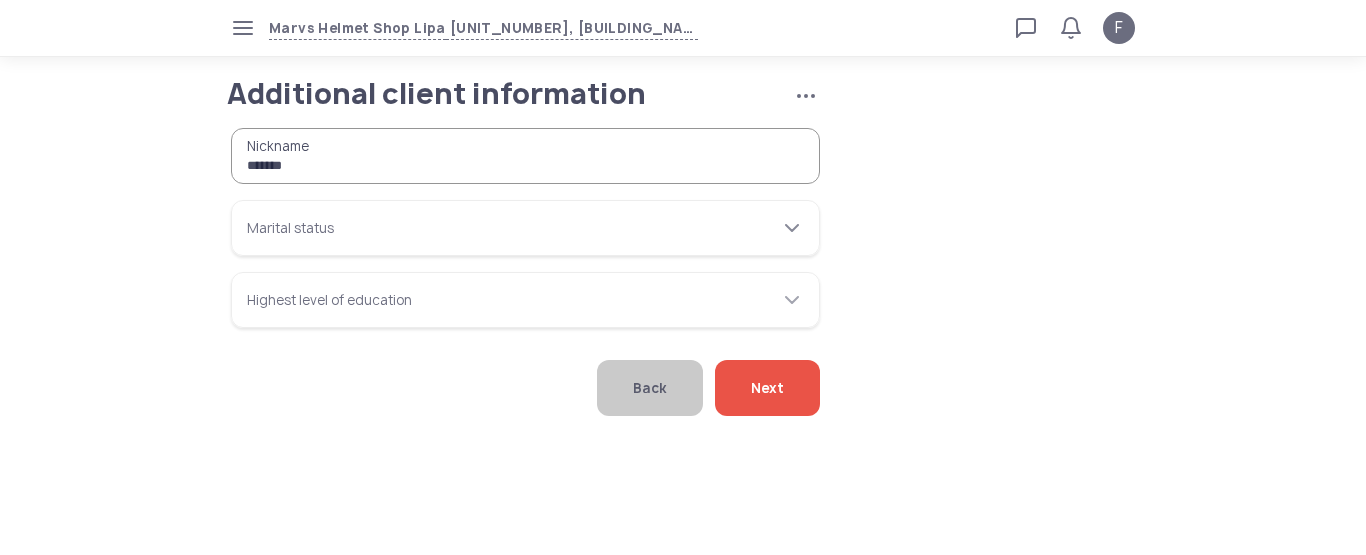 type on "*******" 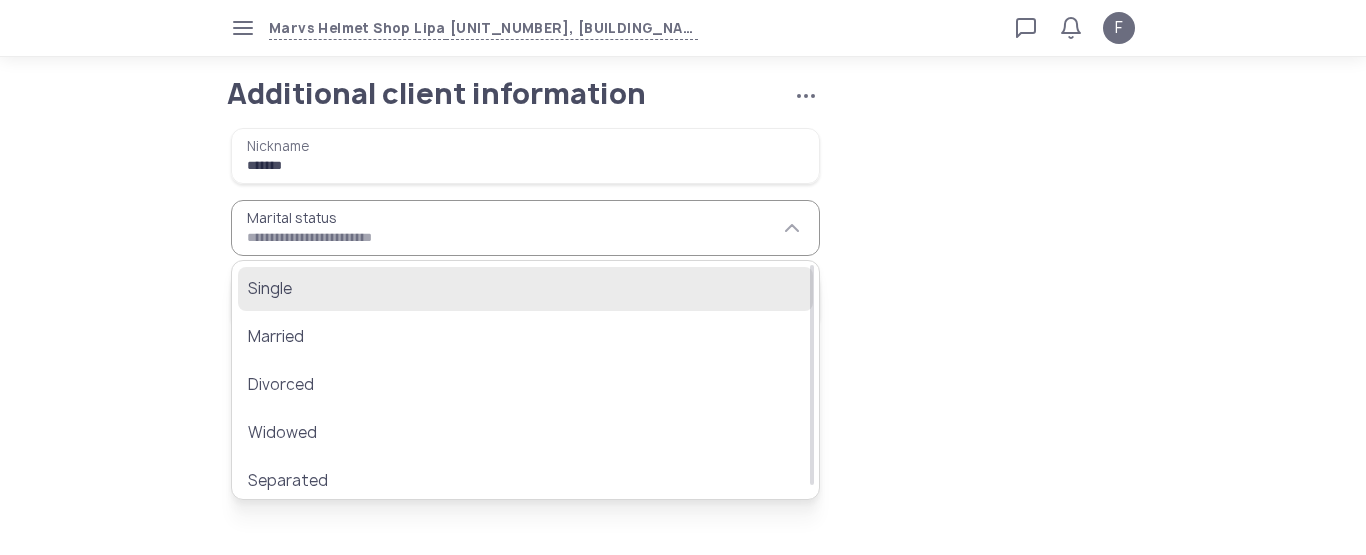 click on "Single" 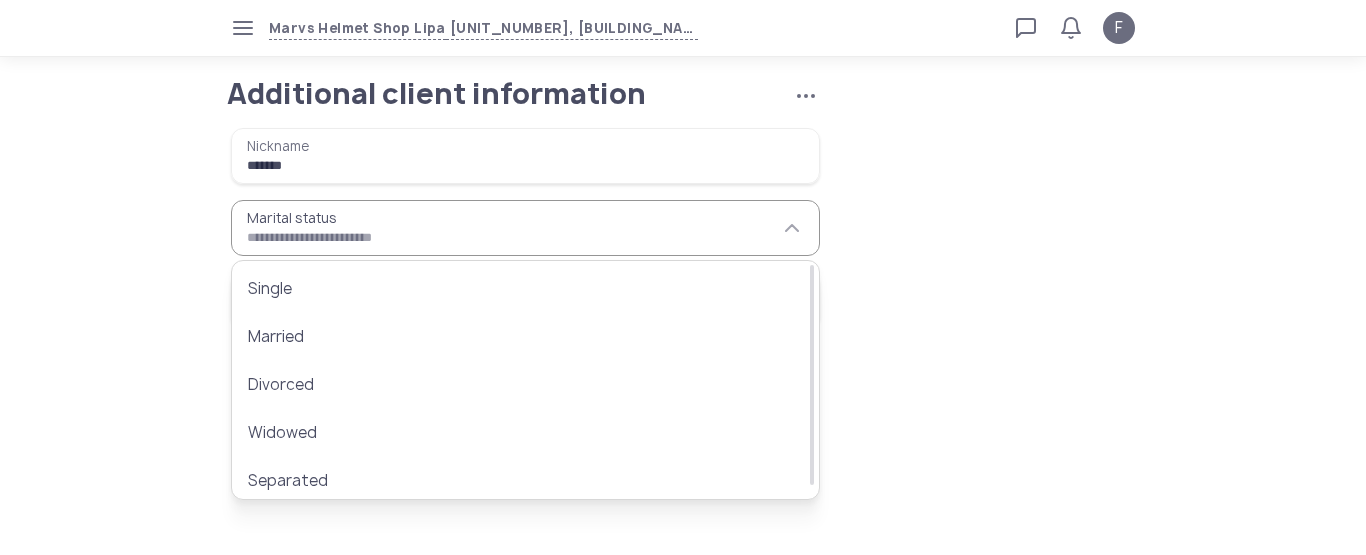 type on "******" 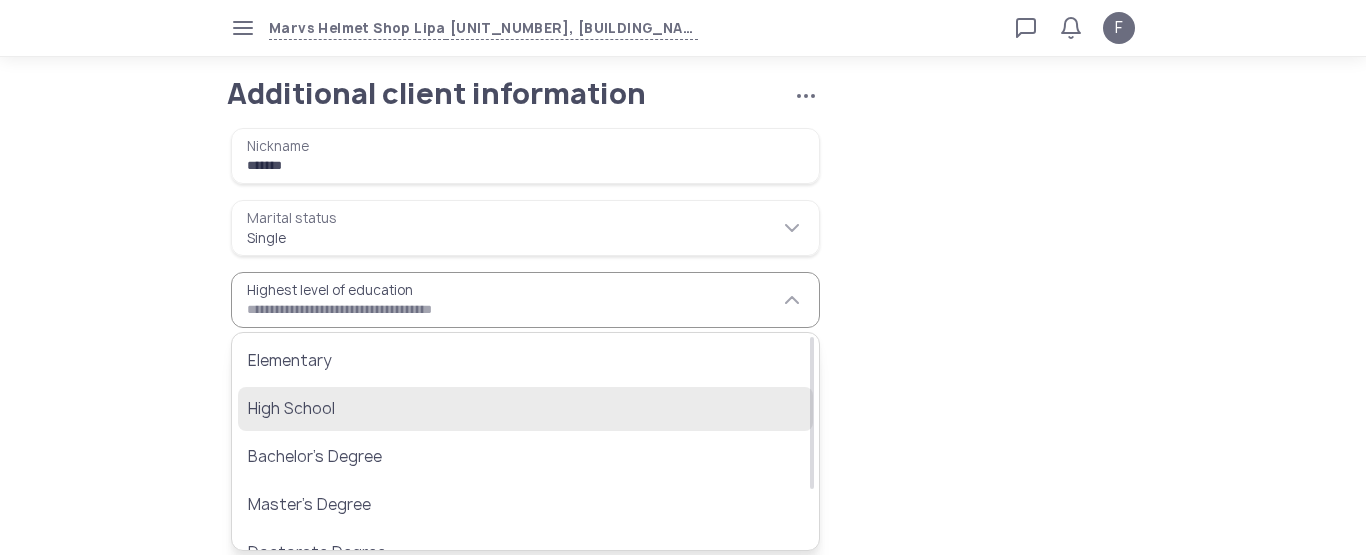 click on "High School" 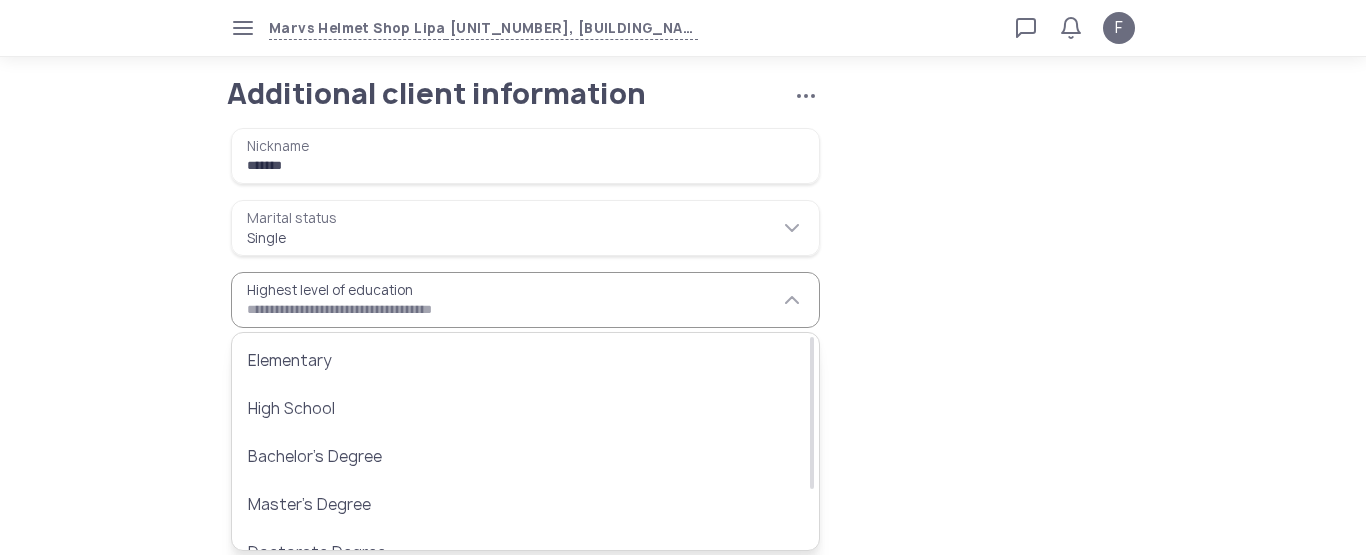 type on "**********" 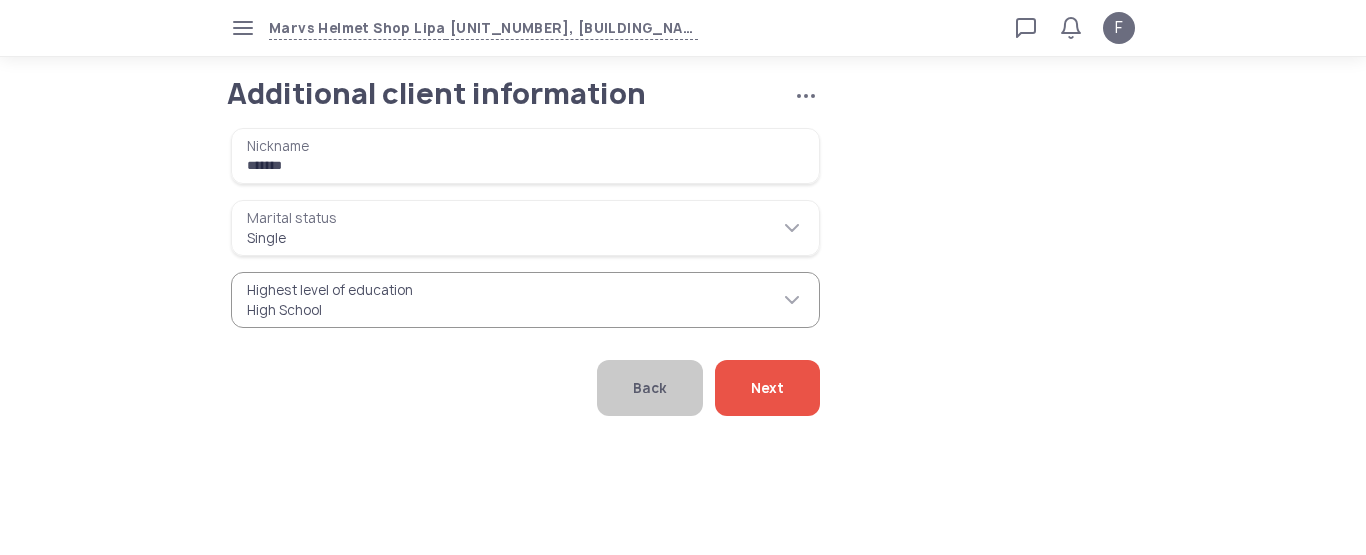 click on "Next" 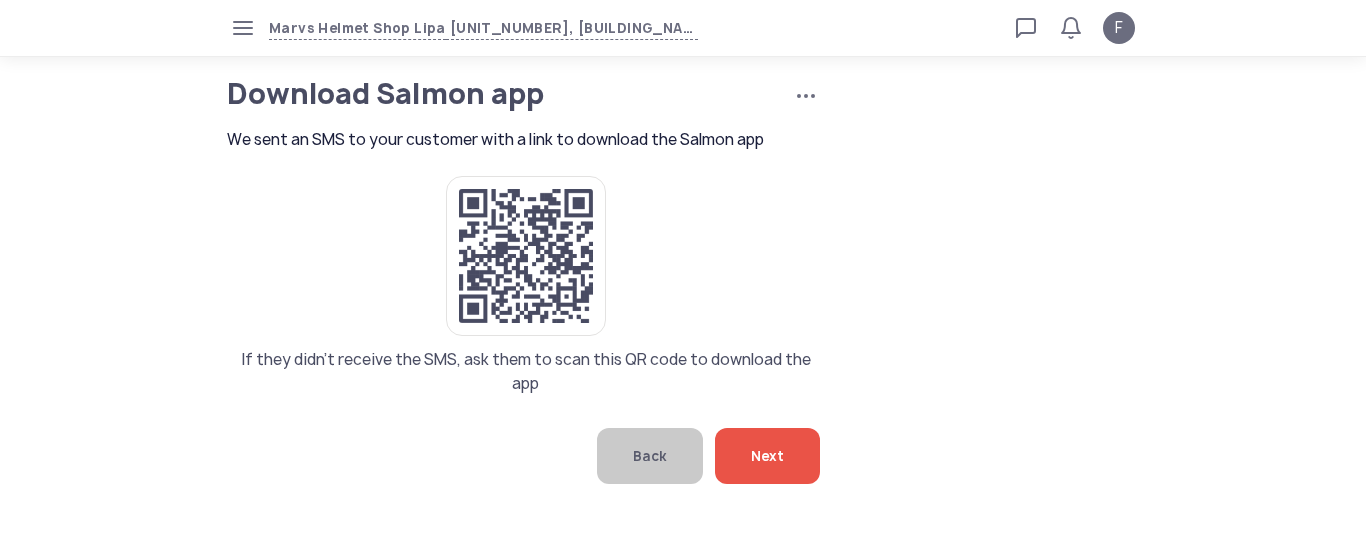 click on "Next" 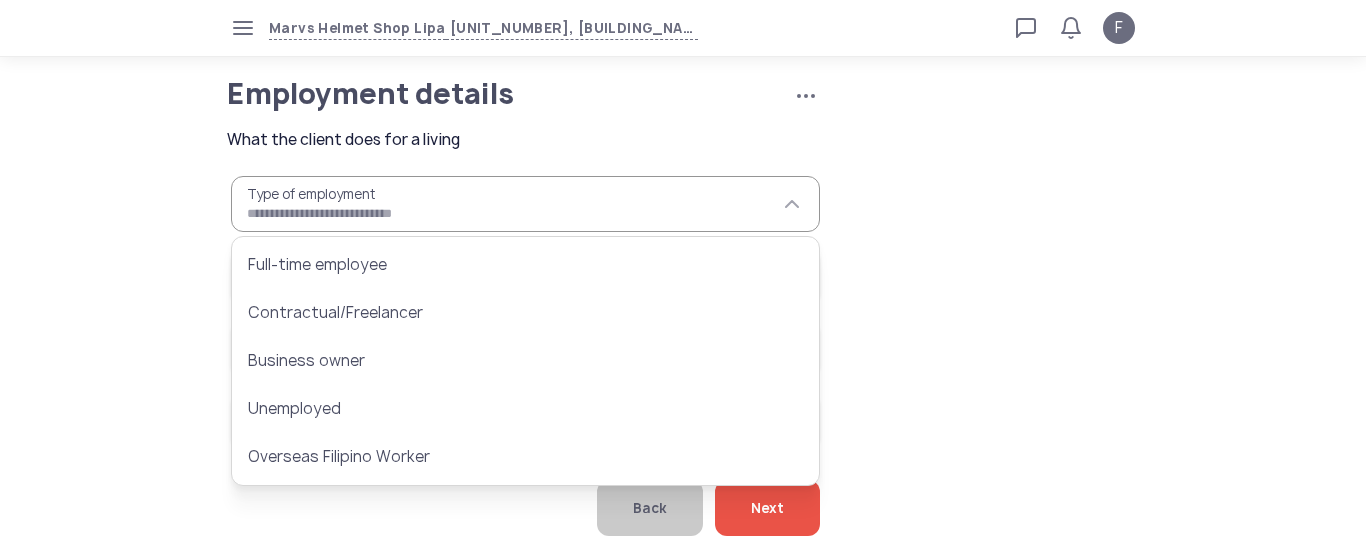 scroll, scrollTop: 9, scrollLeft: 0, axis: vertical 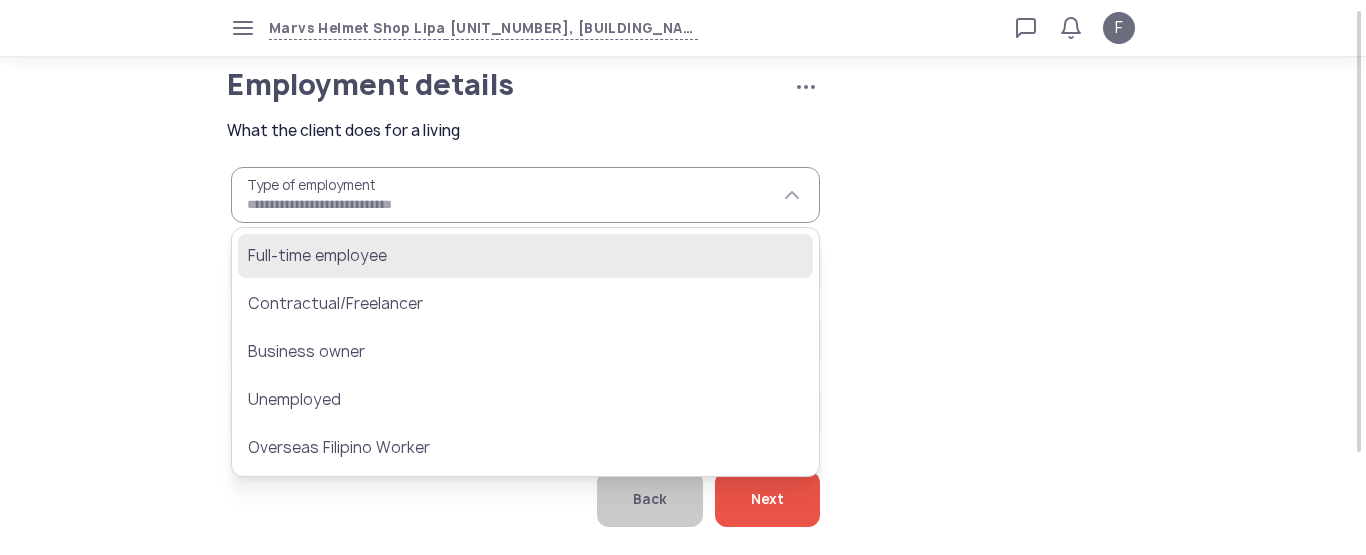 click on "Full-time employee" 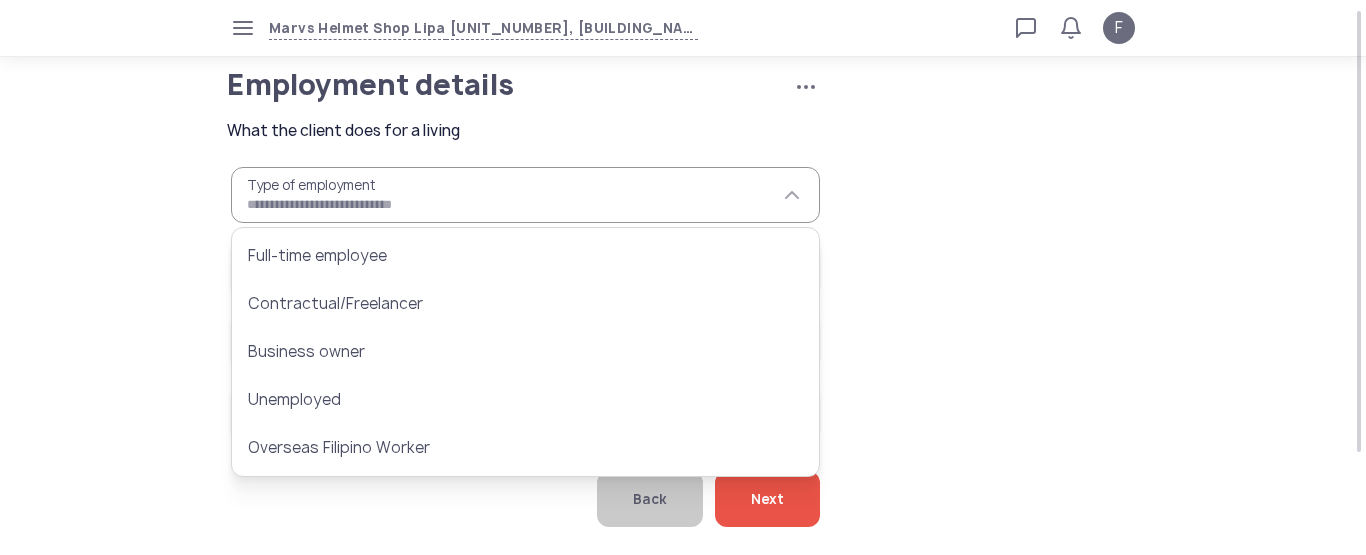 type on "**********" 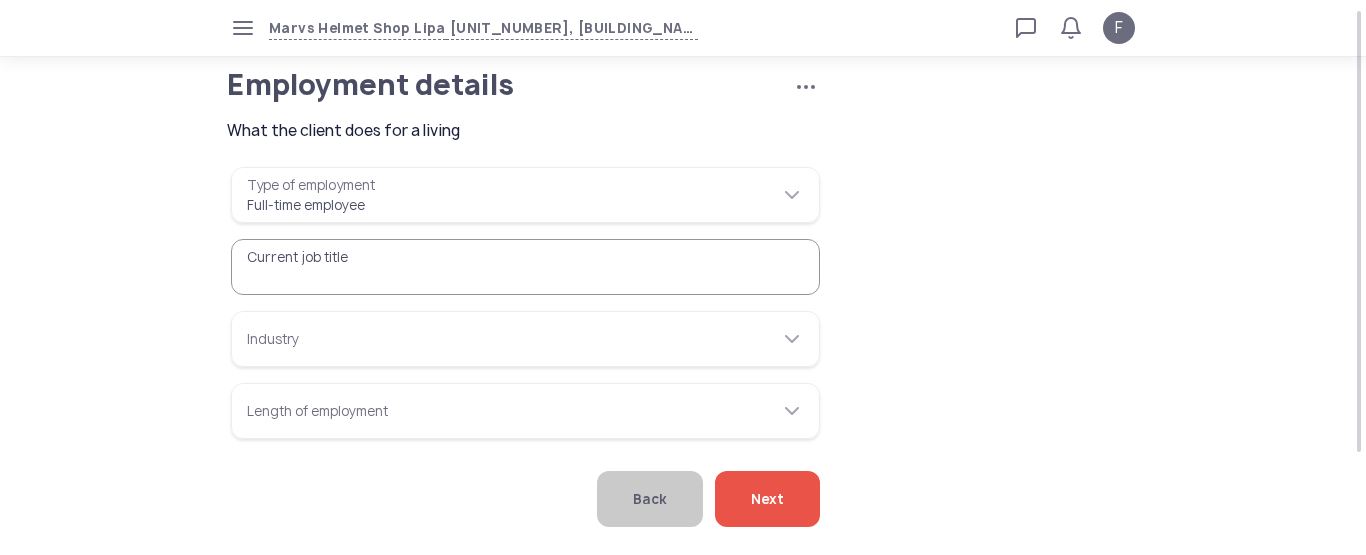 drag, startPoint x: 407, startPoint y: 280, endPoint x: 384, endPoint y: 284, distance: 23.345236 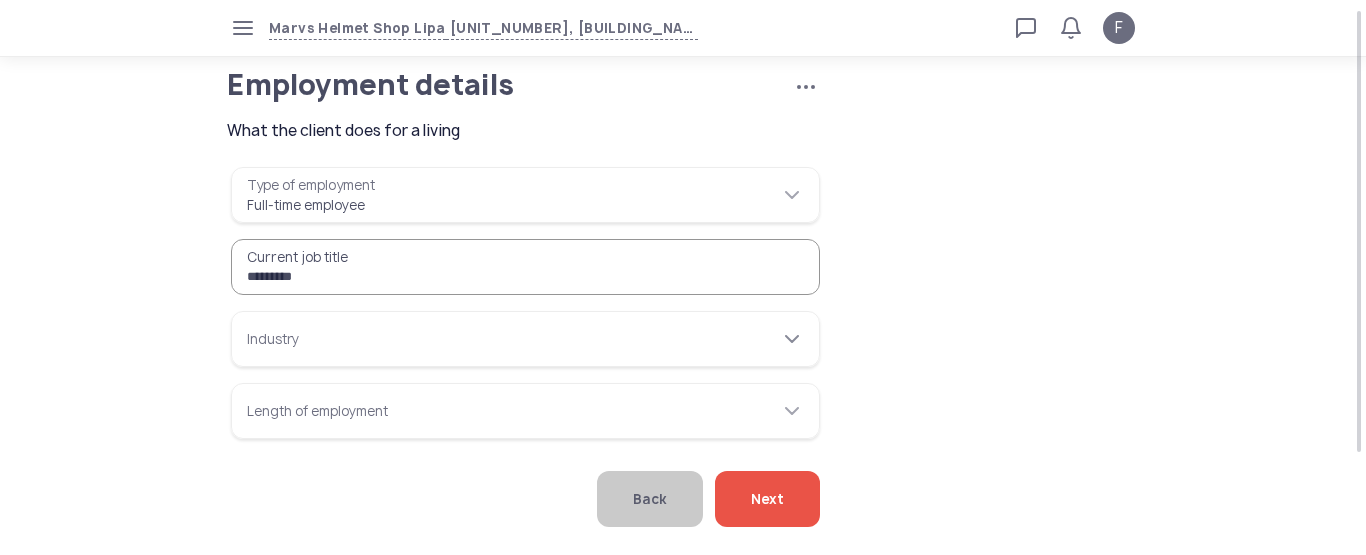 type on "*********" 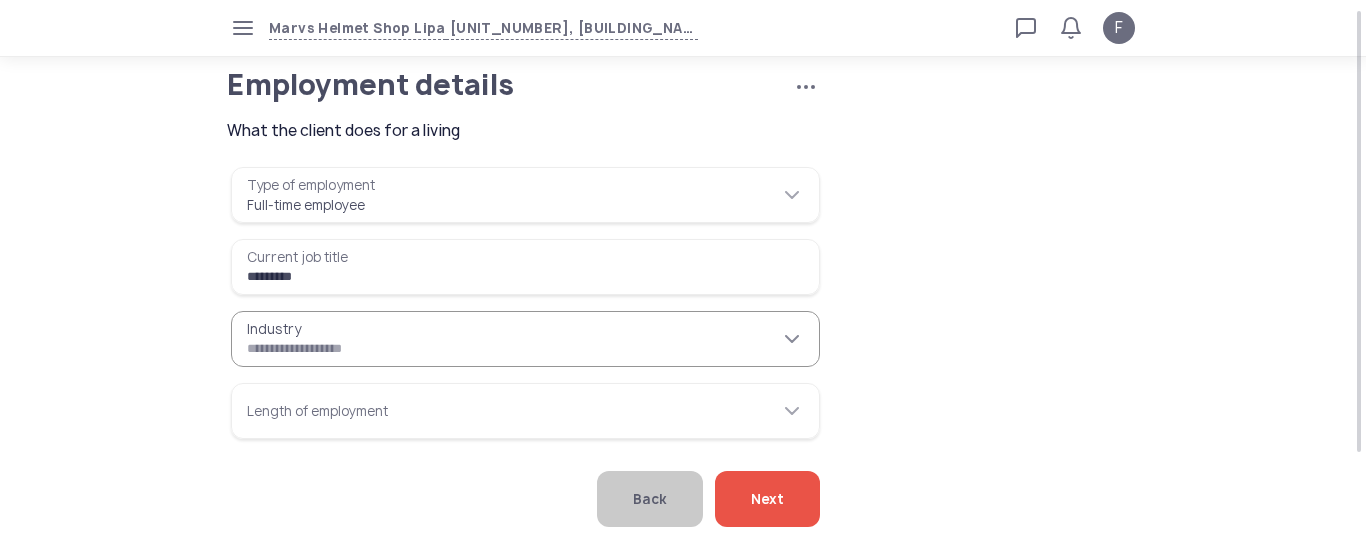 click on "Industry" at bounding box center [525, 339] 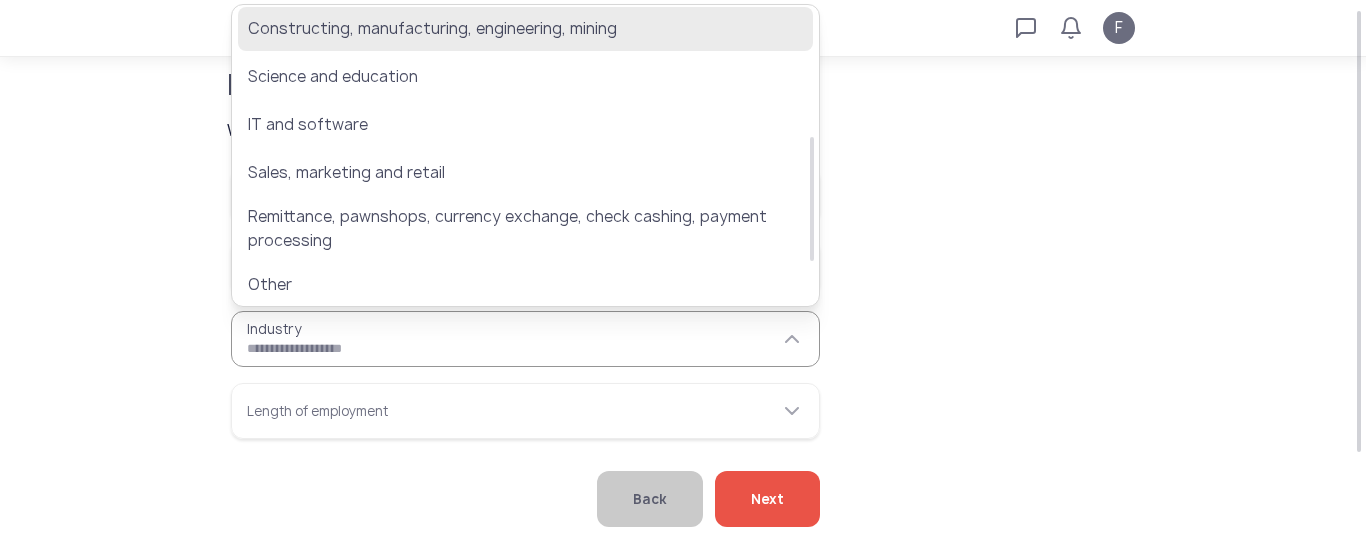 scroll, scrollTop: 300, scrollLeft: 0, axis: vertical 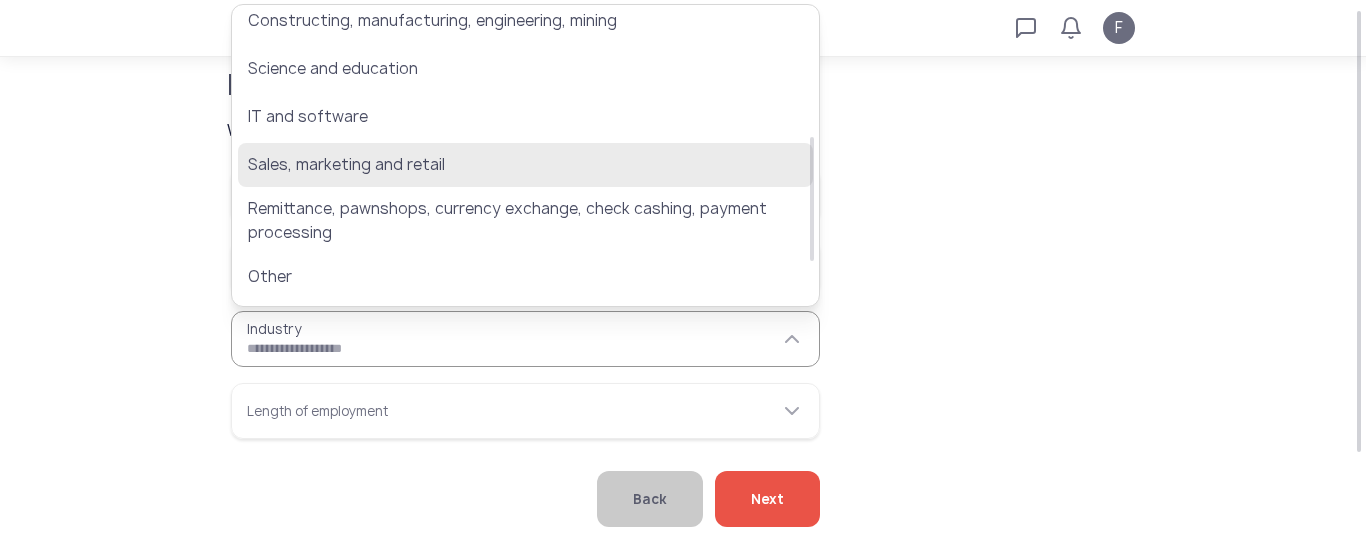 click on "Sales, marketing and retail" 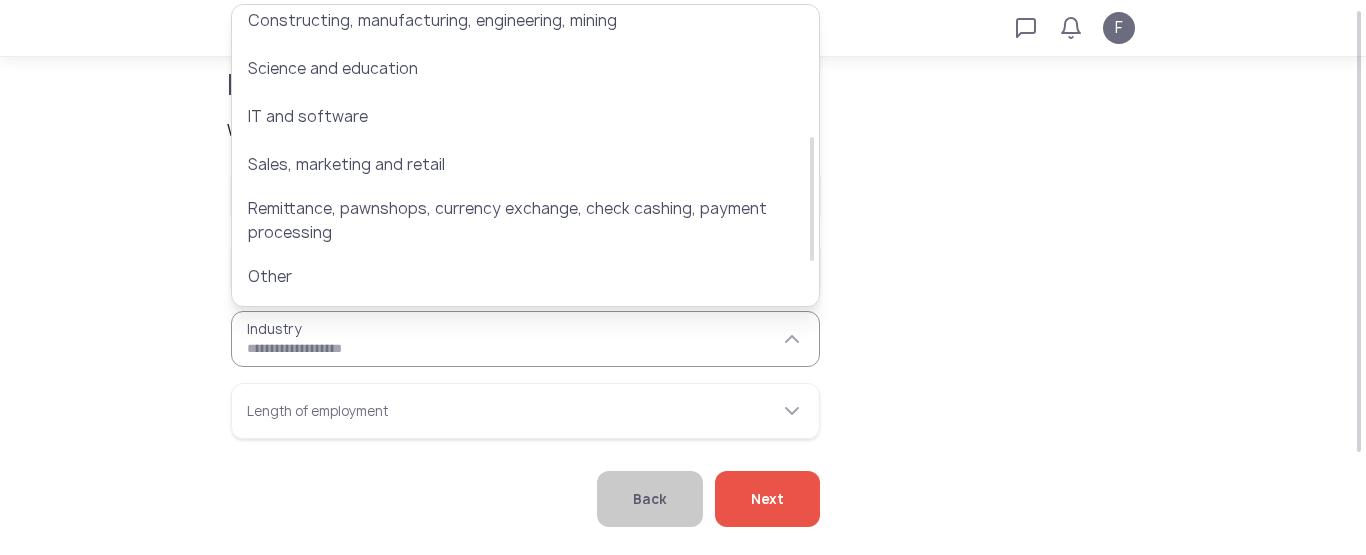 type on "**********" 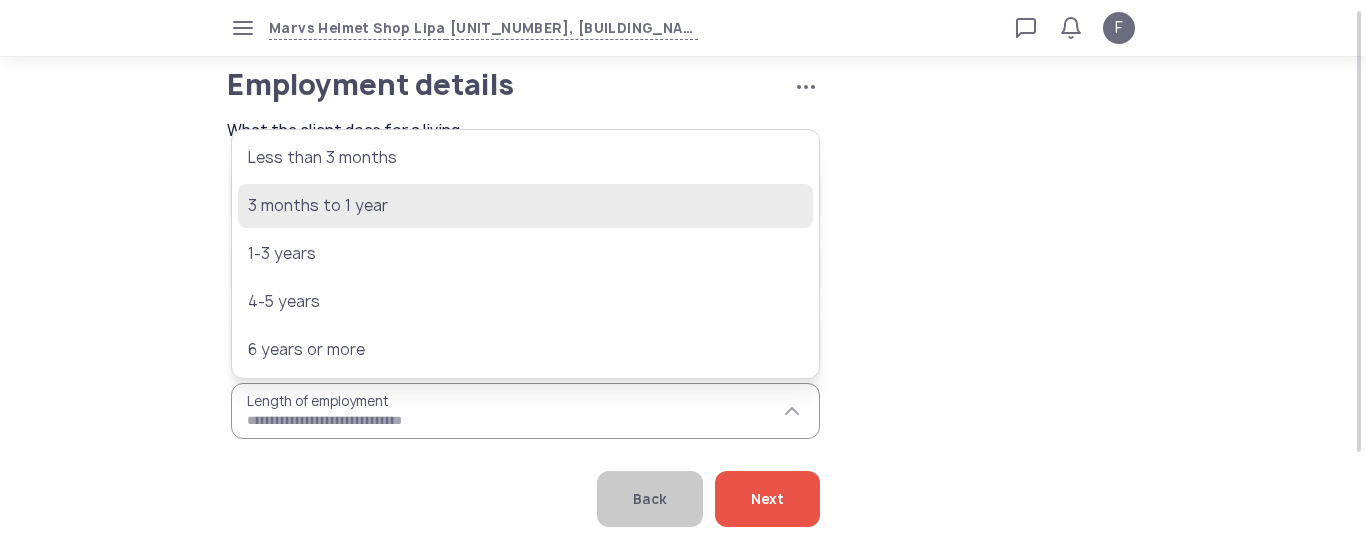 click on "3 months to 1 year" 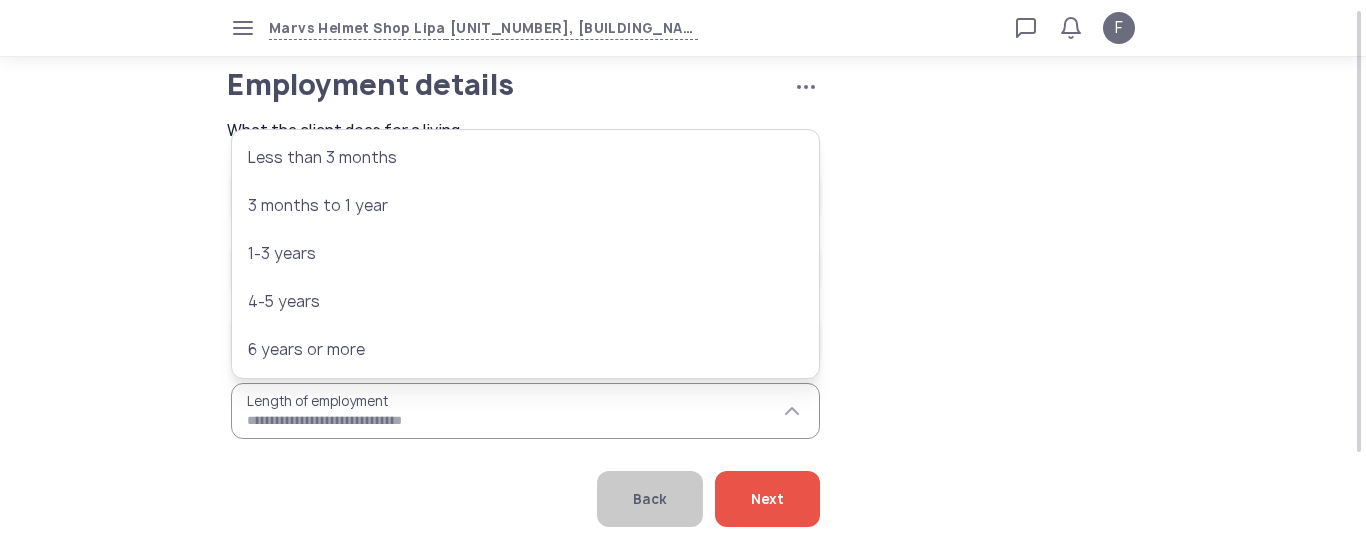 type on "**********" 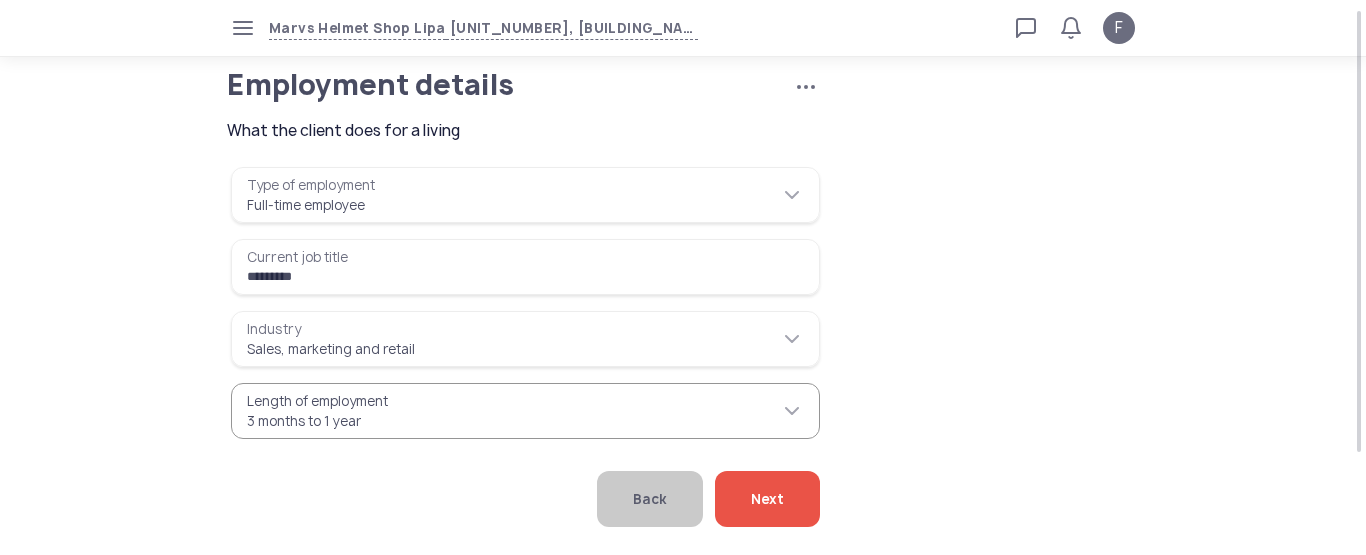 click on "Next" 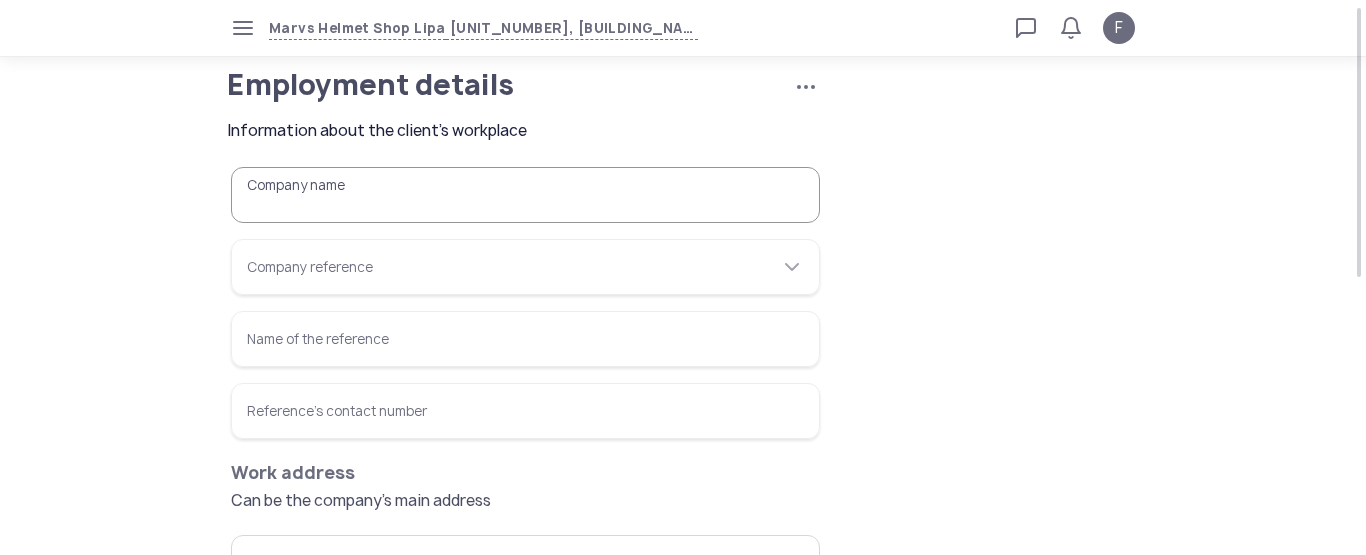click on "Company name" at bounding box center [525, 195] 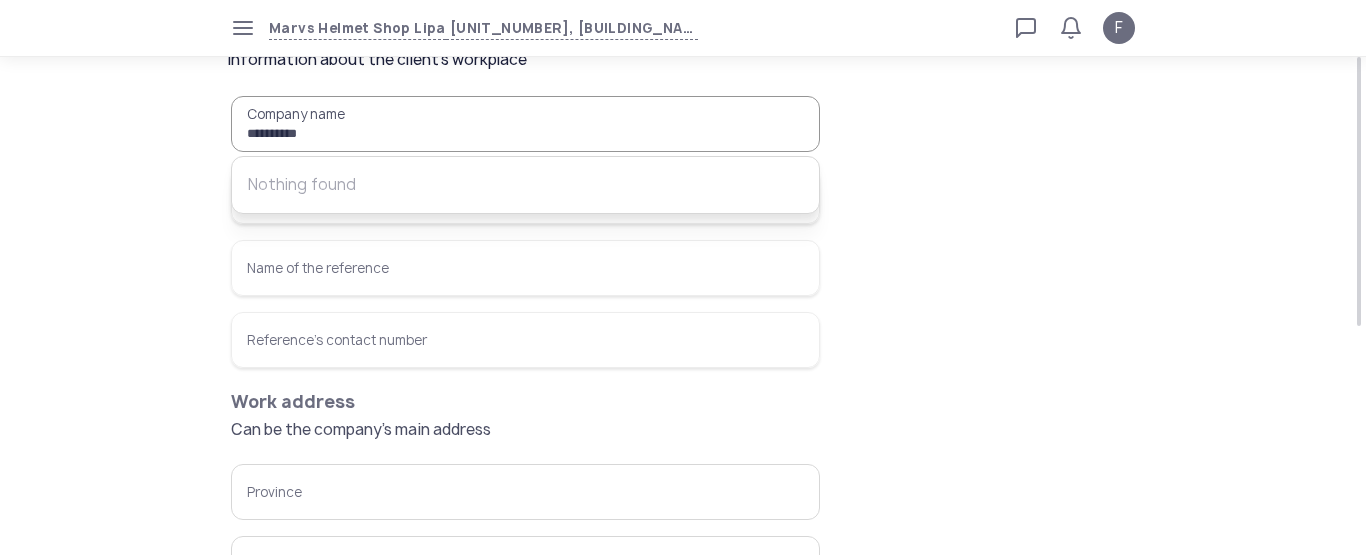 scroll, scrollTop: 109, scrollLeft: 0, axis: vertical 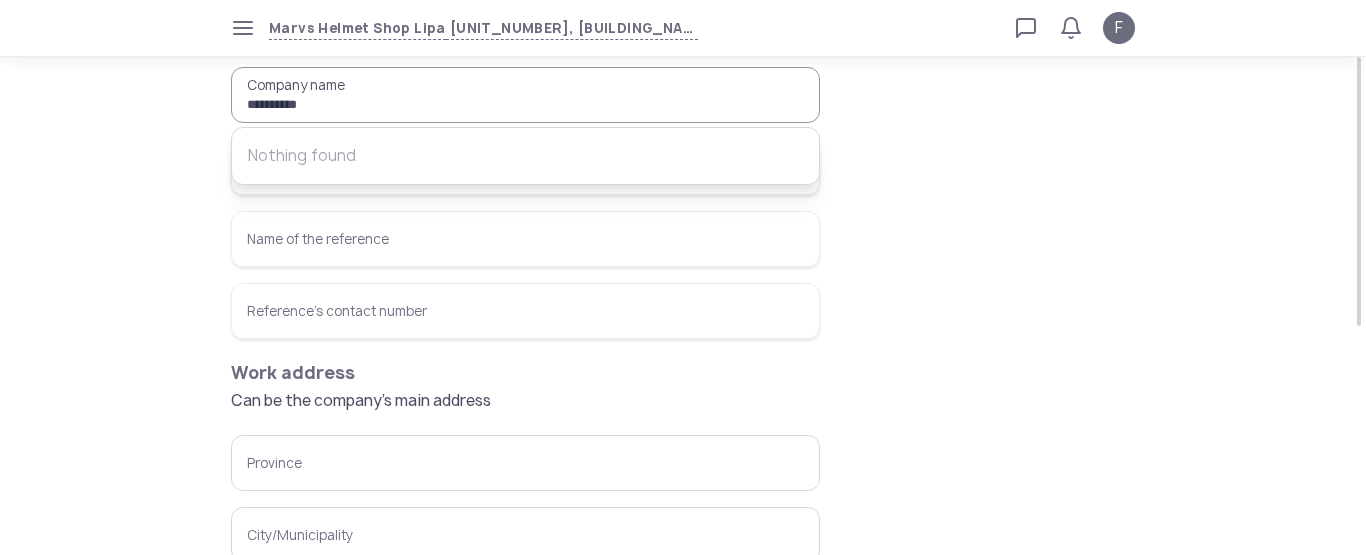 type on "**********" 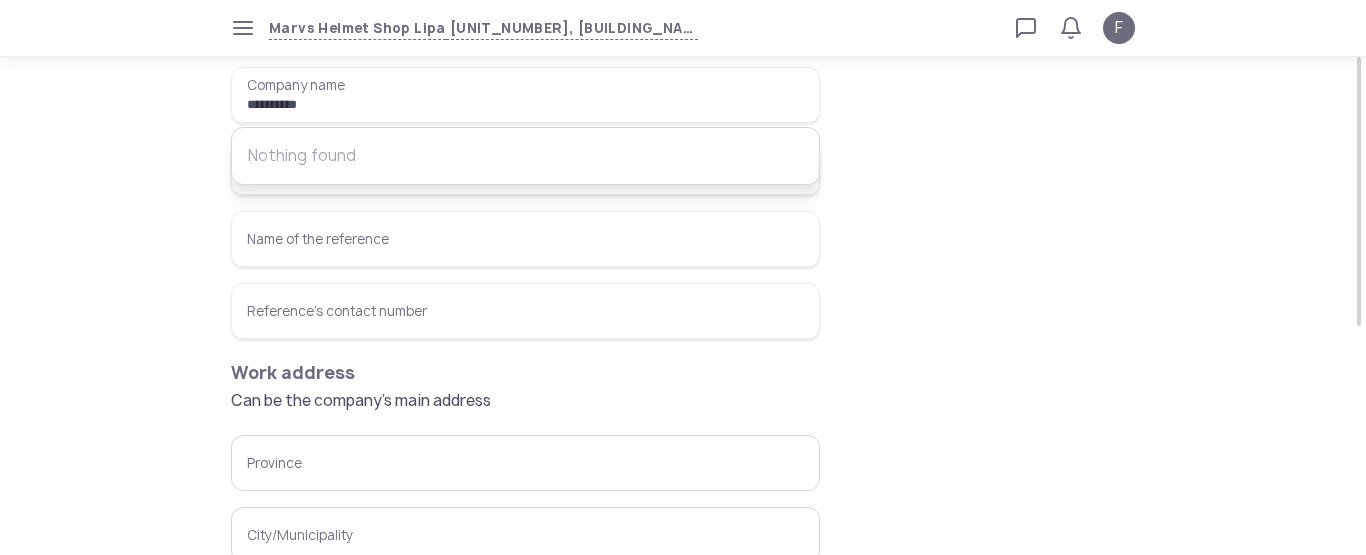 click on "[COMPANY_NAME]" 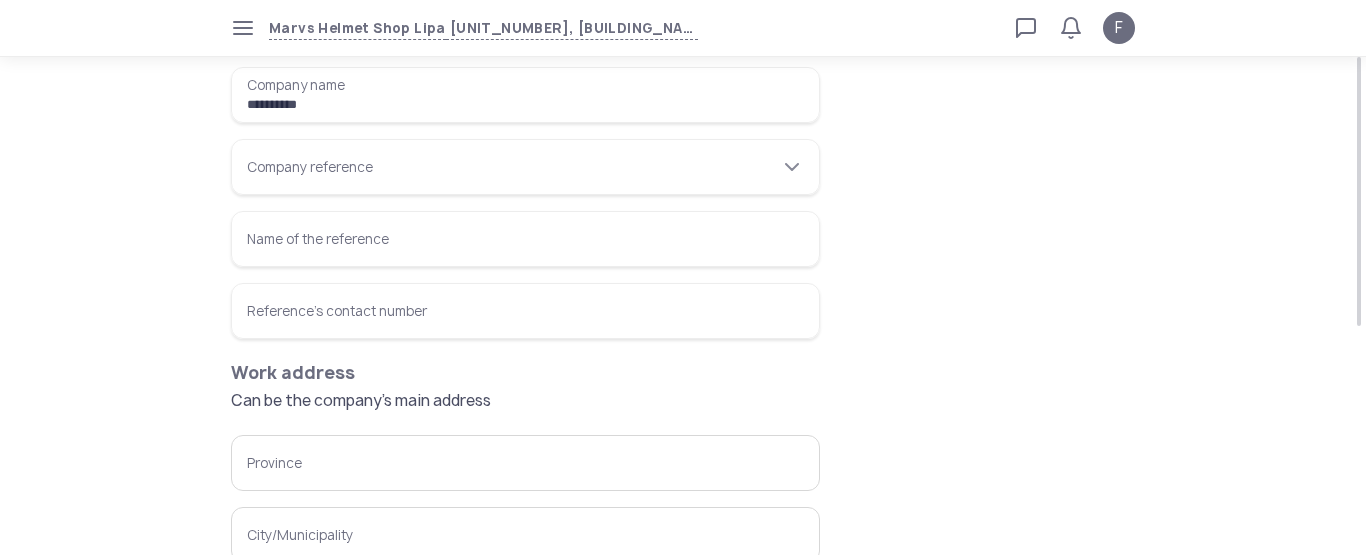 click on "Company reference" at bounding box center (525, 167) 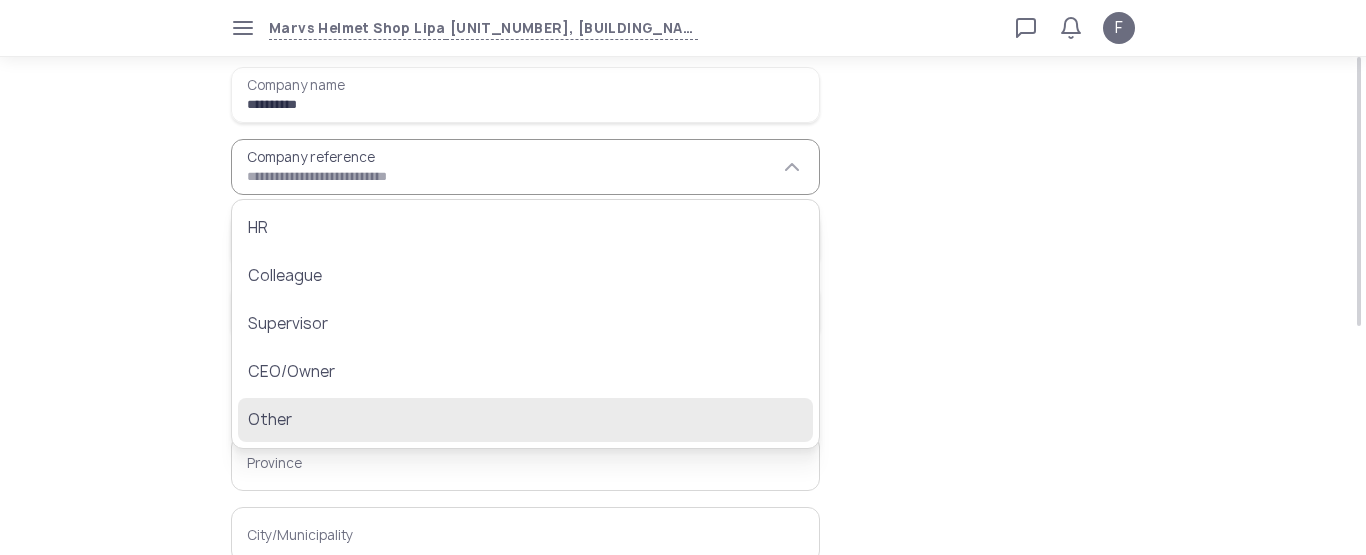 click on "Other" 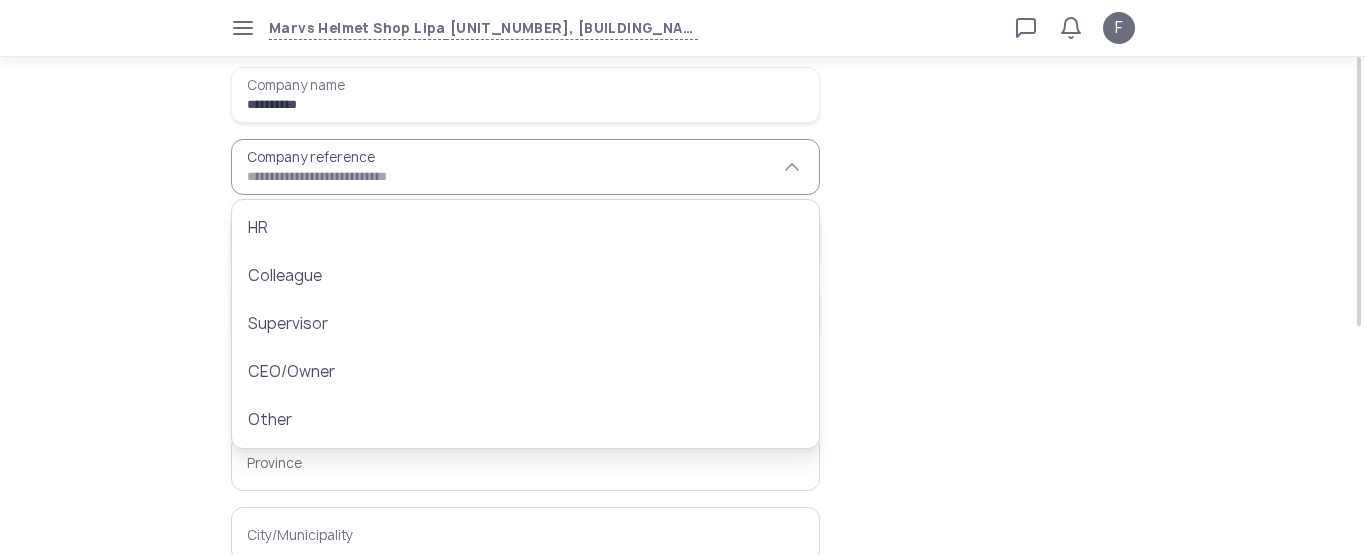 type on "*****" 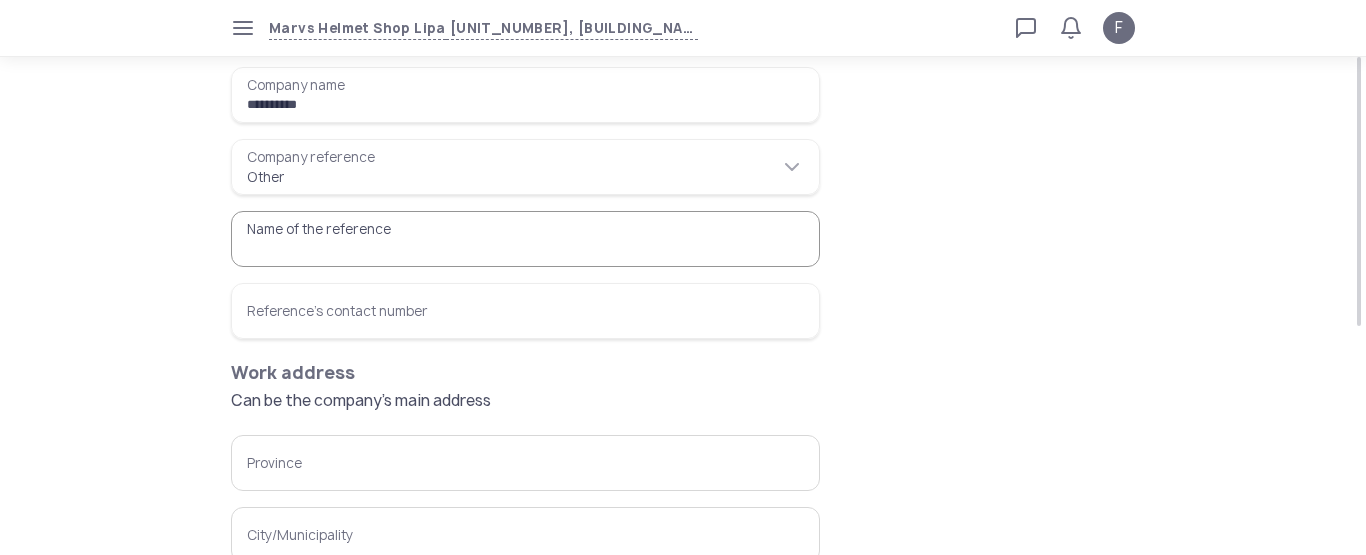 click on "Name of the reference" at bounding box center (525, 239) 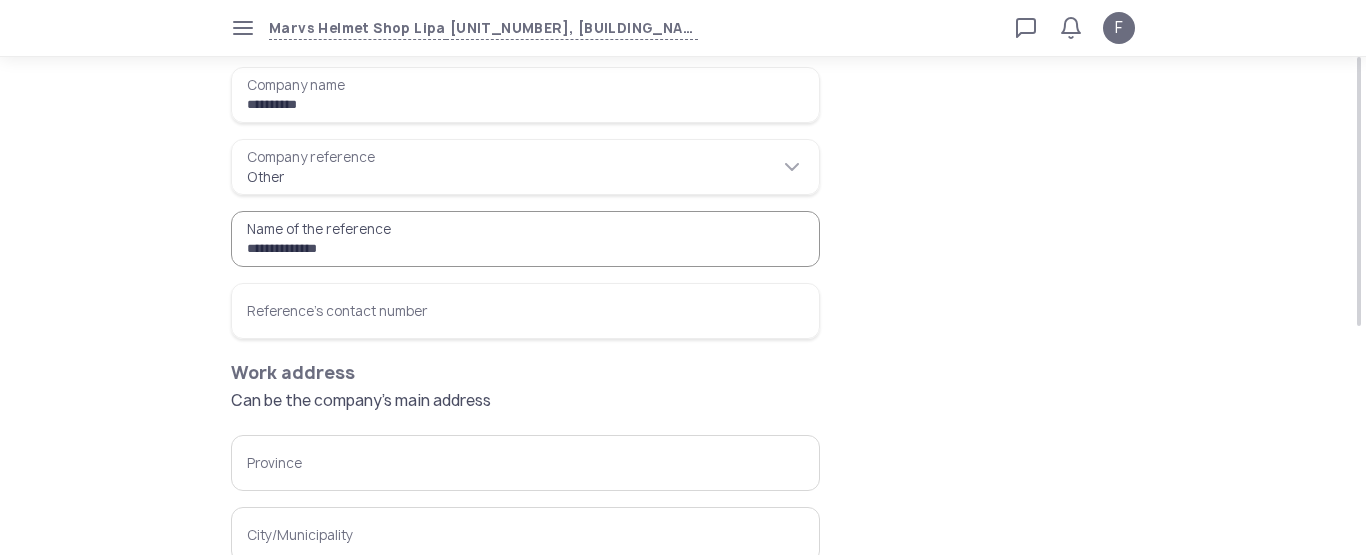 type on "**********" 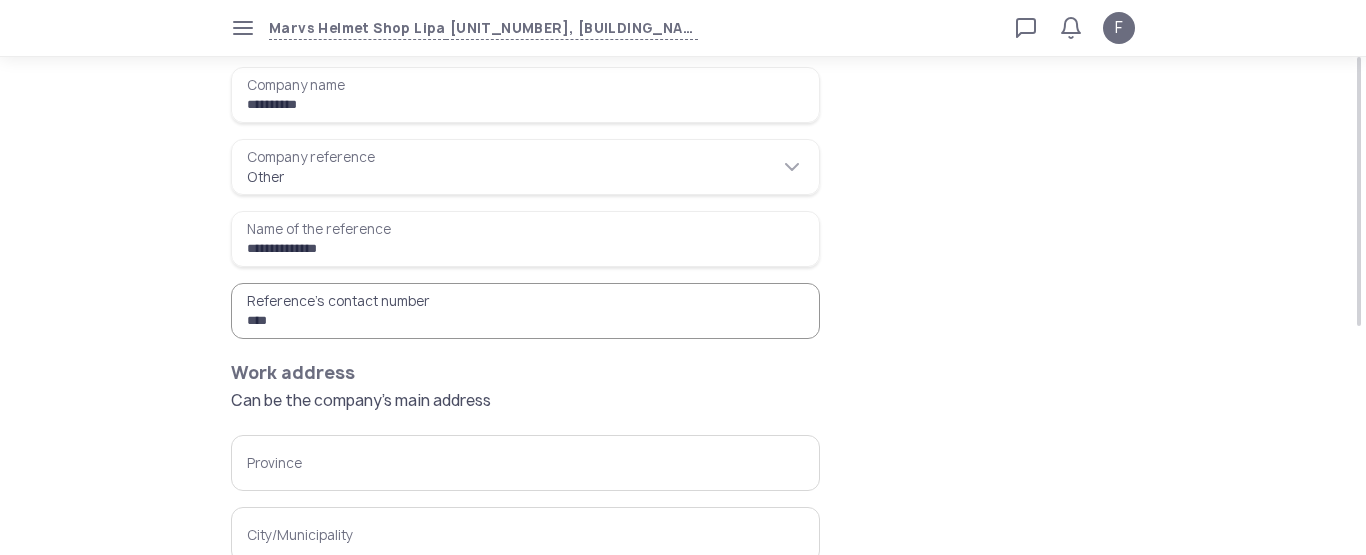 click on "***" at bounding box center [525, 311] 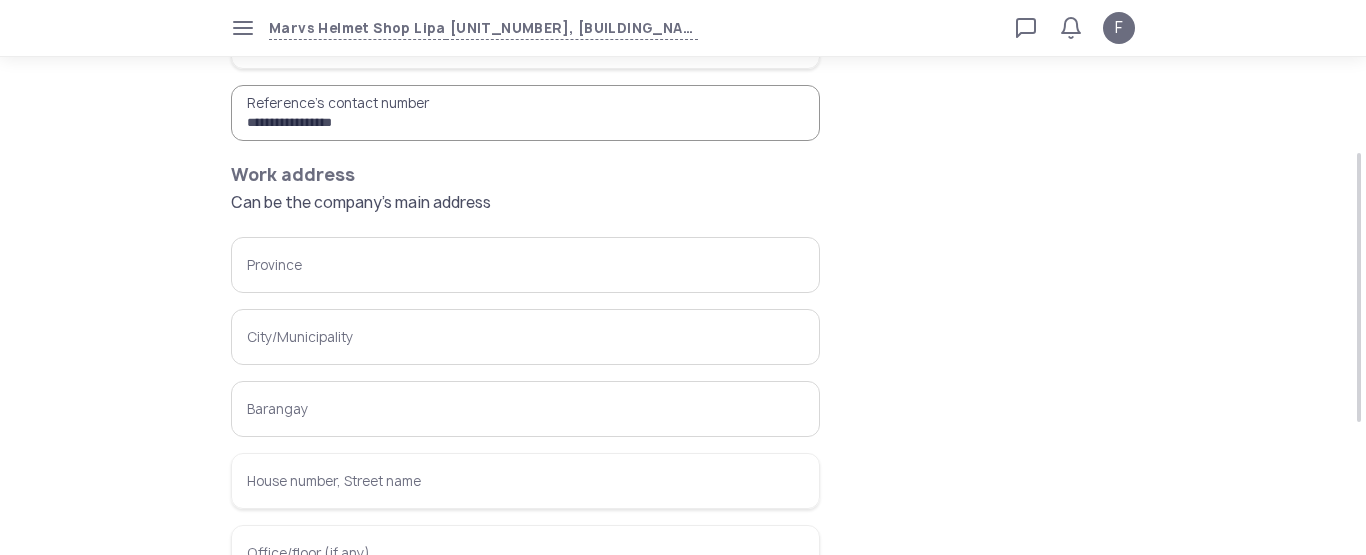 scroll, scrollTop: 309, scrollLeft: 0, axis: vertical 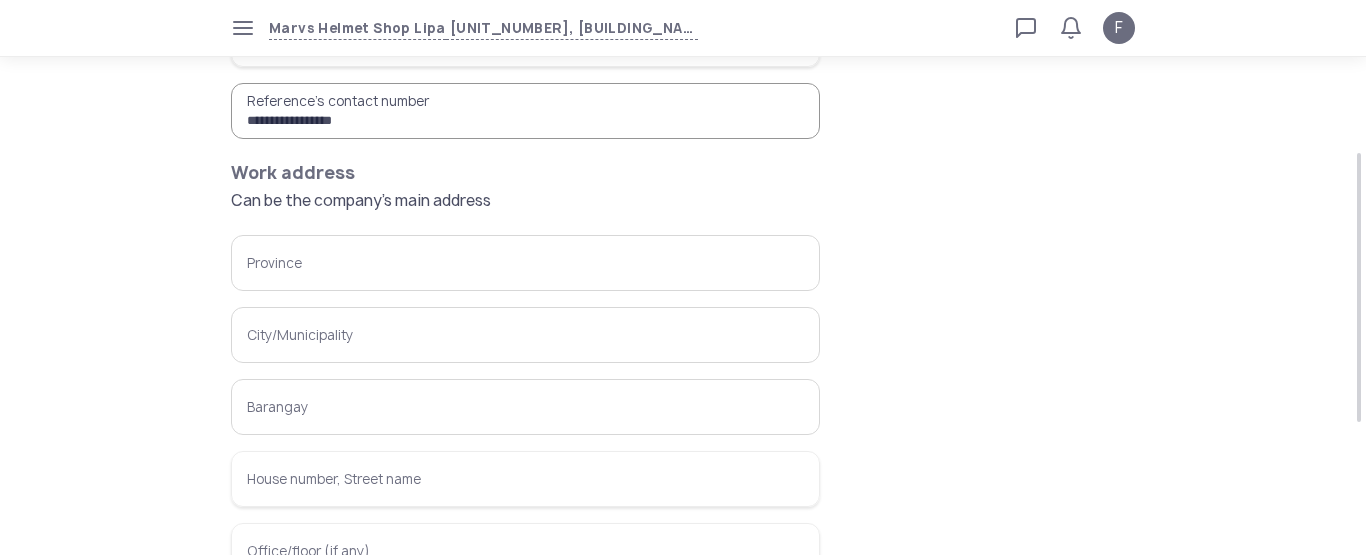 type on "**********" 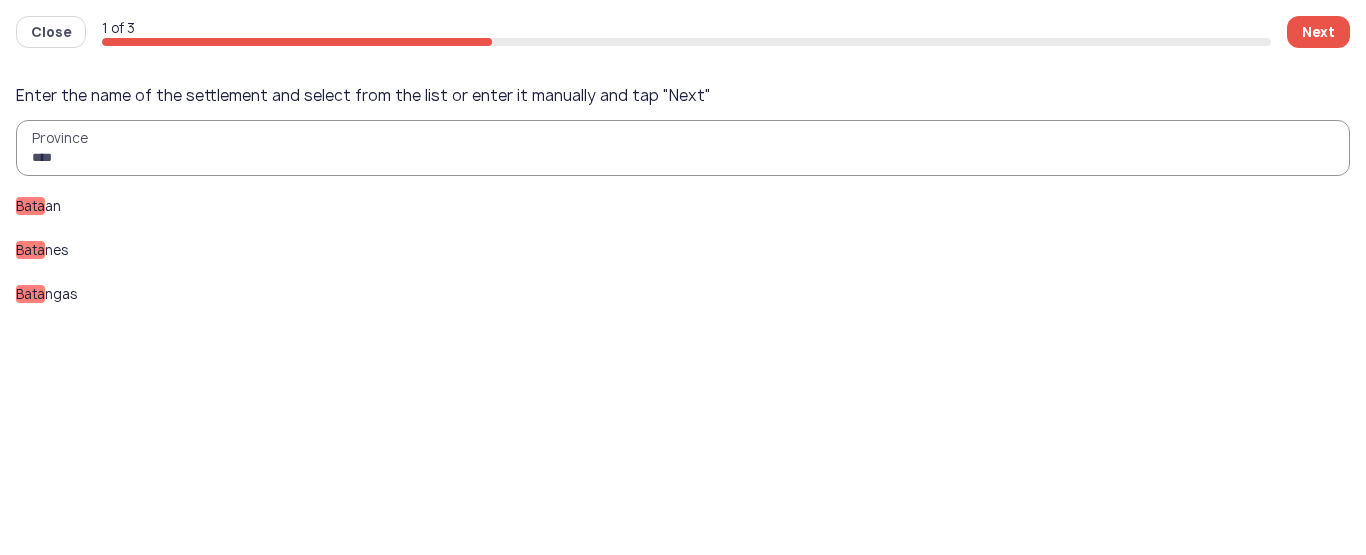 type on "****" 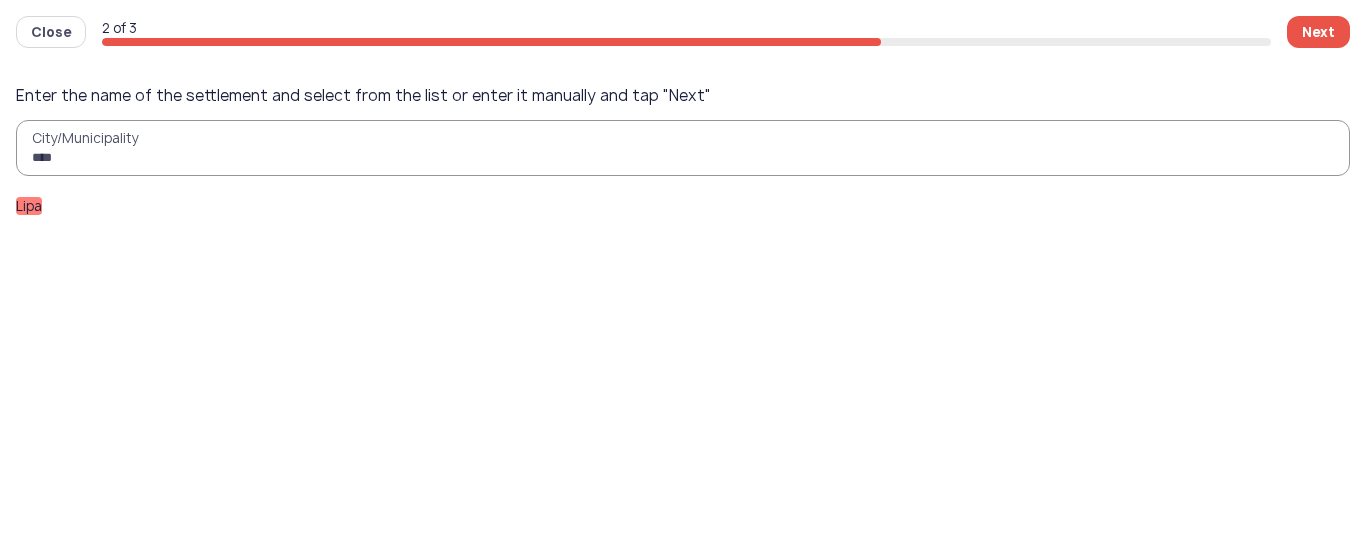 type on "****" 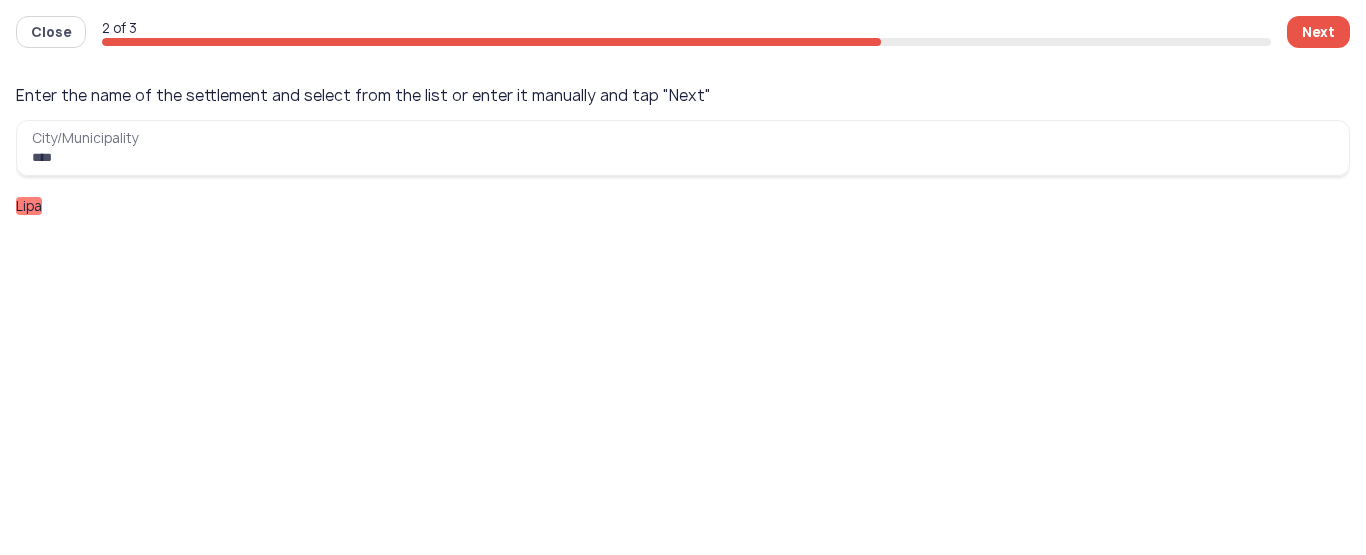 click on "Lipa" 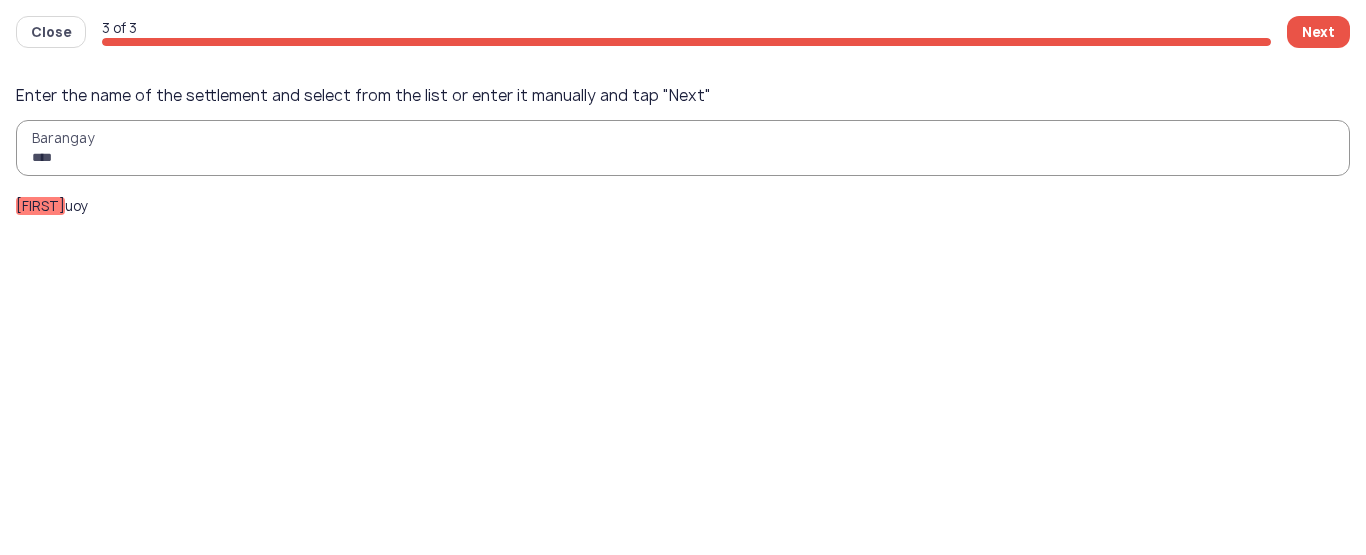 type on "****" 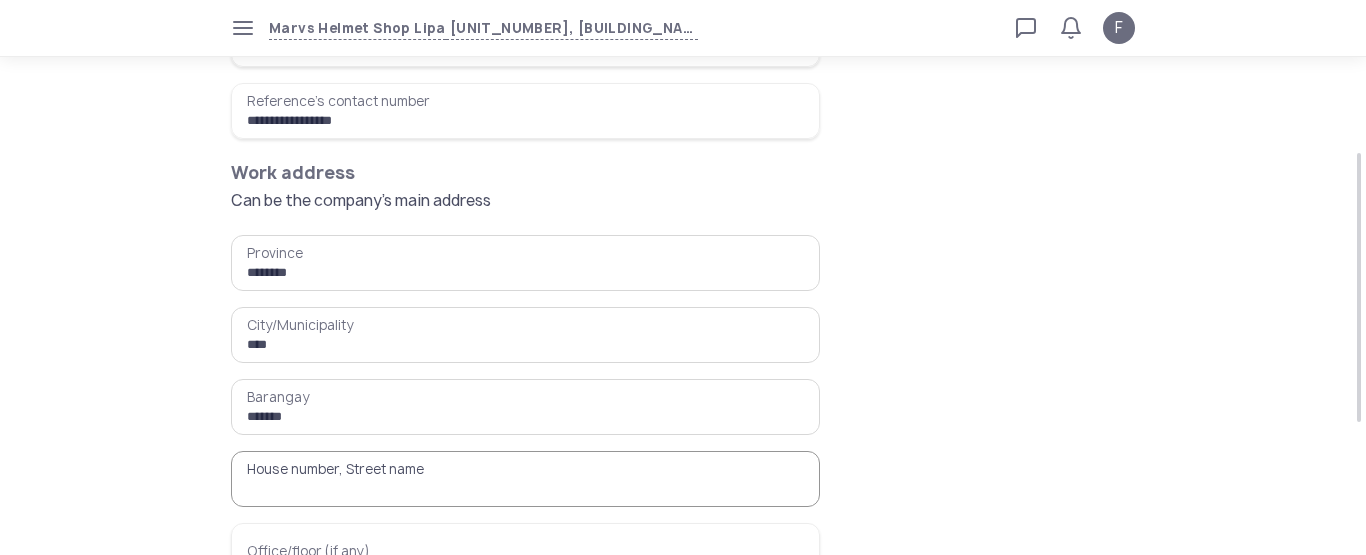 click on "House number, Street name" at bounding box center (525, 479) 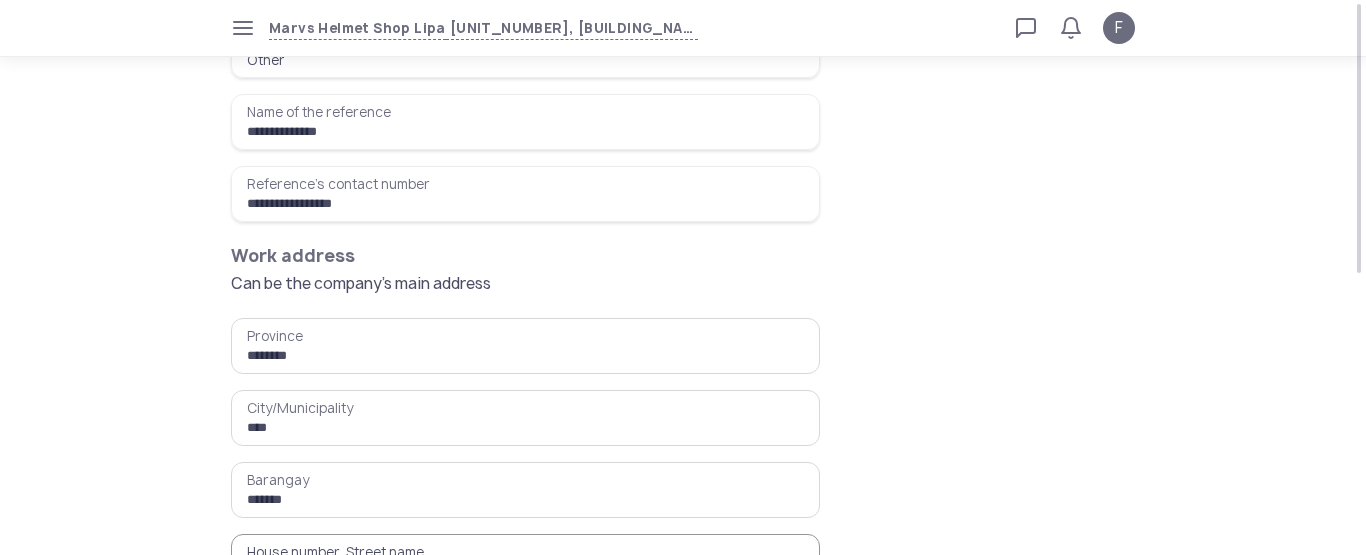 scroll, scrollTop: 500, scrollLeft: 0, axis: vertical 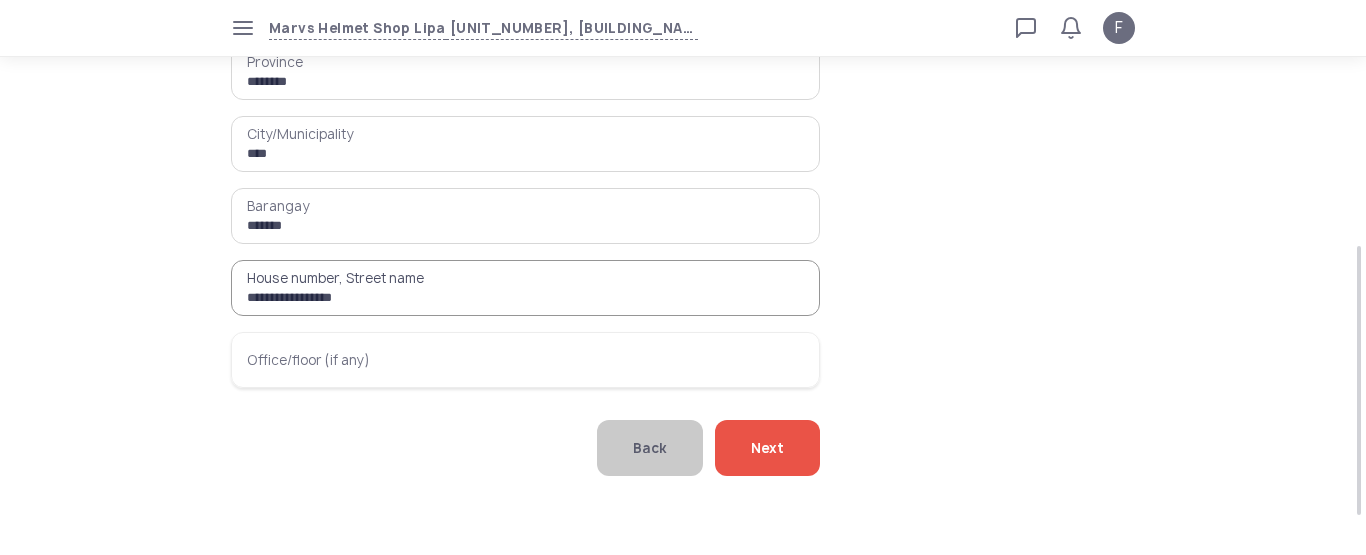 click on "**********" at bounding box center (525, 288) 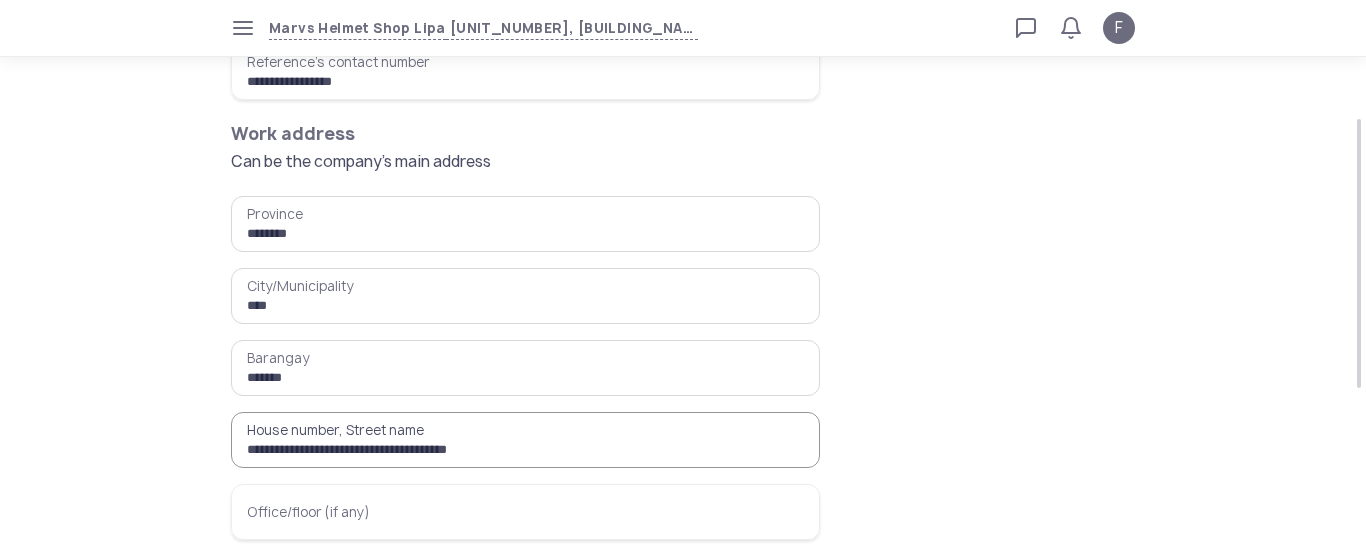 scroll, scrollTop: 573, scrollLeft: 0, axis: vertical 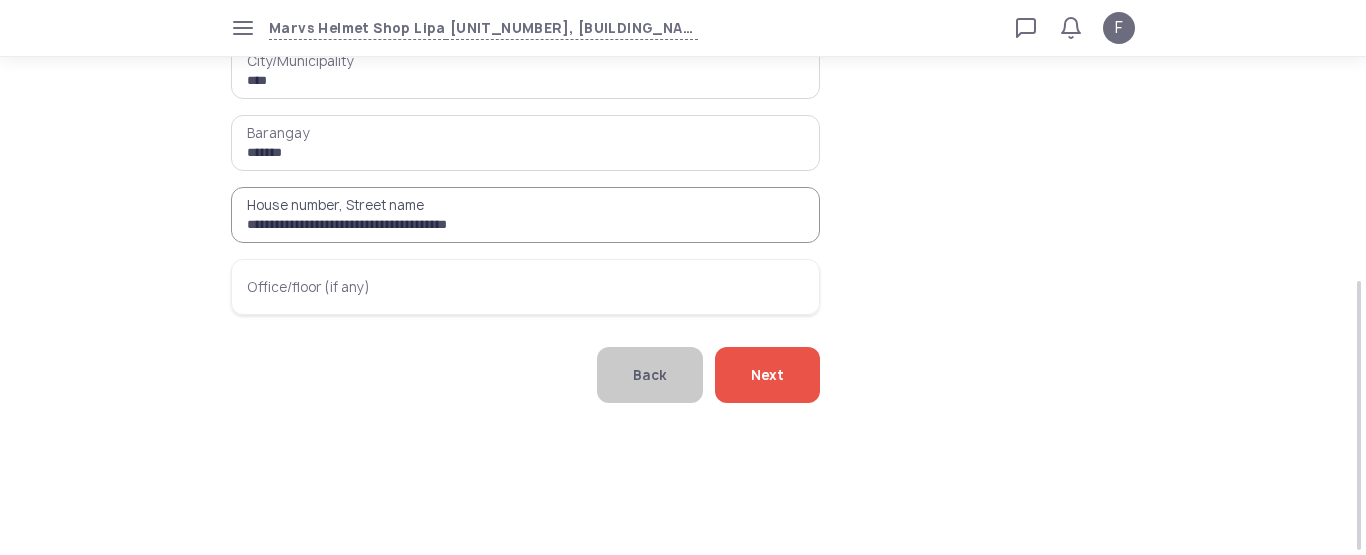 type on "[MASKED_DATA]" 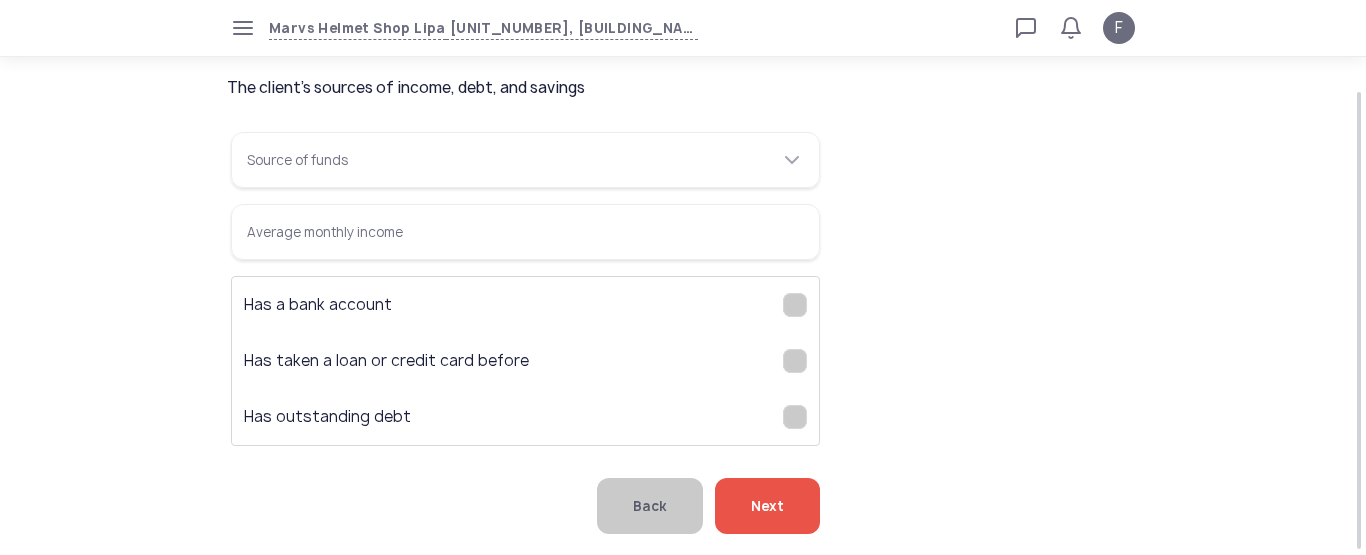 scroll, scrollTop: 0, scrollLeft: 0, axis: both 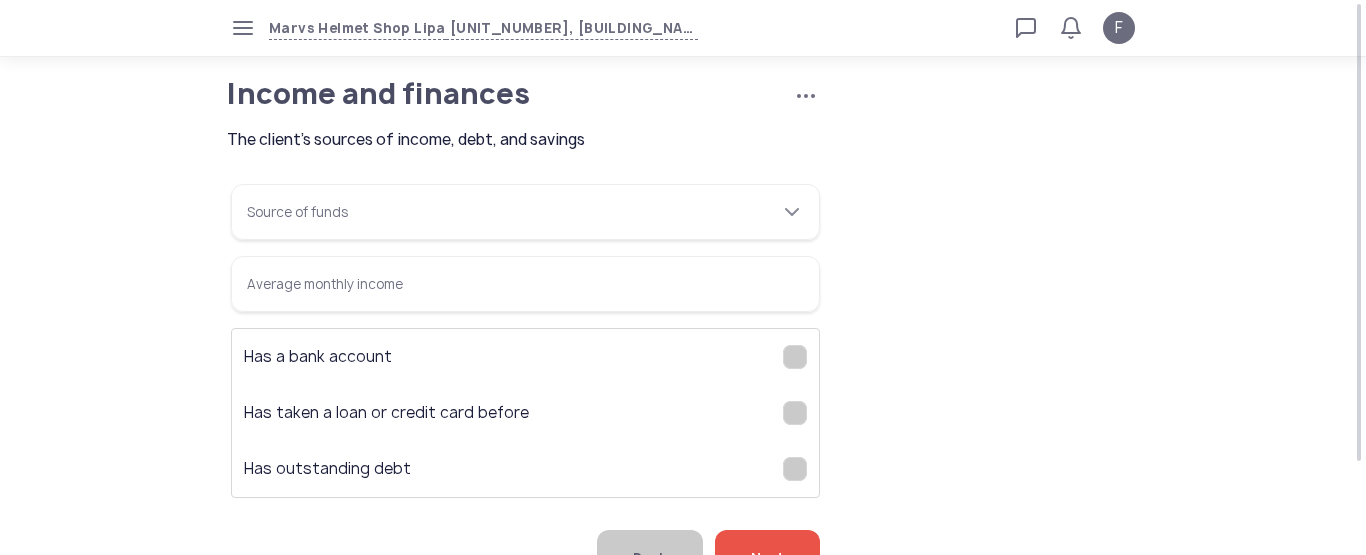 click 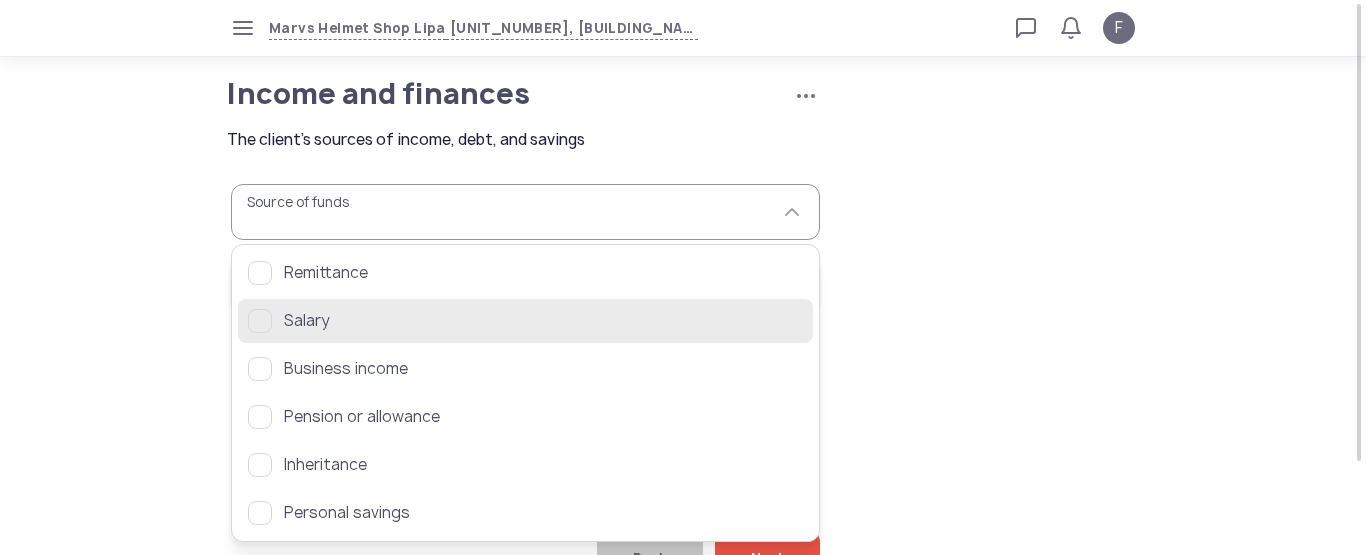 click on "Salary" 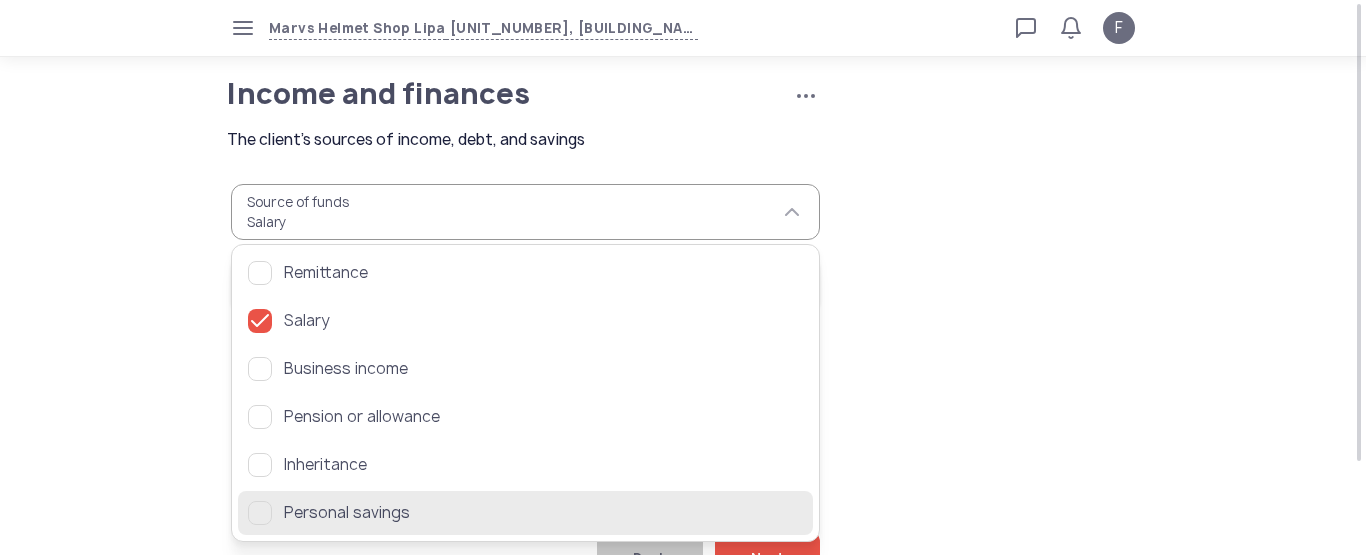 click on "Personal savings" 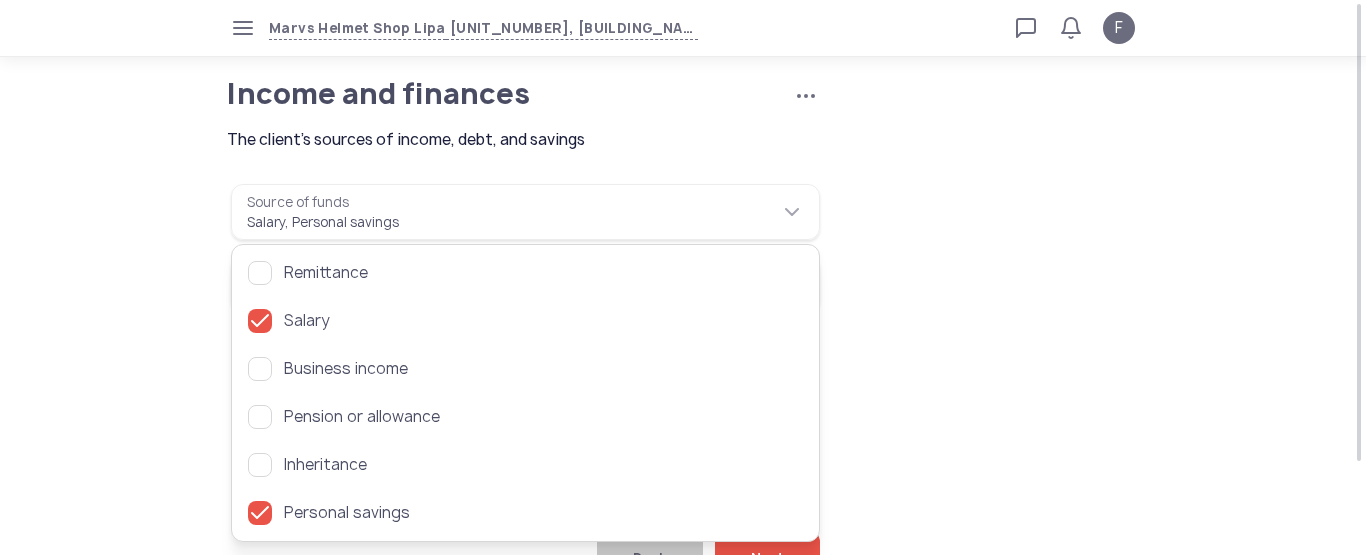 click on "Income and finances   Save and exit   Cancel application  The client's sources of income, debt, and savings  Source of funds  Salary Personal savings  Average monthly income   Has a bank account   Has taken a loan or credit card before   Has outstanding debt   Back   Next" 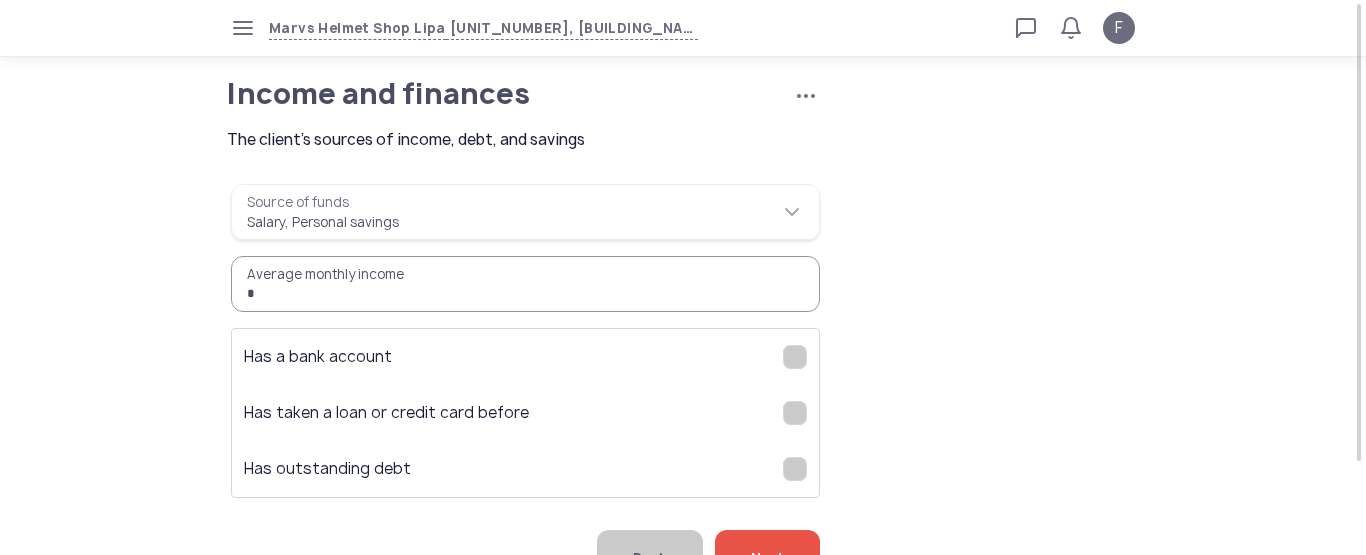 click on "*" at bounding box center (525, 284) 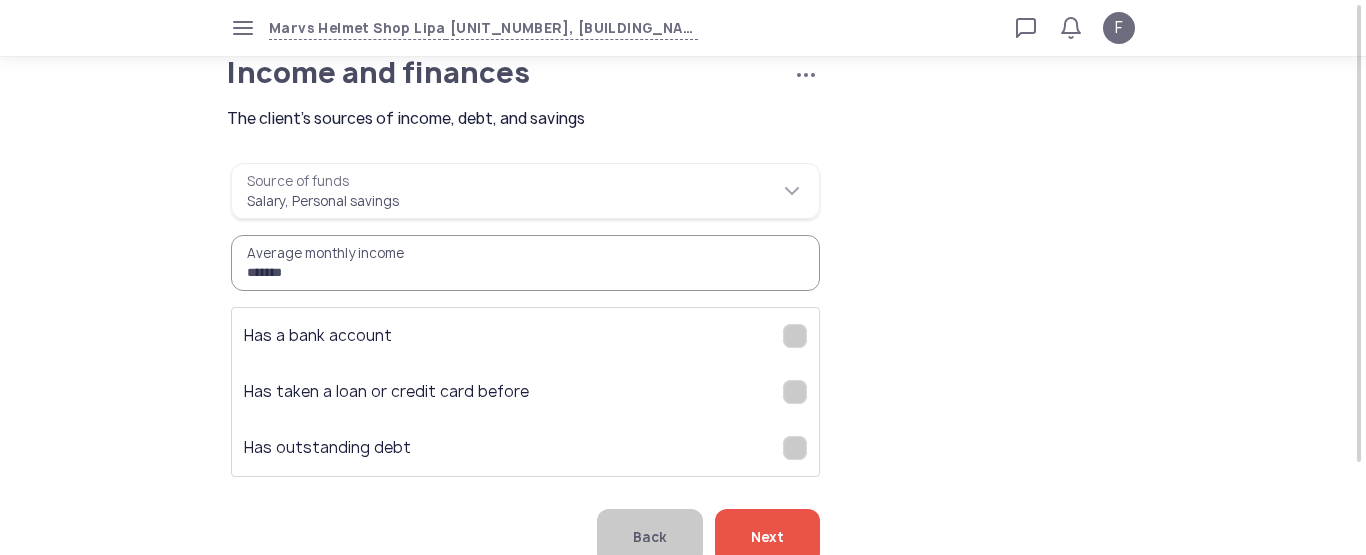 scroll, scrollTop: 107, scrollLeft: 0, axis: vertical 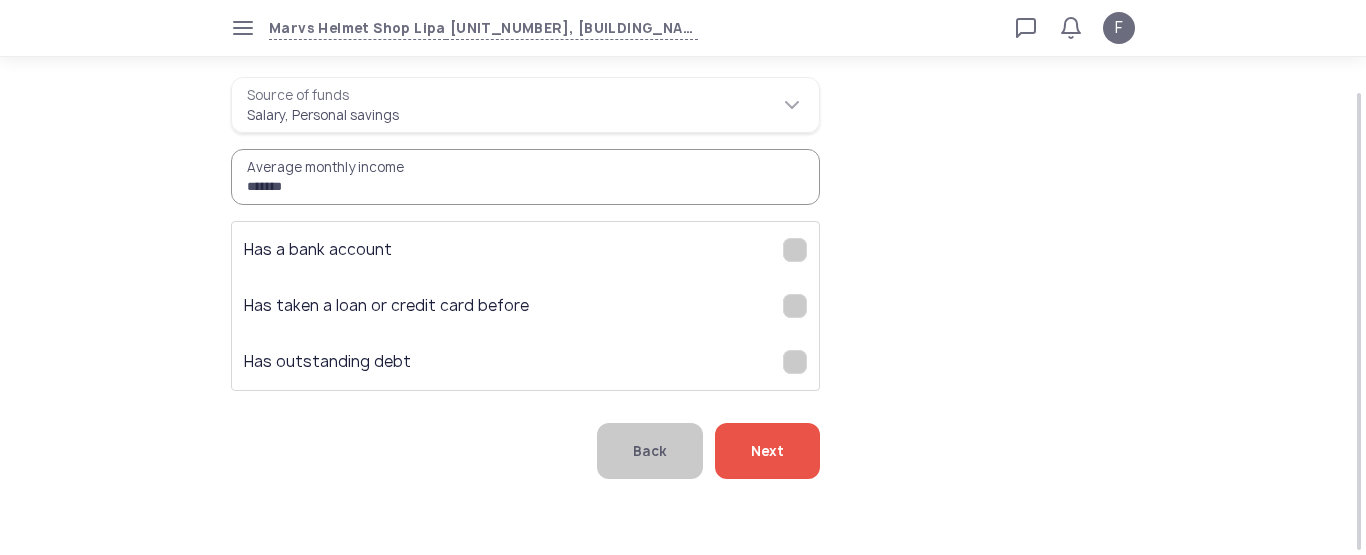 type on "*******" 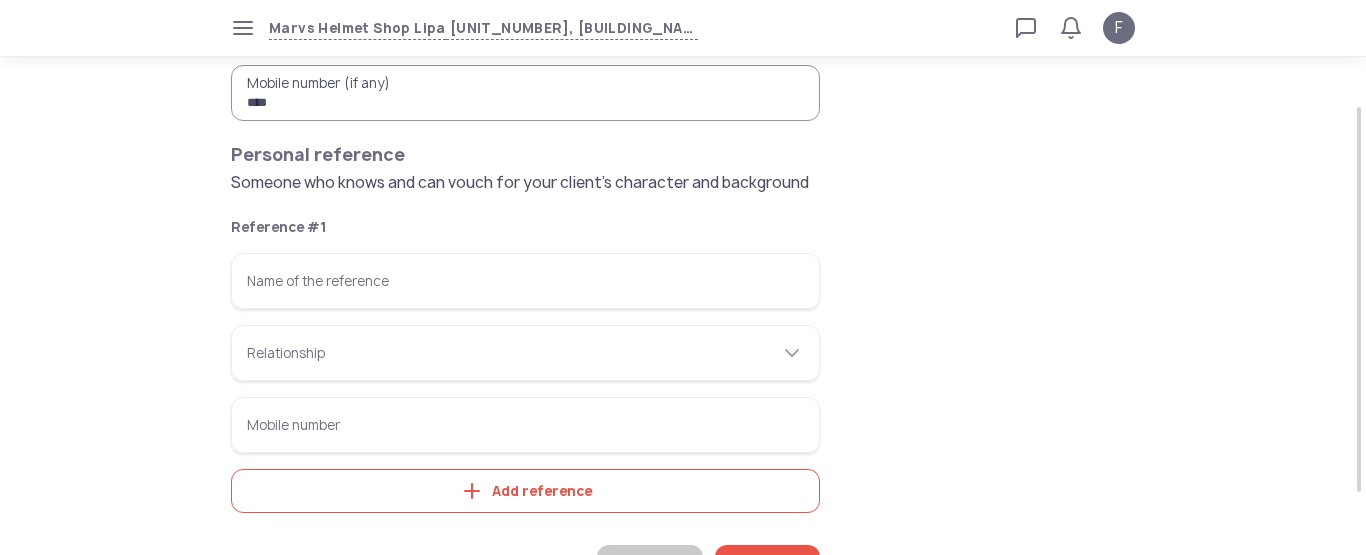 scroll, scrollTop: 147, scrollLeft: 0, axis: vertical 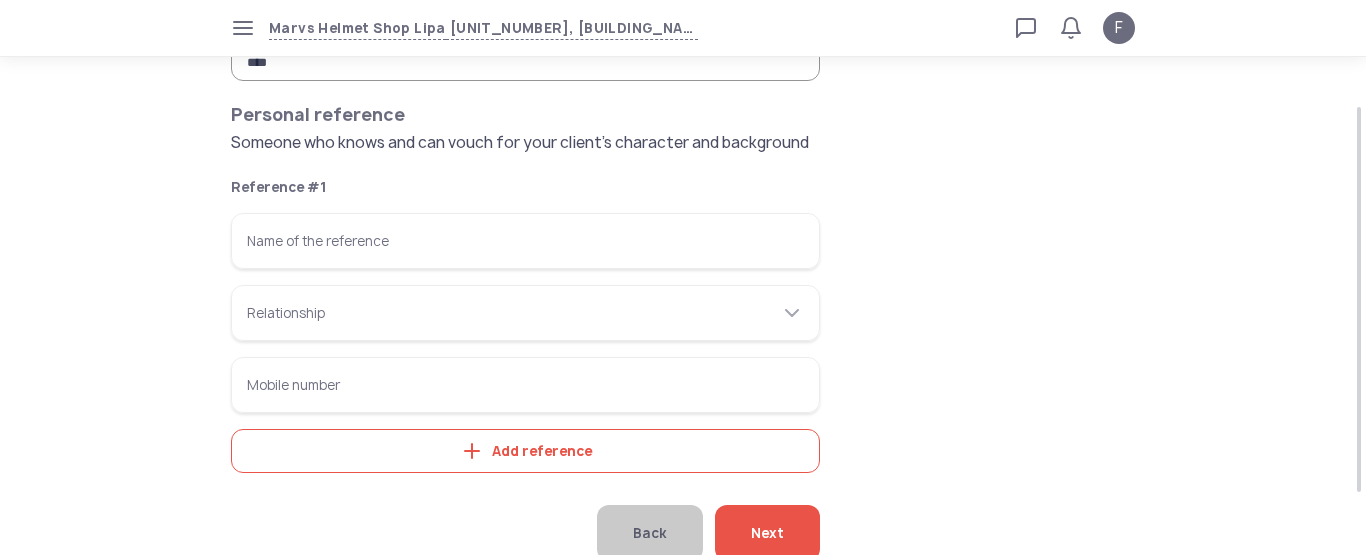 type 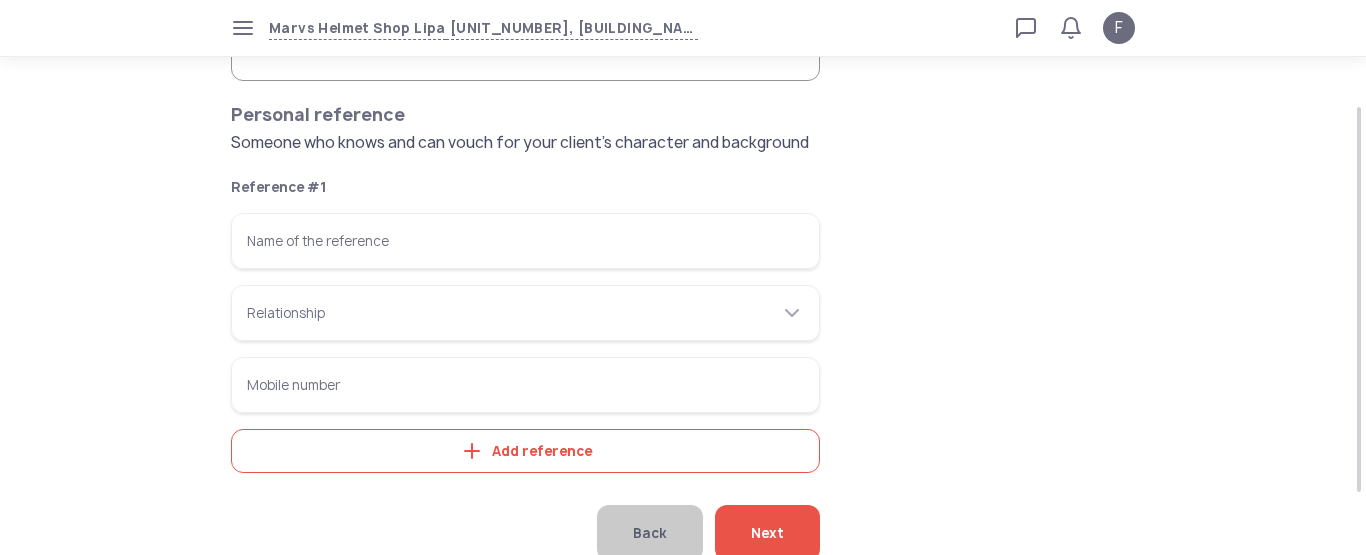 click on "Name of the reference" at bounding box center [525, 241] 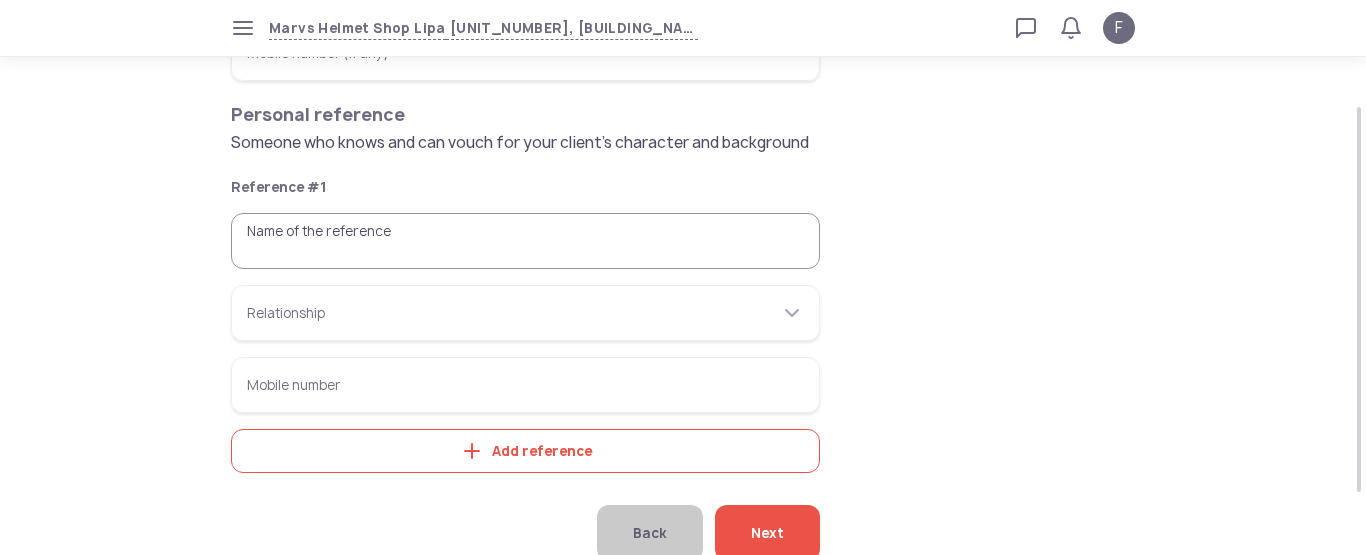 click on "Name of the reference" at bounding box center [525, 241] 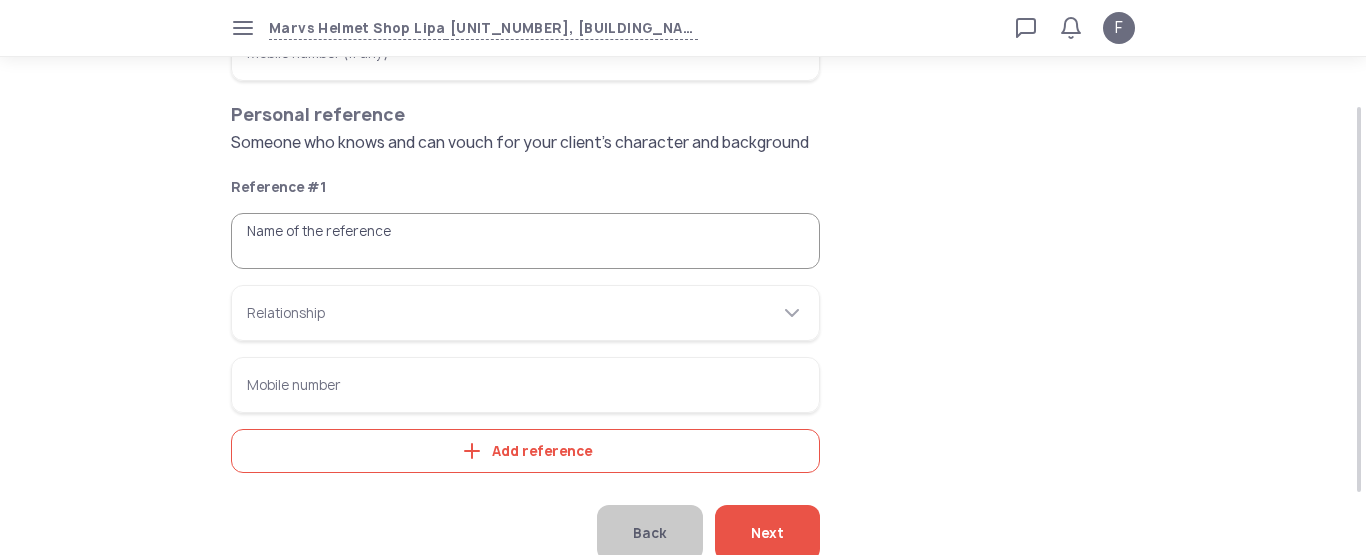 type on "***" 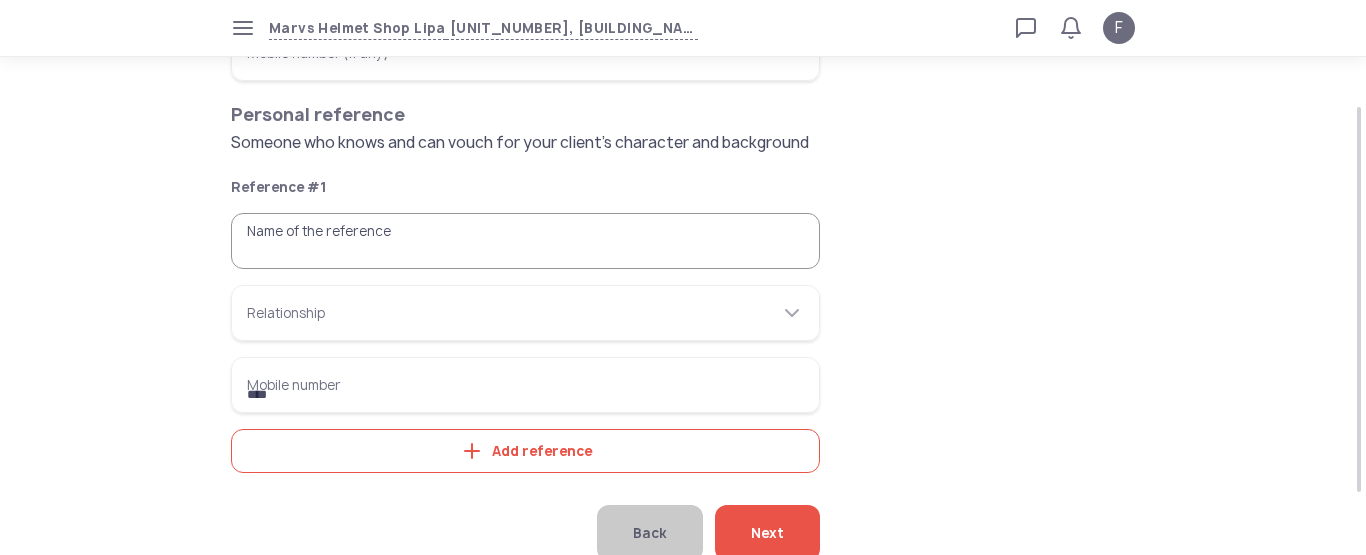 click on "***" at bounding box center (525, 385) 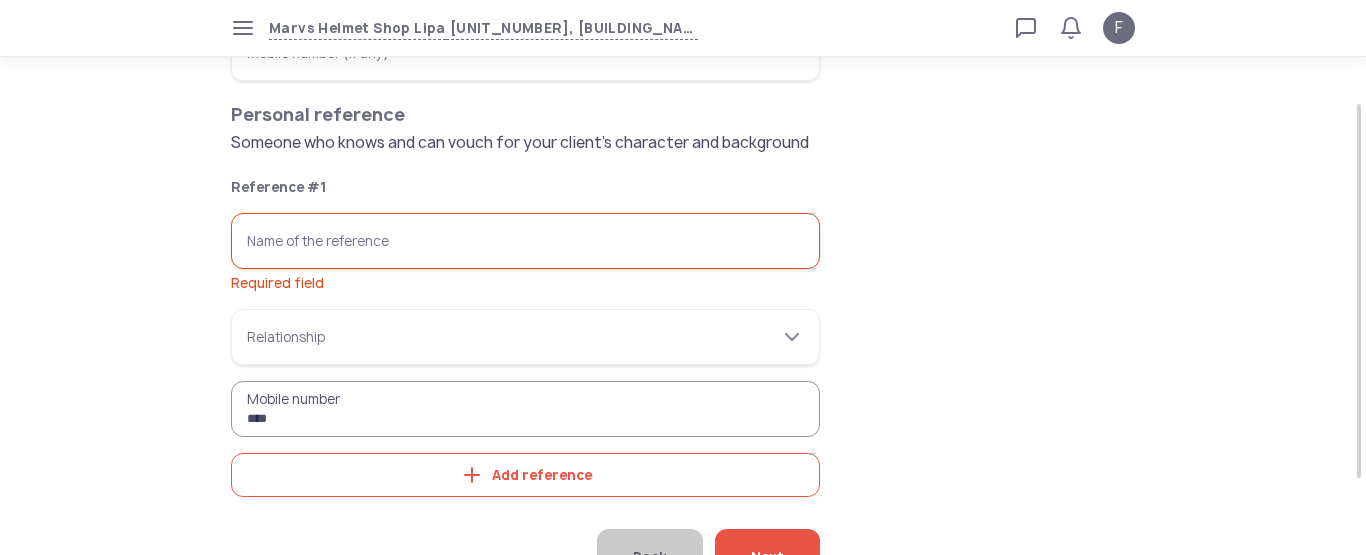 type 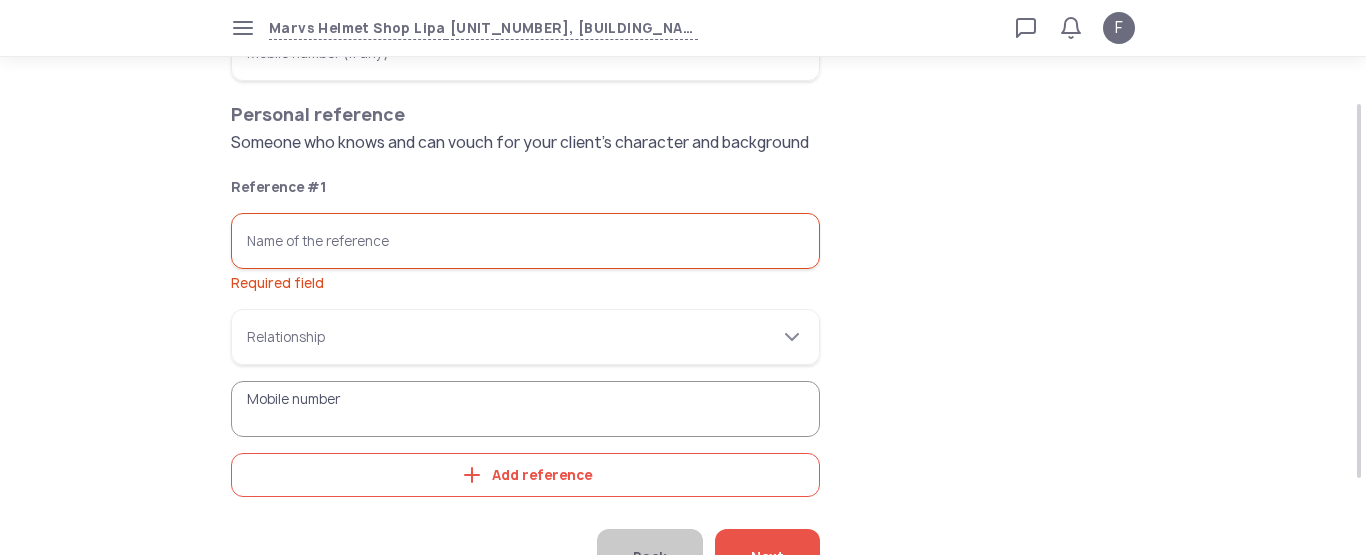 click on "Relationship" at bounding box center [525, 337] 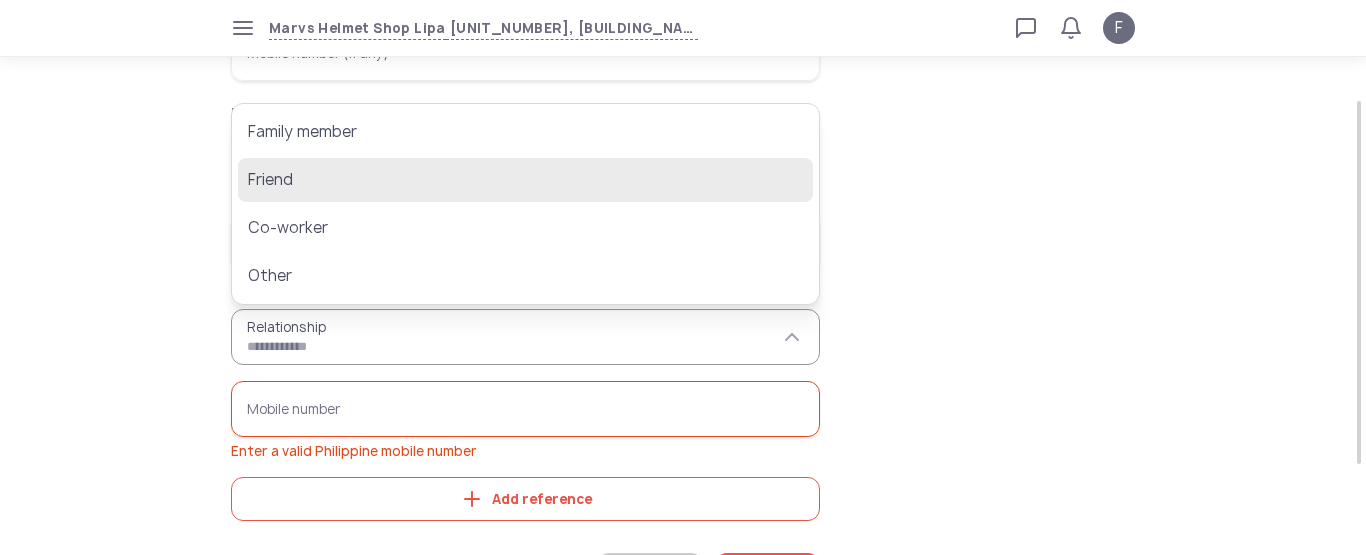 click on "Friend" 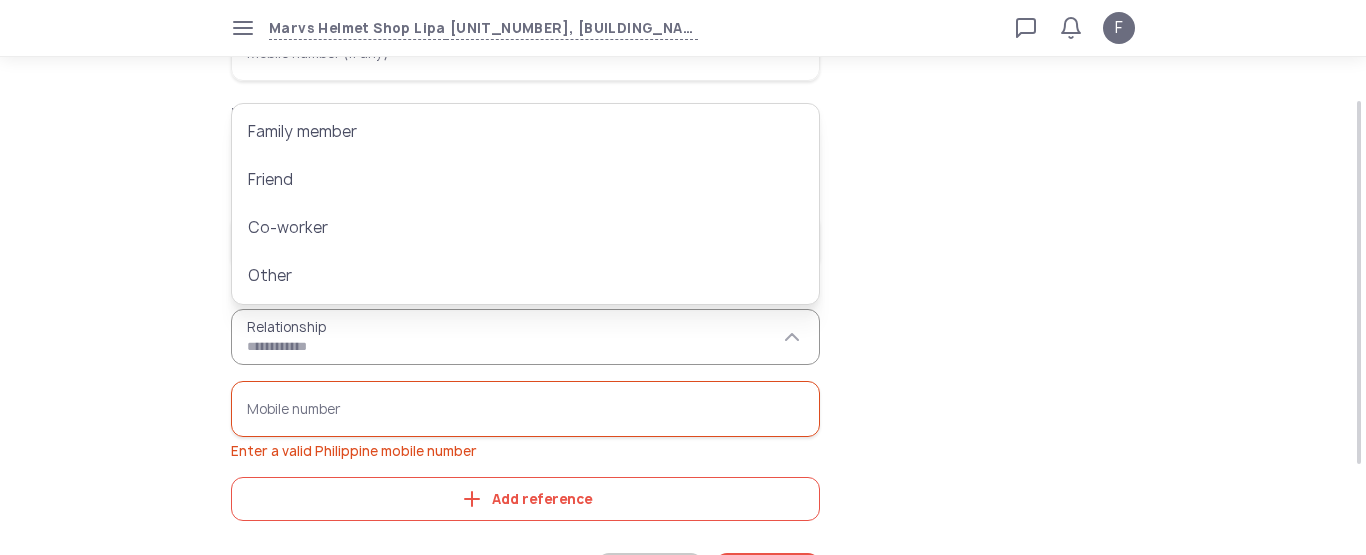 type on "******" 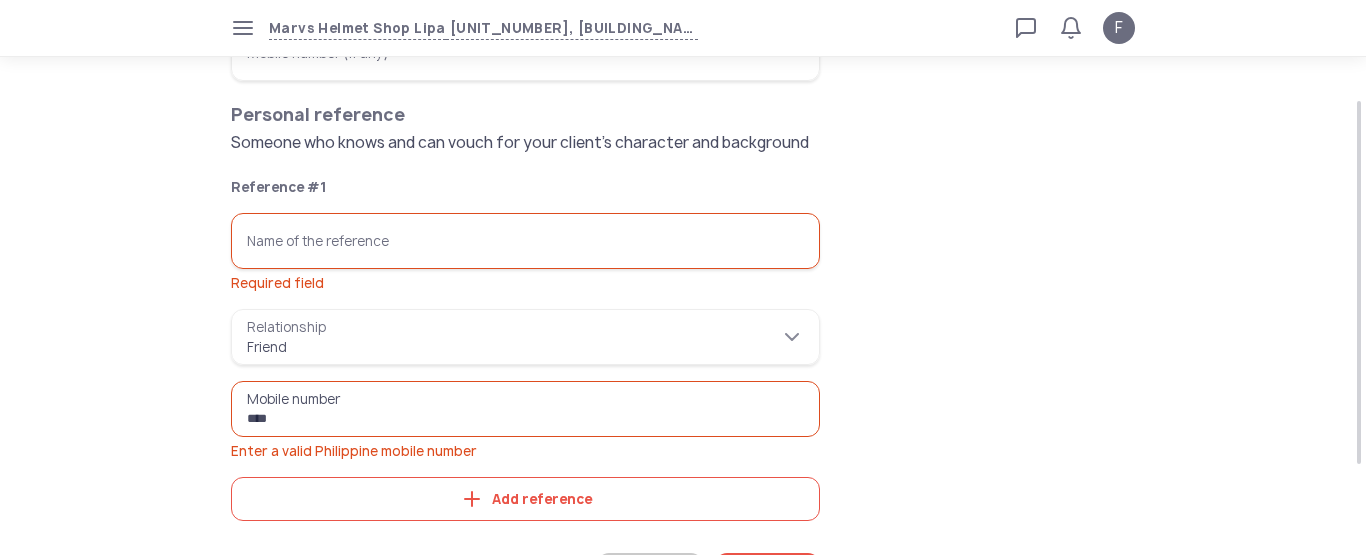type 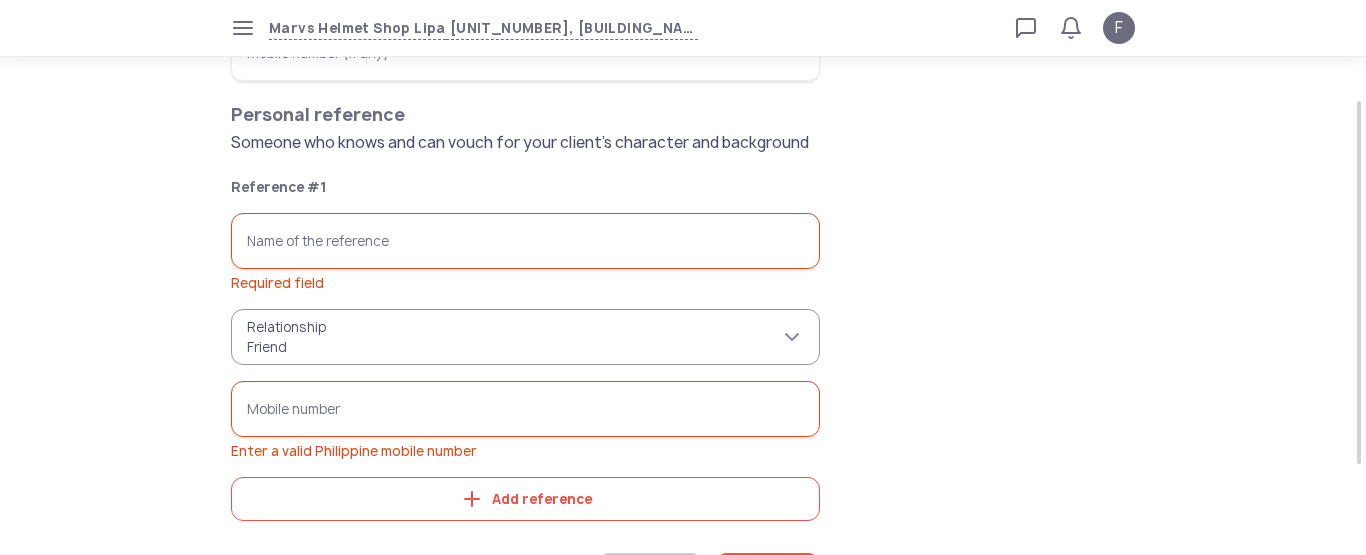 click on "******" at bounding box center (525, 337) 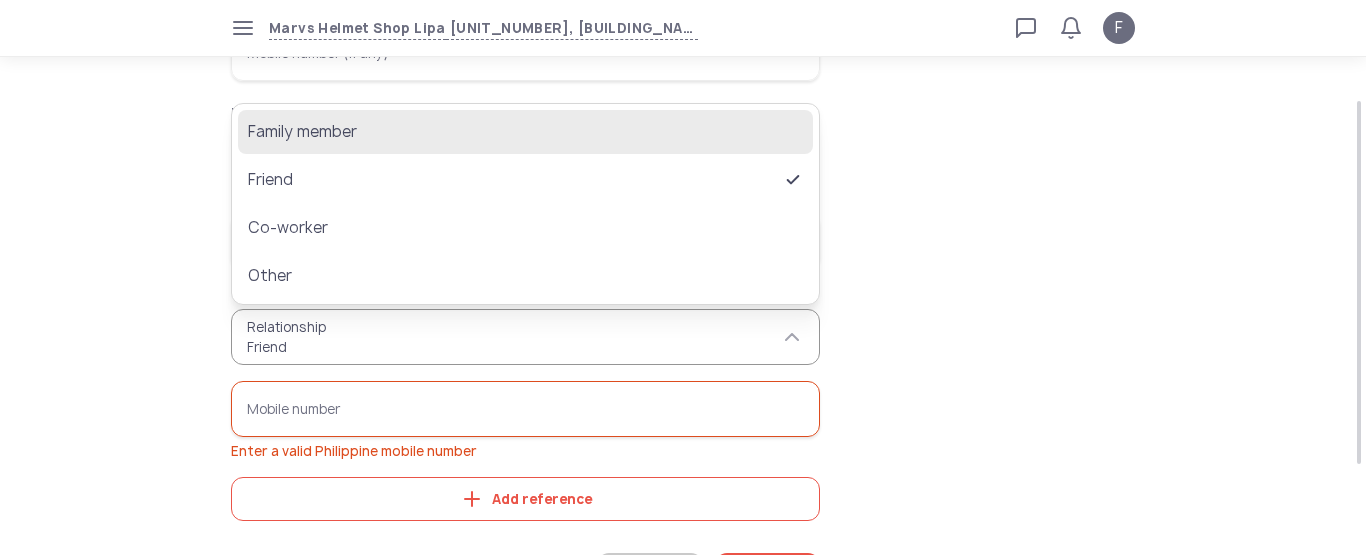 click on "Family member" 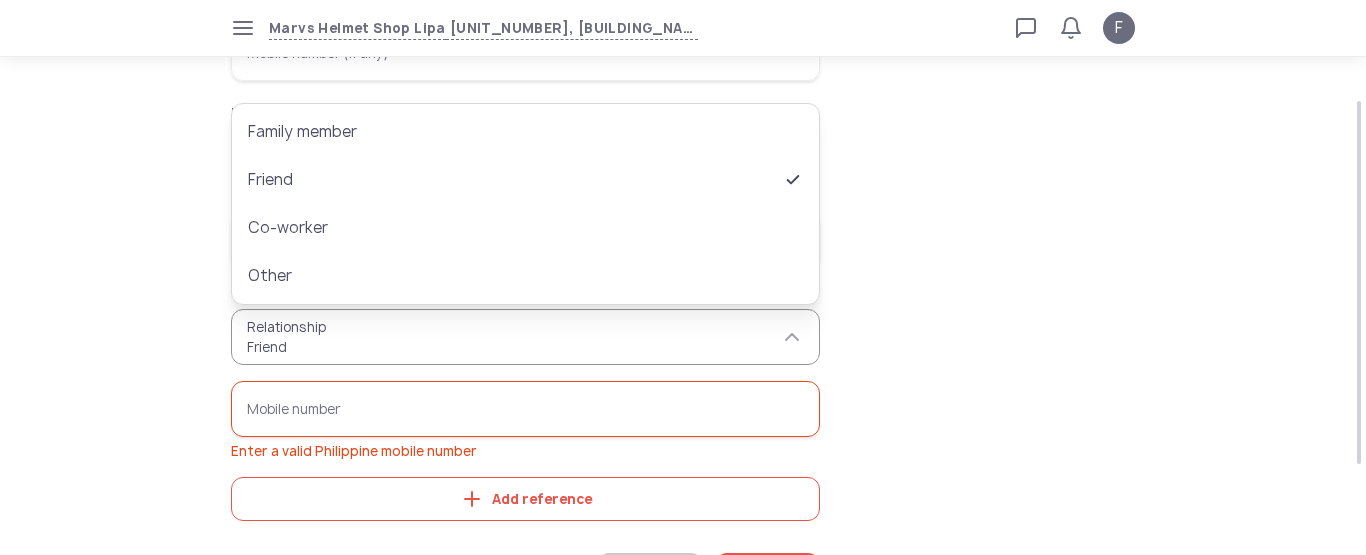 type on "**********" 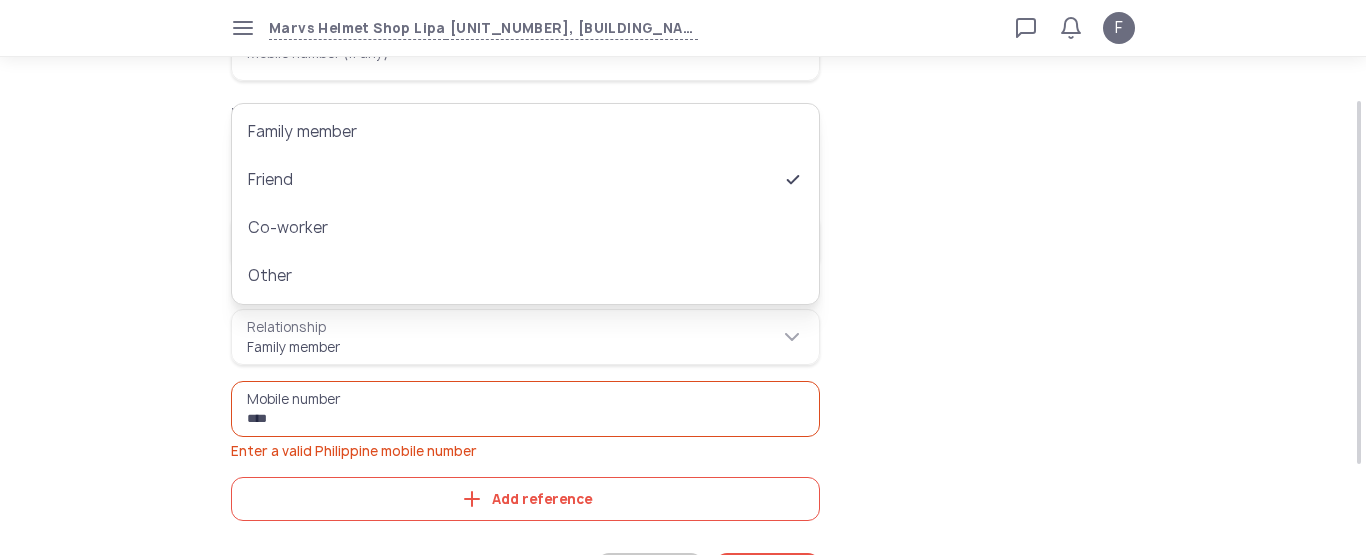 scroll, scrollTop: 0, scrollLeft: 0, axis: both 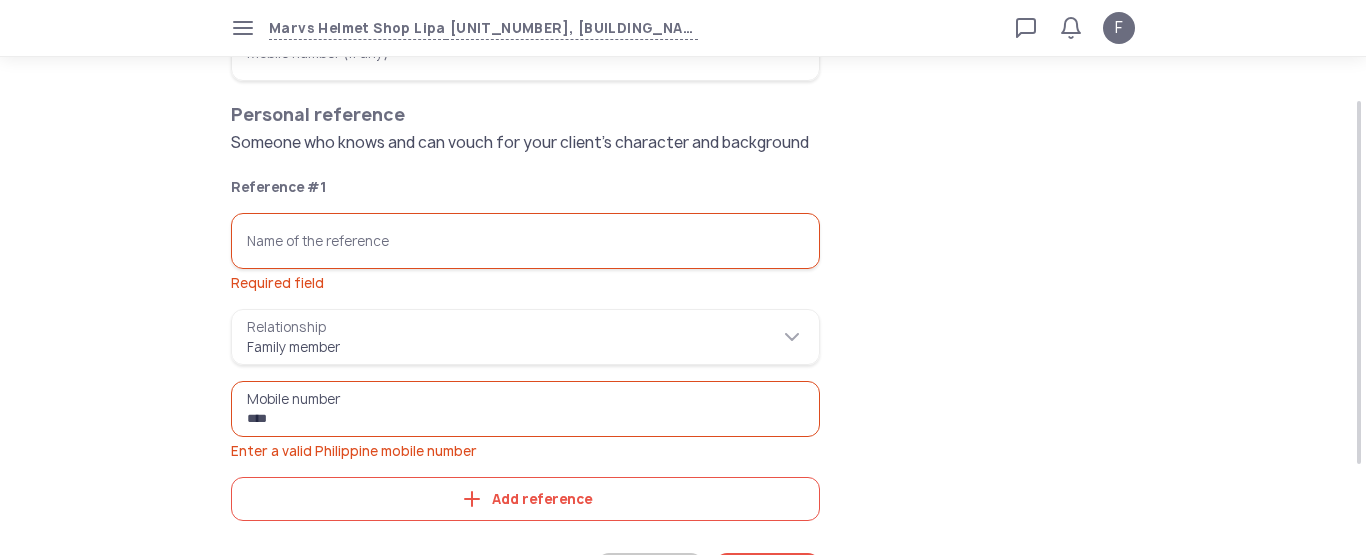 click on "***" at bounding box center (525, 409) 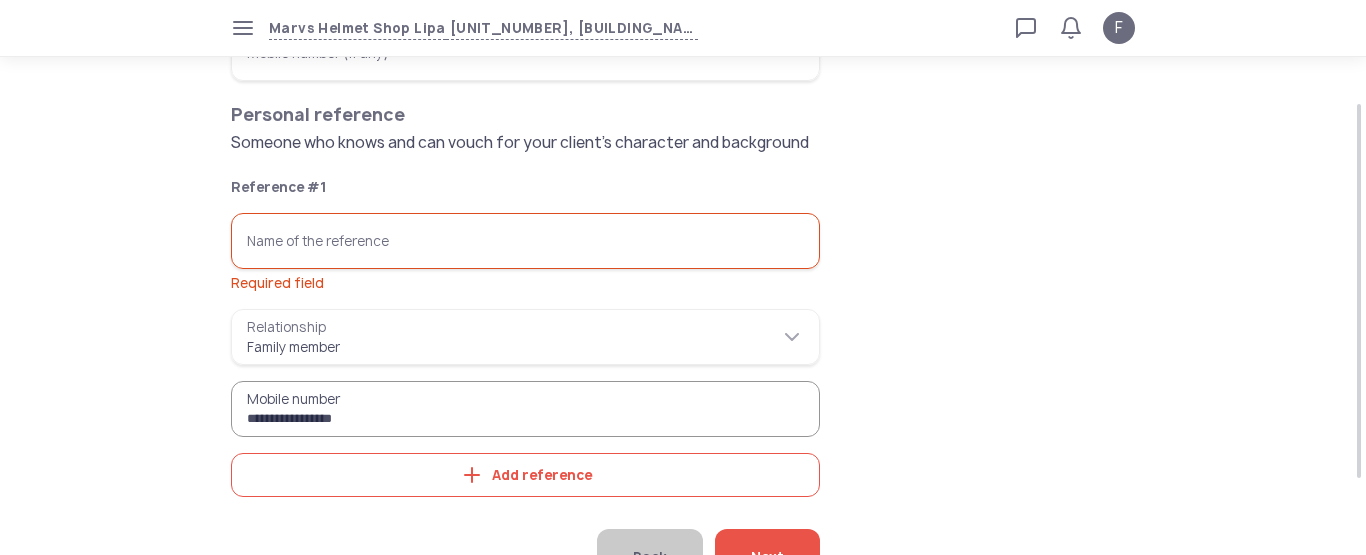 type on "**********" 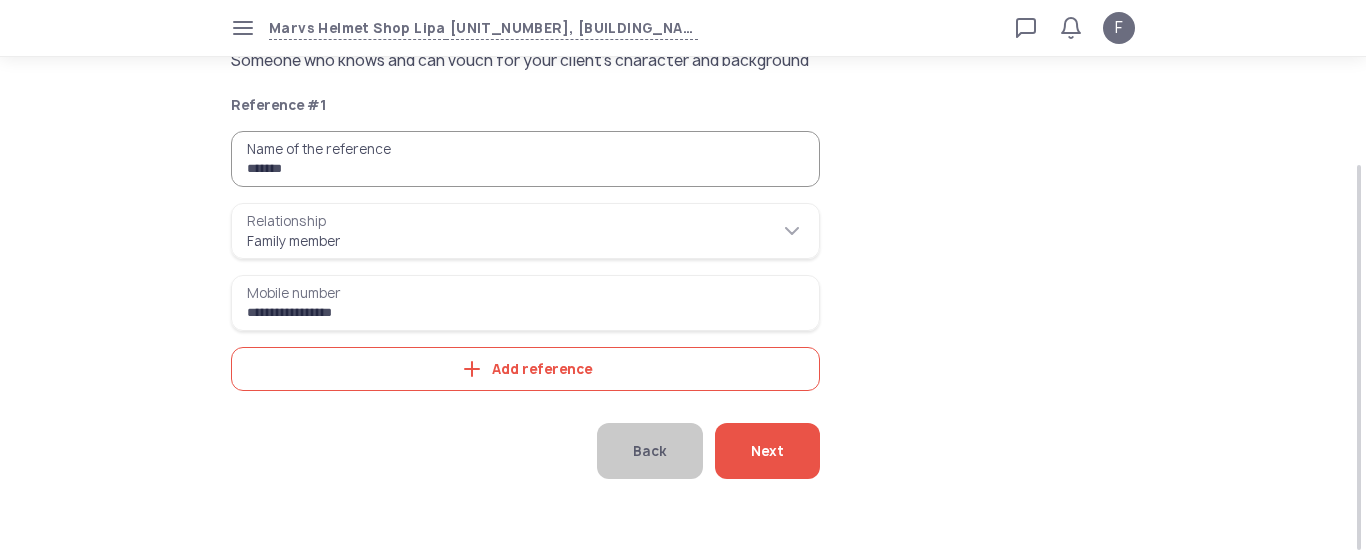 scroll, scrollTop: 229, scrollLeft: 0, axis: vertical 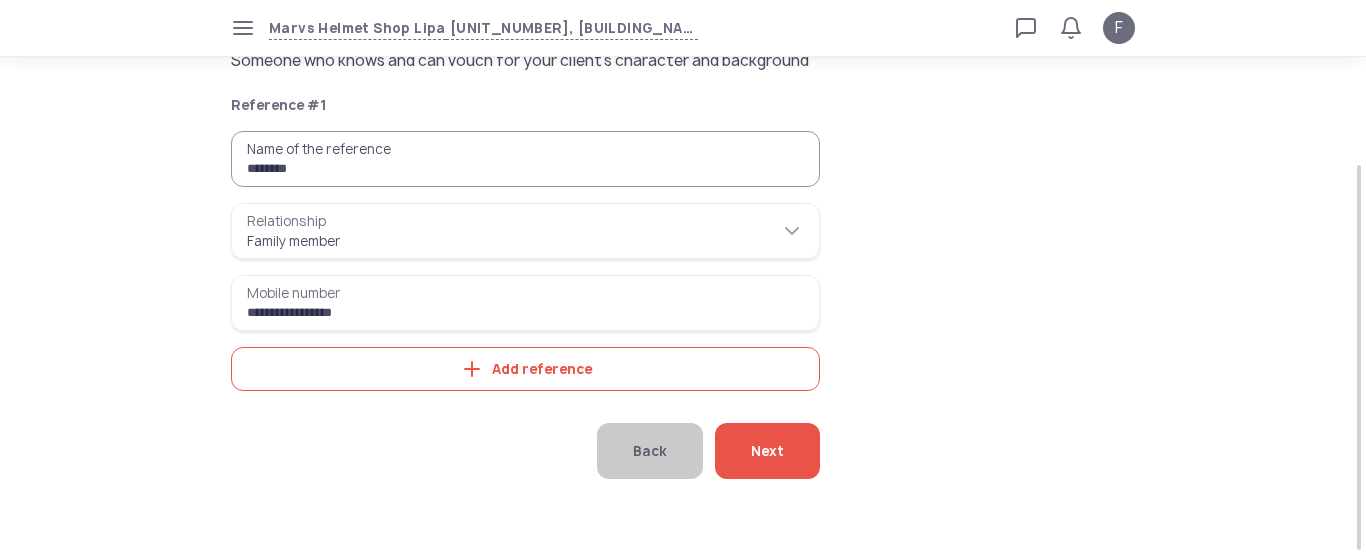paste on "*" 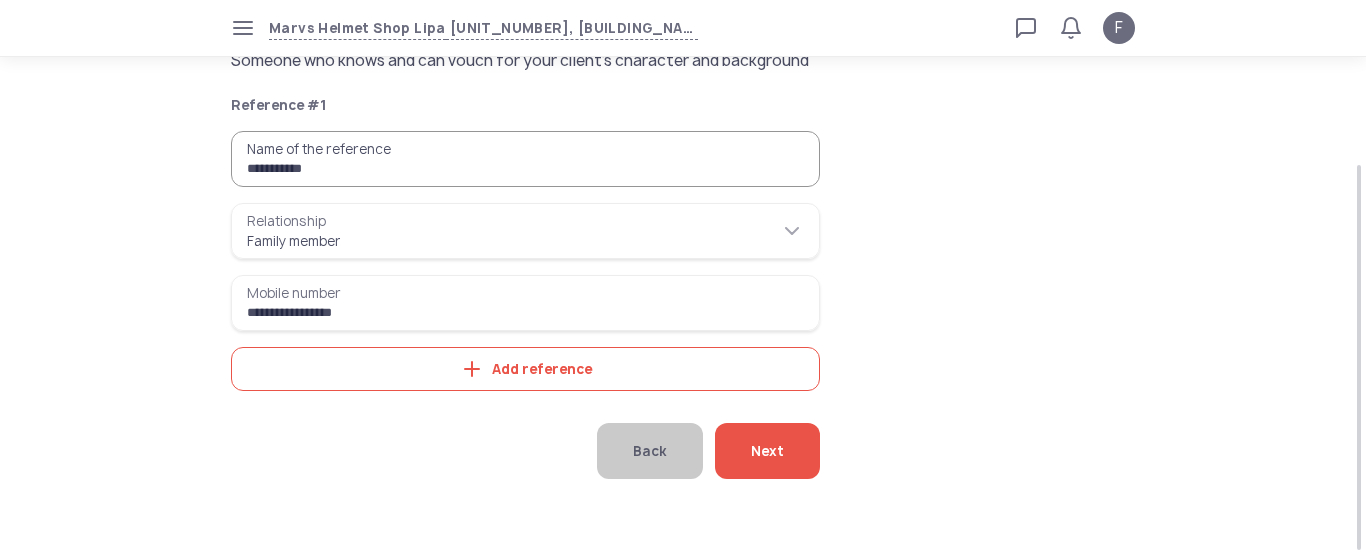 type on "**********" 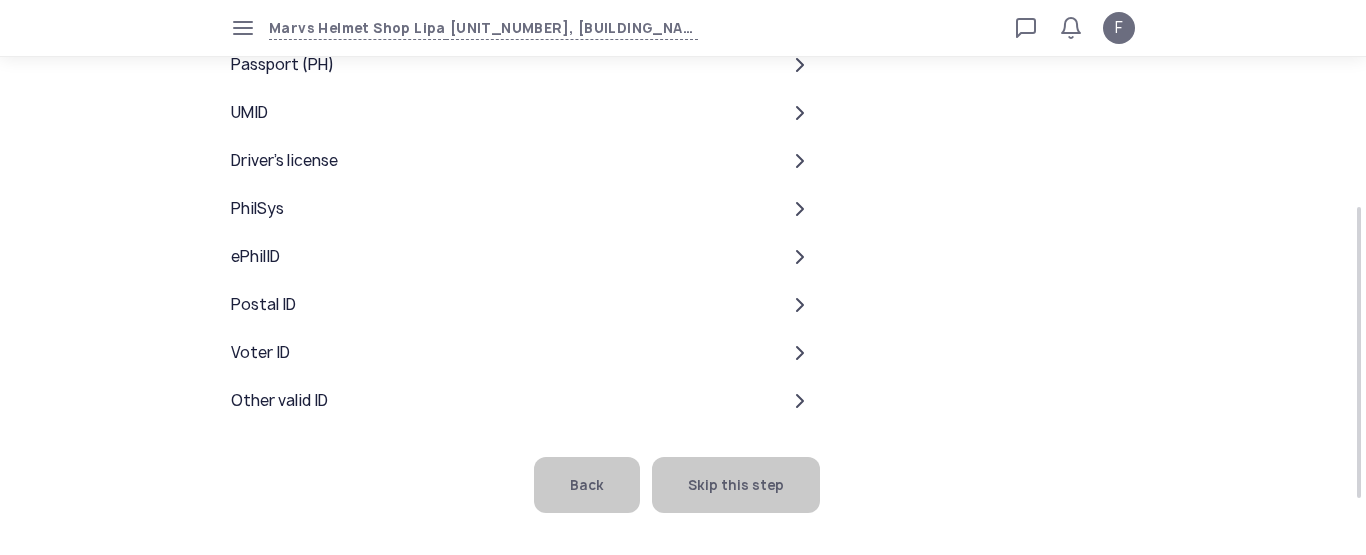 scroll, scrollTop: 473, scrollLeft: 0, axis: vertical 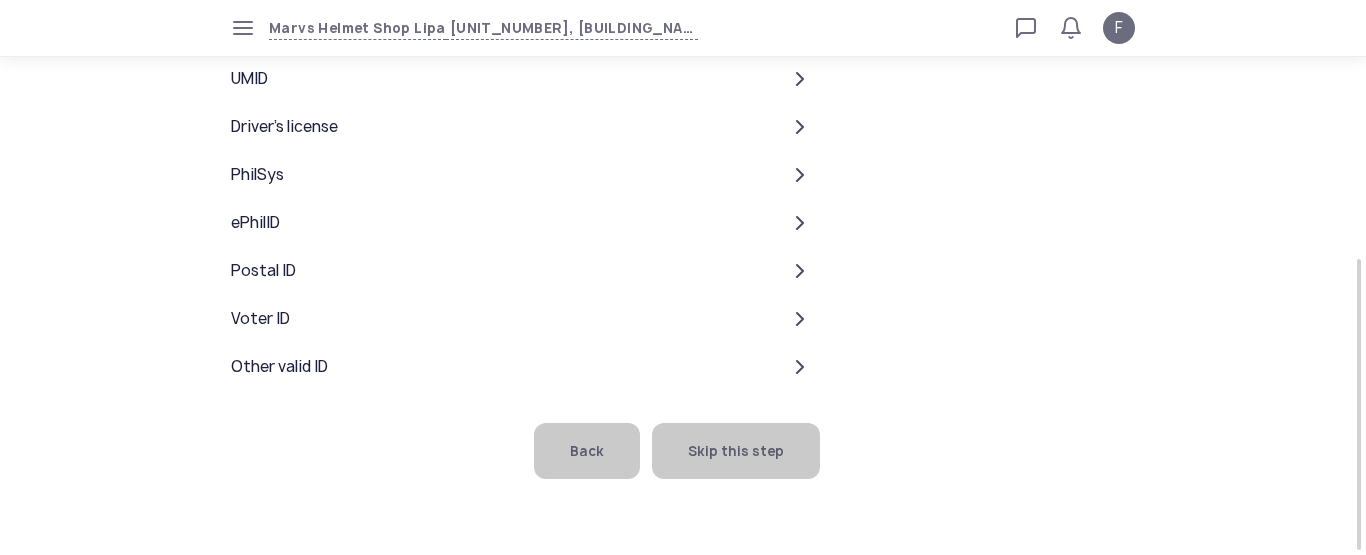 click on "Skip this step" 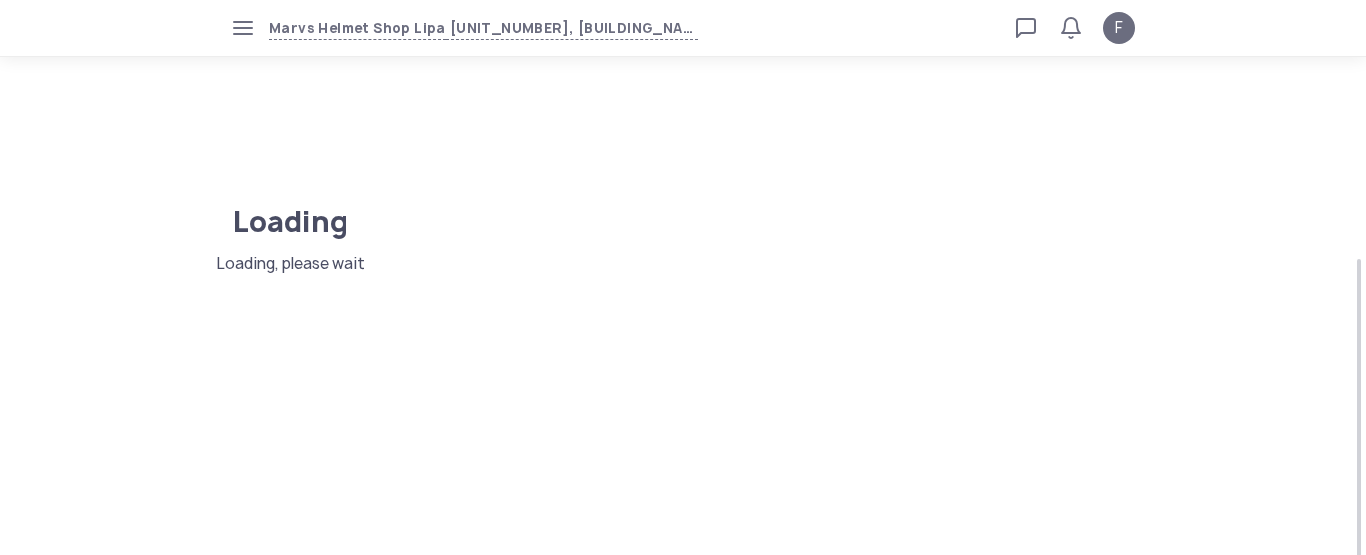 scroll, scrollTop: 0, scrollLeft: 0, axis: both 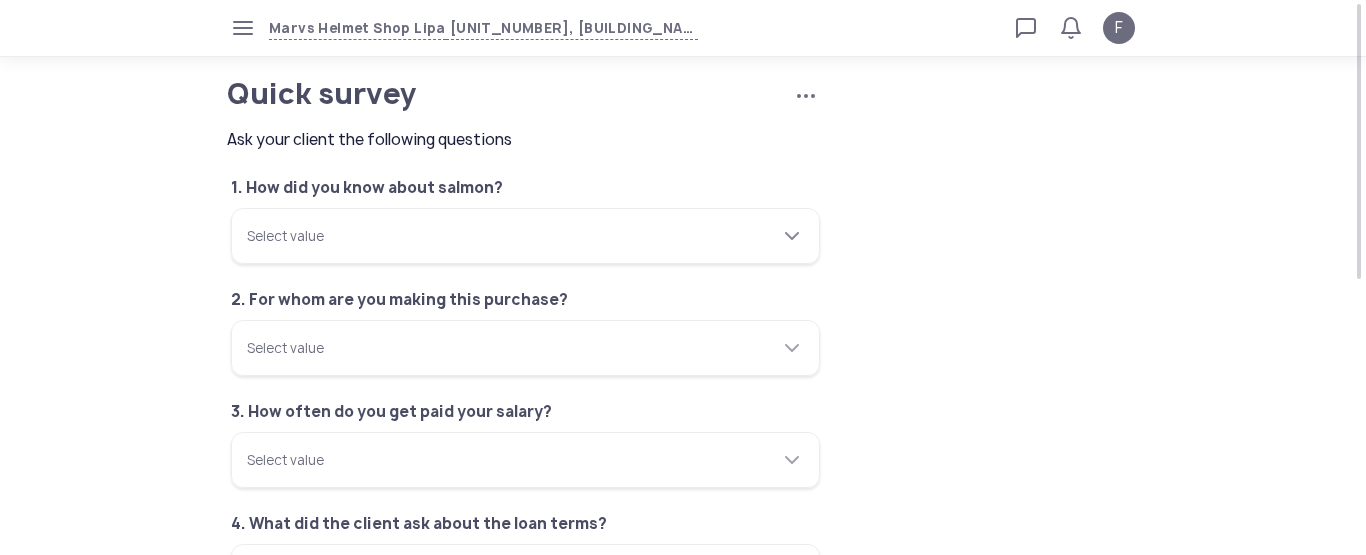 click on "Select value" at bounding box center [525, 236] 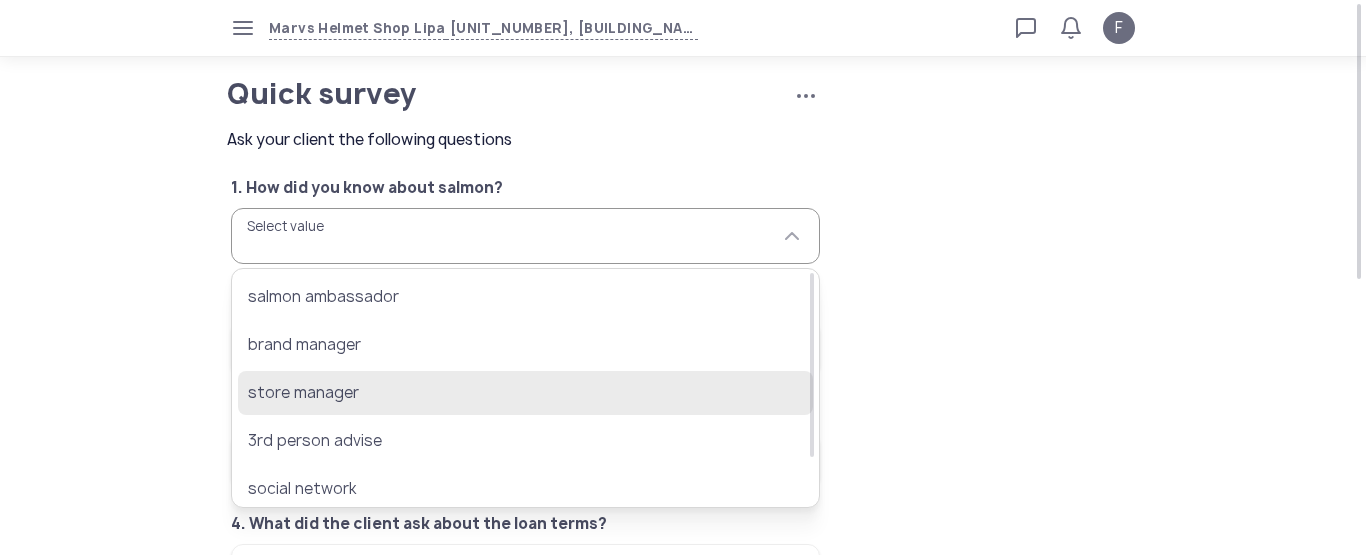 click on "store manager" 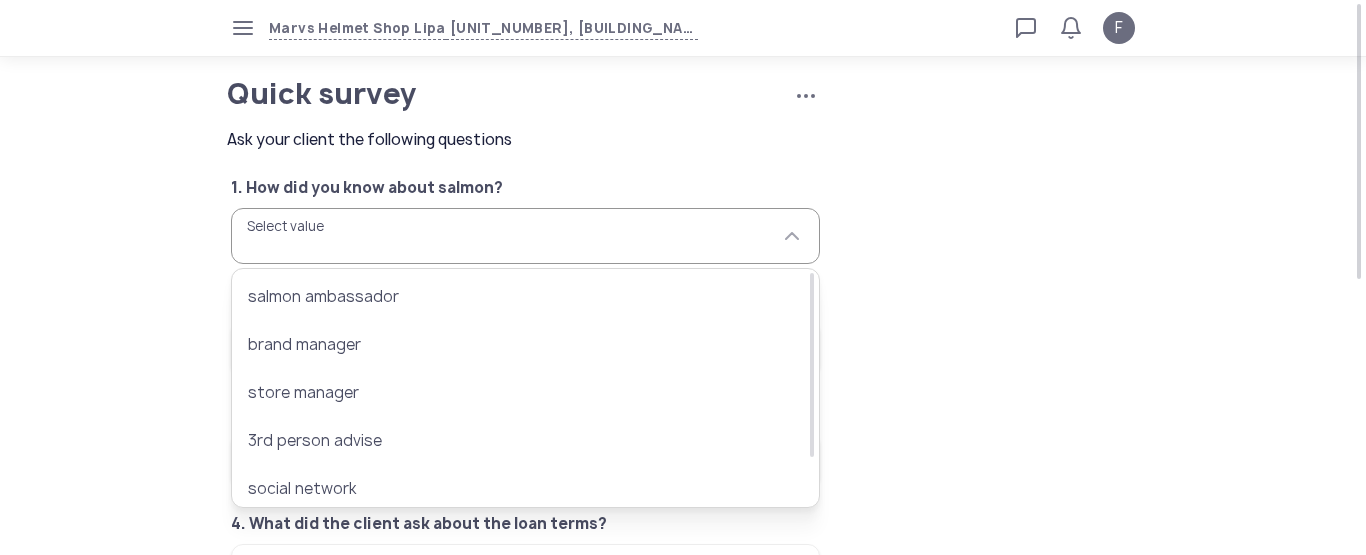 type on "**********" 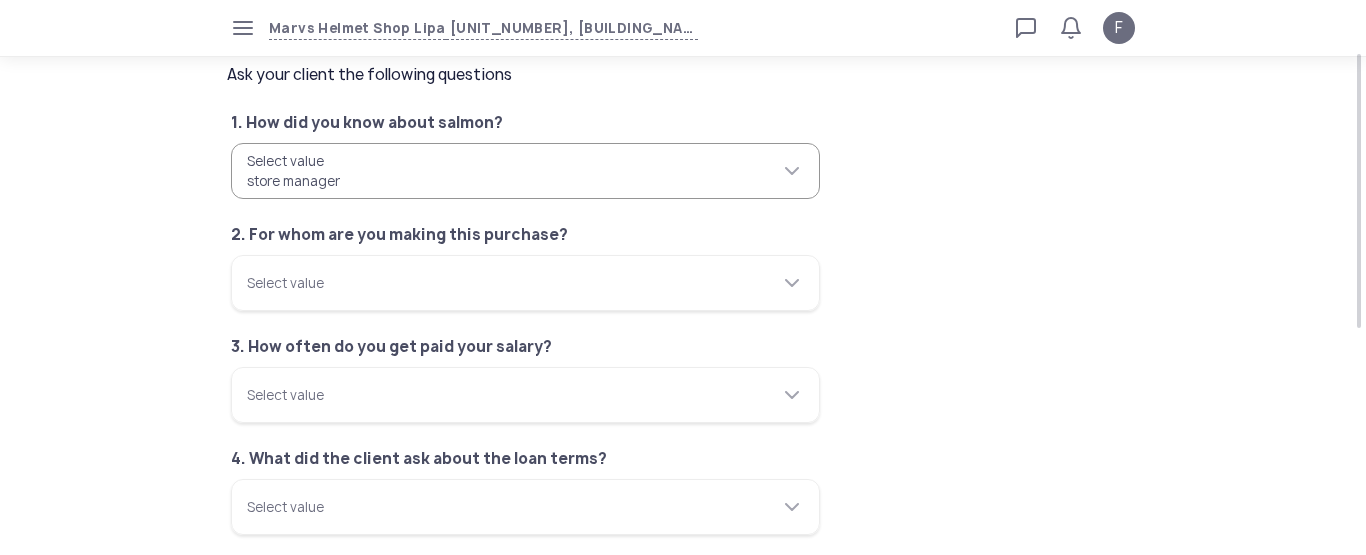 scroll, scrollTop: 100, scrollLeft: 0, axis: vertical 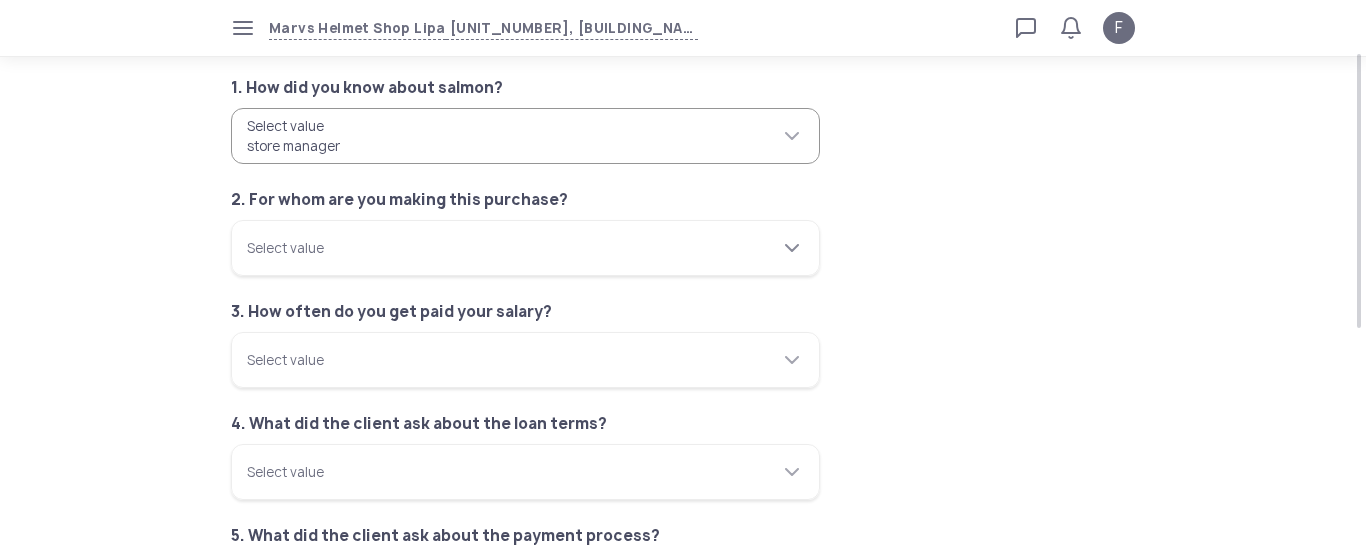 click on "Select value" at bounding box center [525, 248] 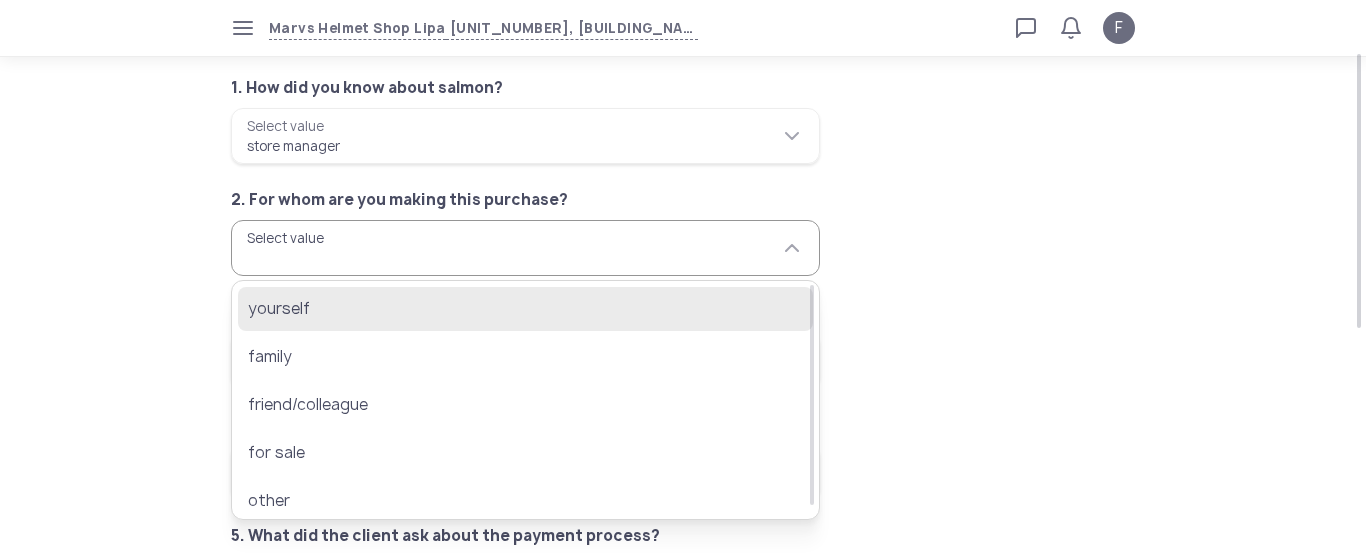 click on "yourself" 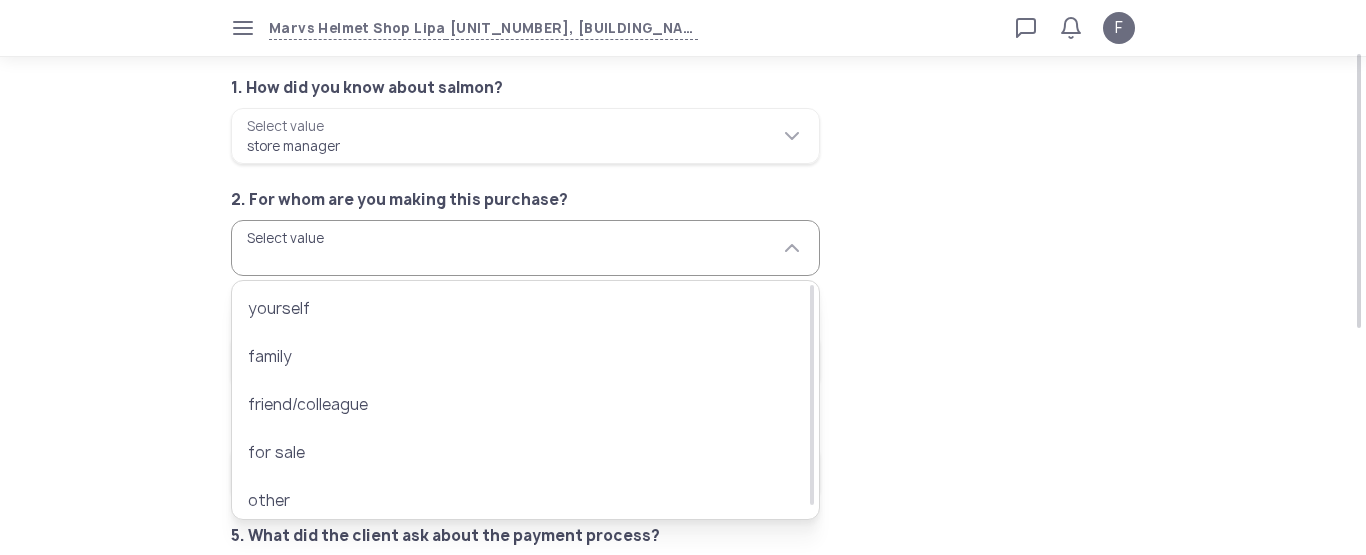 type on "********" 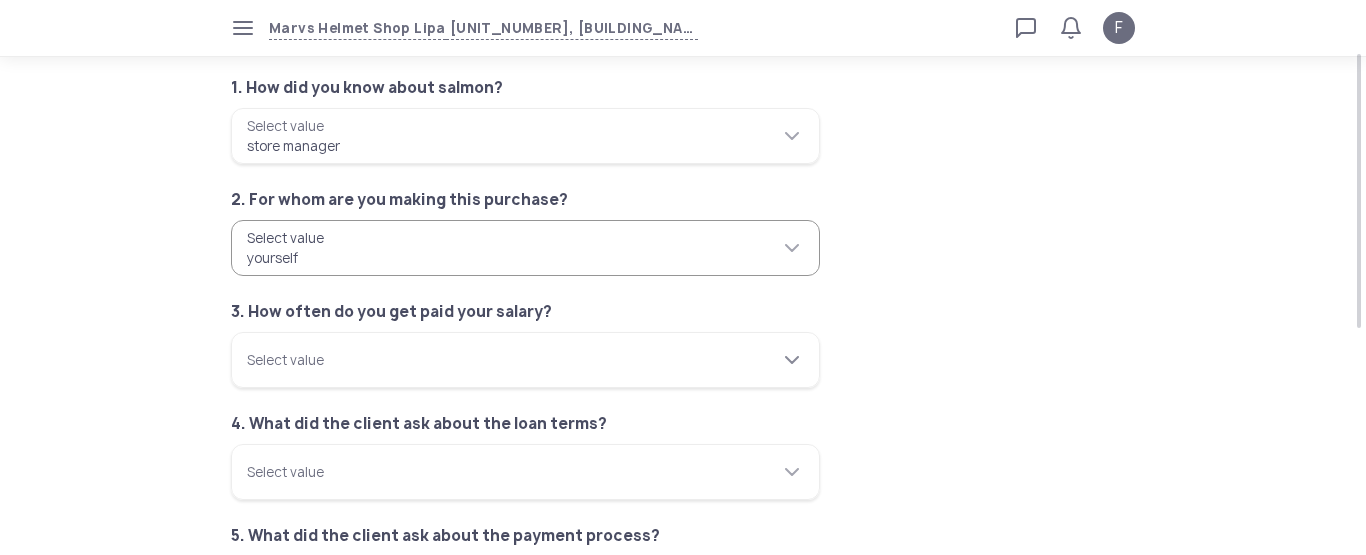 click on "Select value" at bounding box center [525, 360] 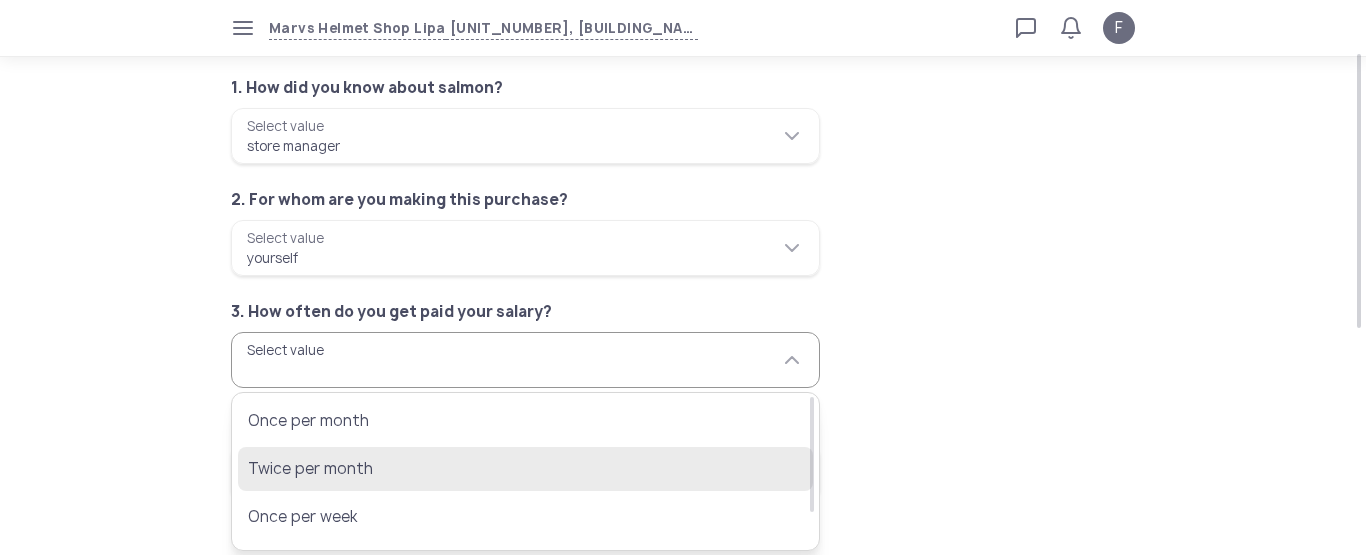 click on "Twice per month" 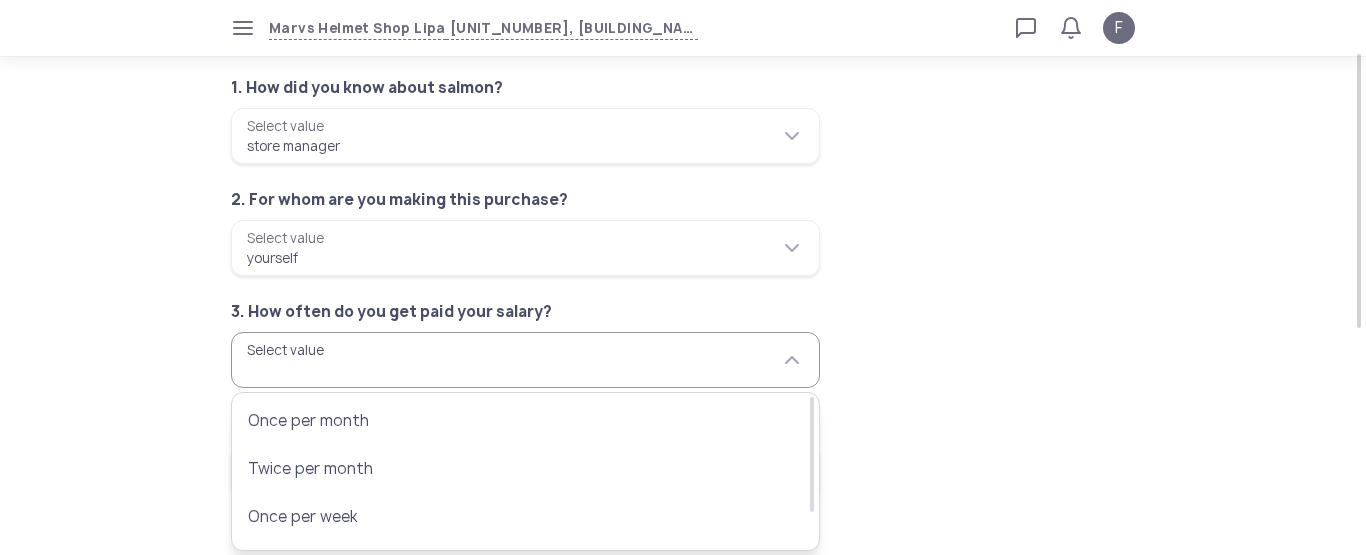 type on "**********" 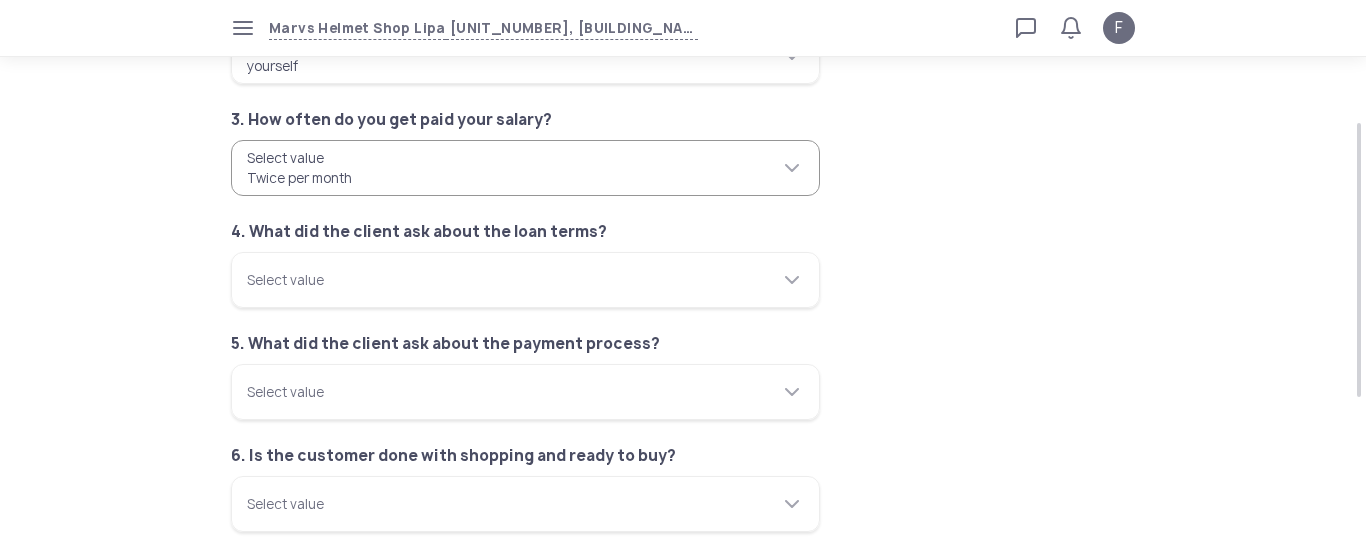 scroll, scrollTop: 300, scrollLeft: 0, axis: vertical 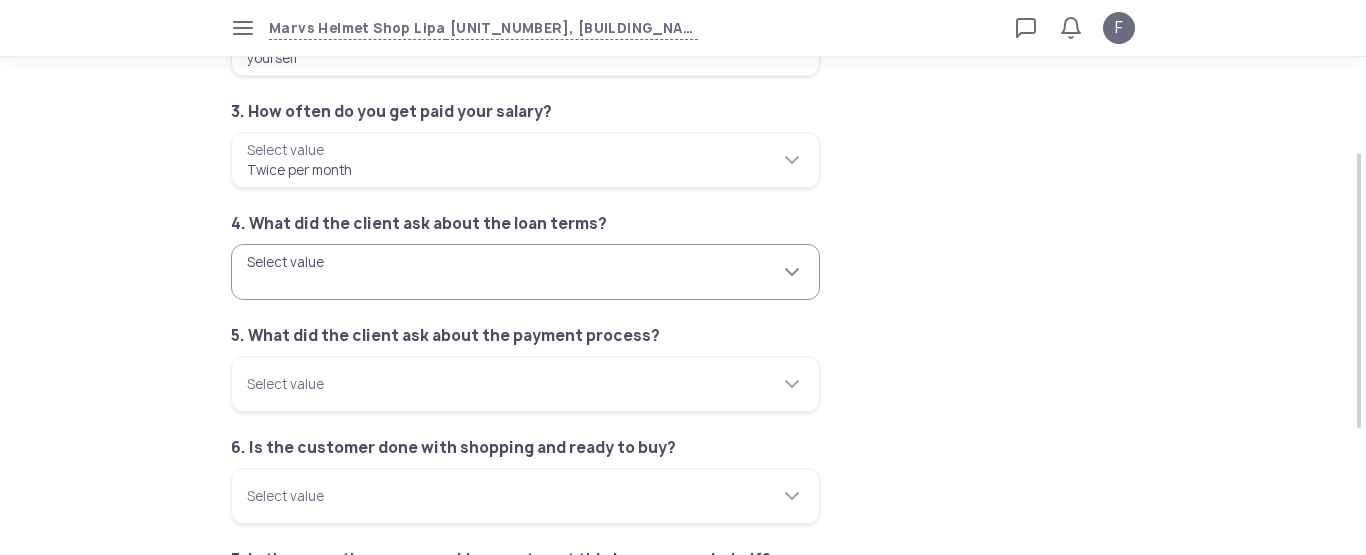 click 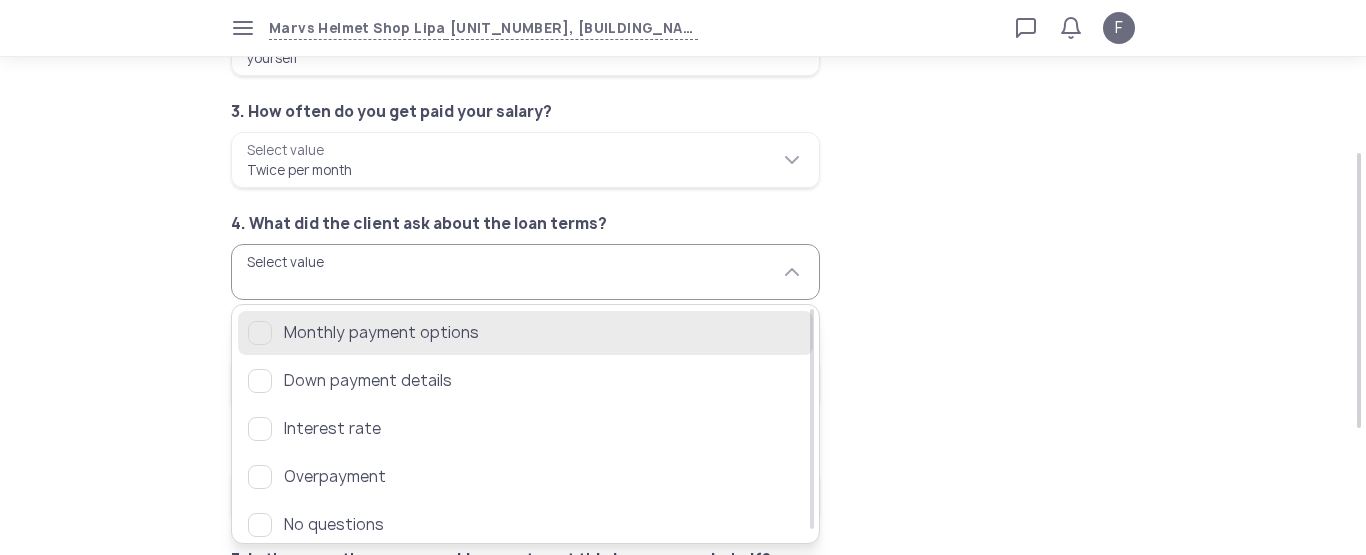 click on "Monthly payment options" 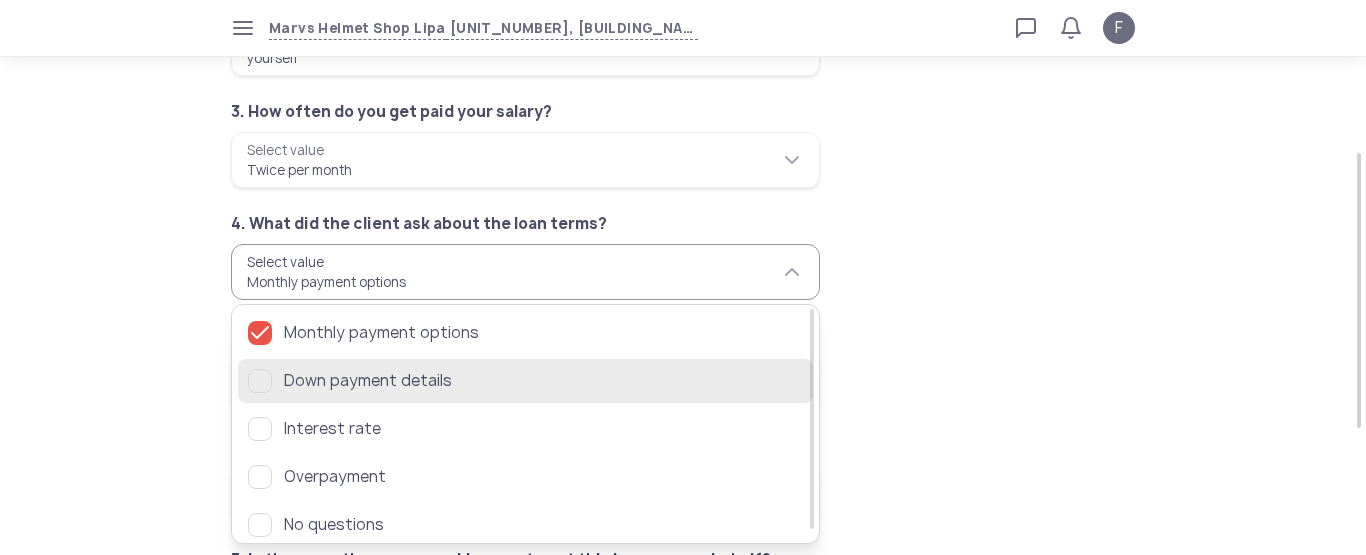 drag, startPoint x: 354, startPoint y: 374, endPoint x: 454, endPoint y: 397, distance: 102.610916 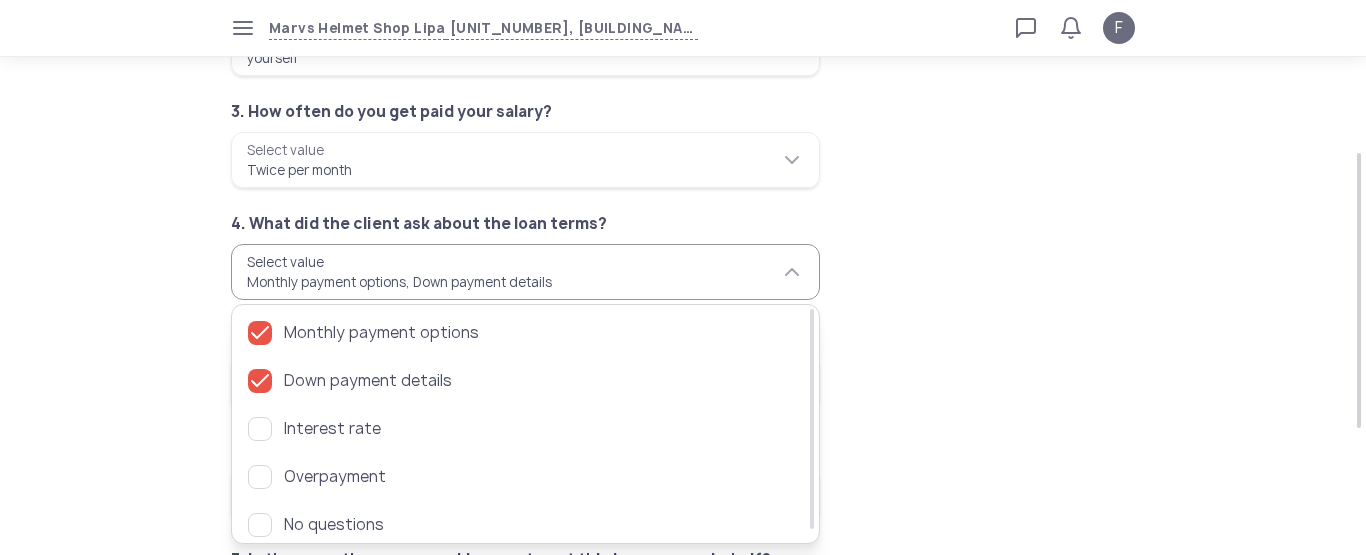 click on "**********" 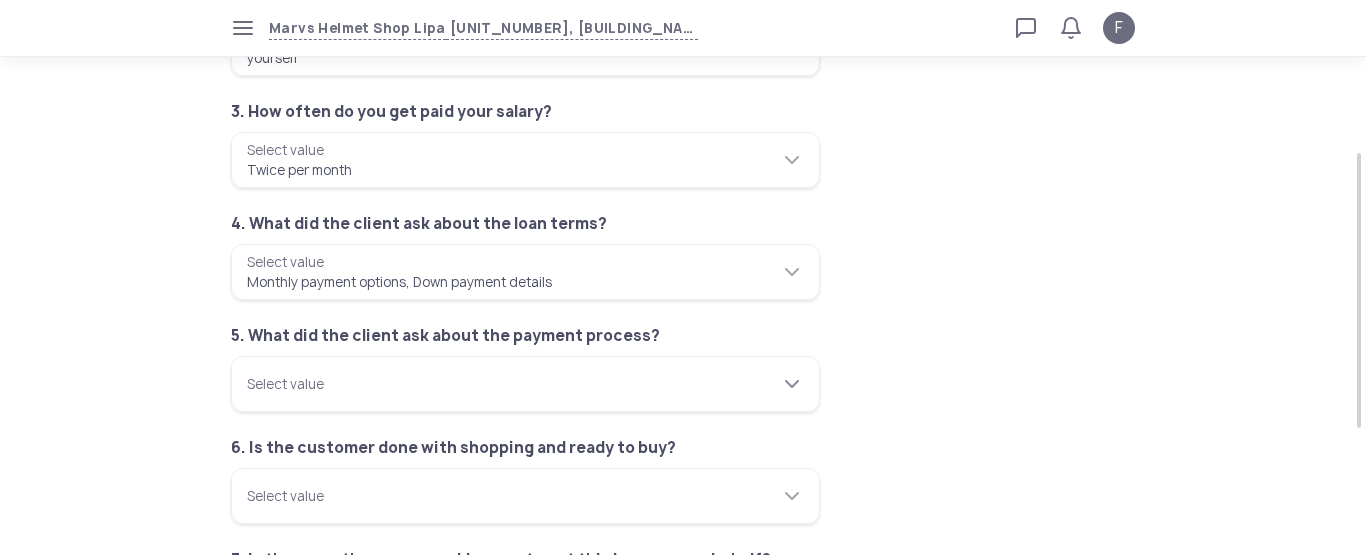click on "Select value" 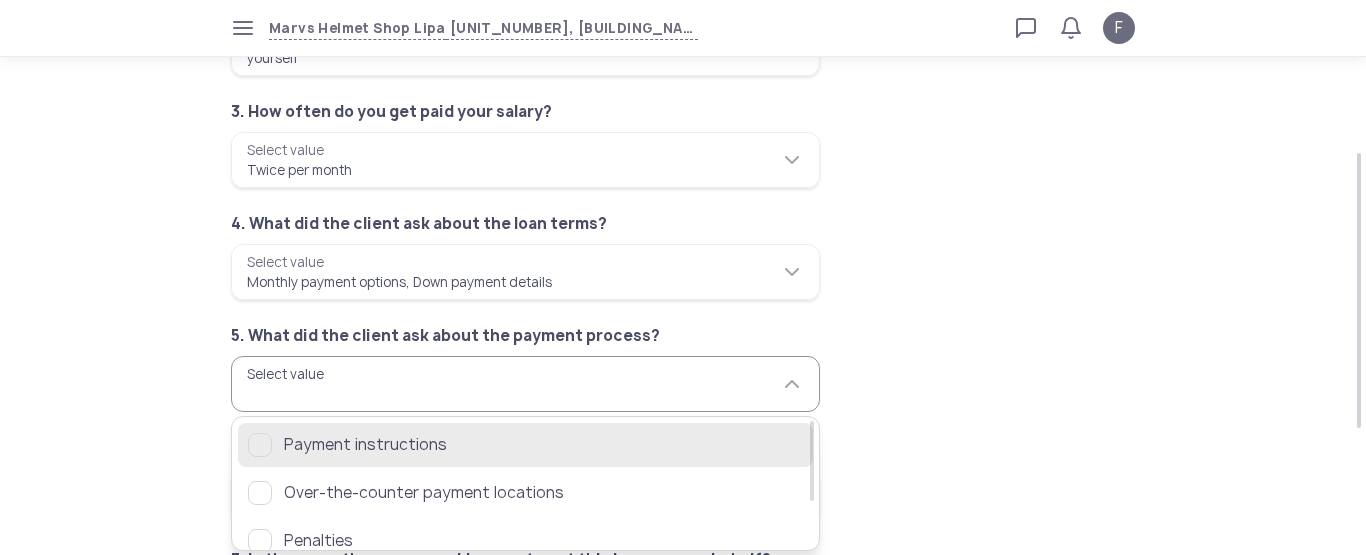 click on "Payment instructions" 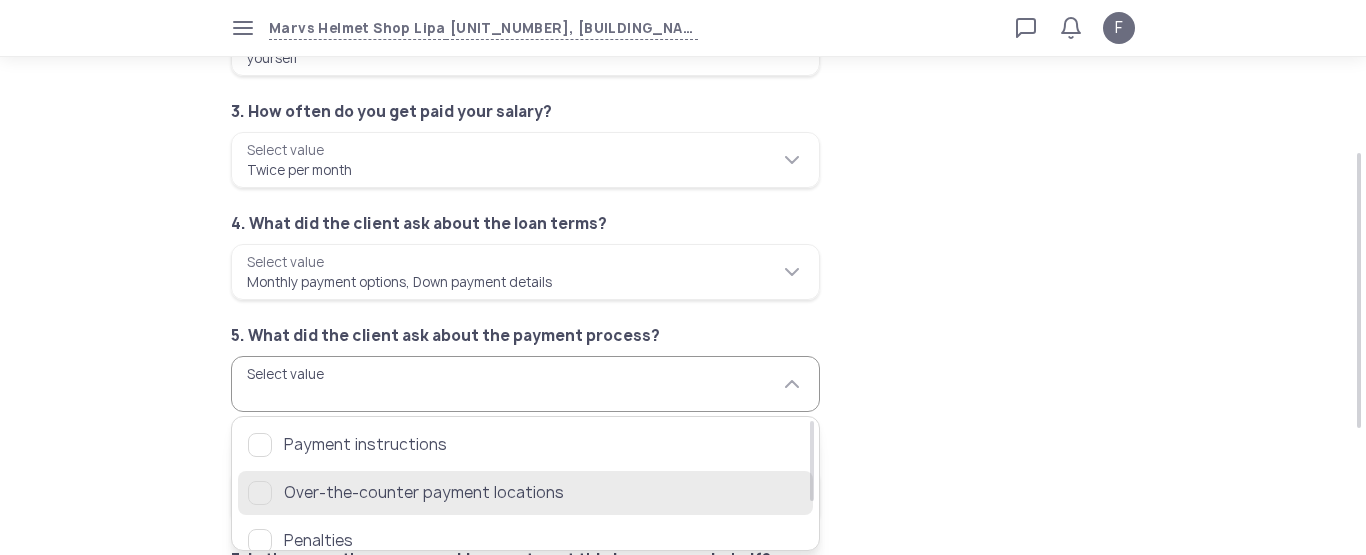 scroll, scrollTop: 0, scrollLeft: 0, axis: both 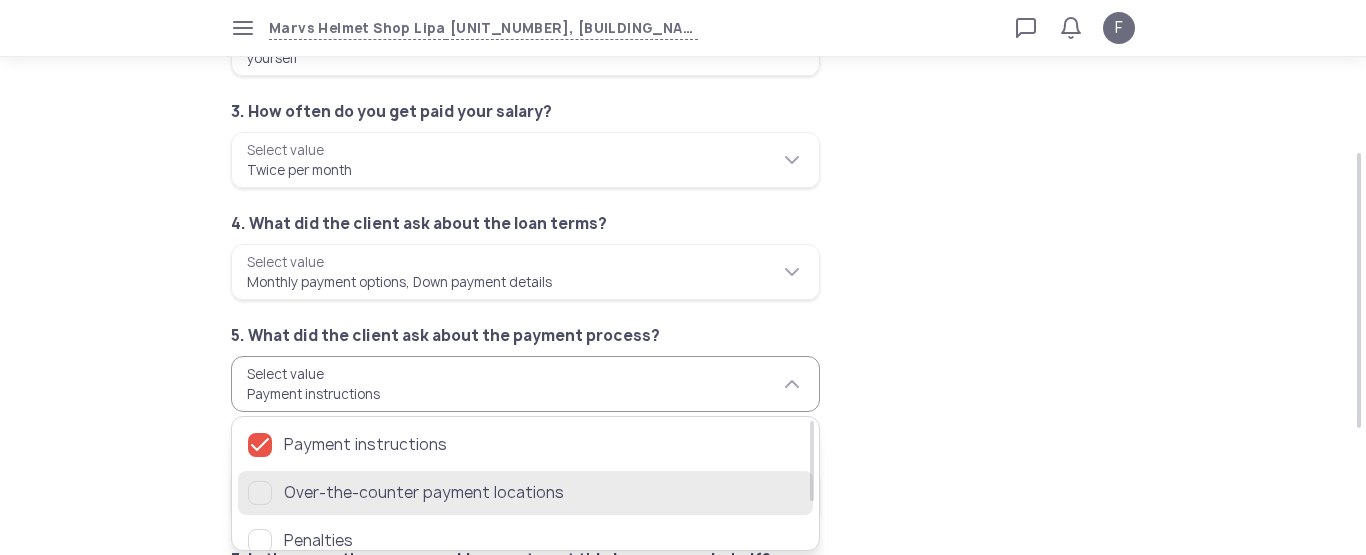 click on "Over-the-counter payment locations" 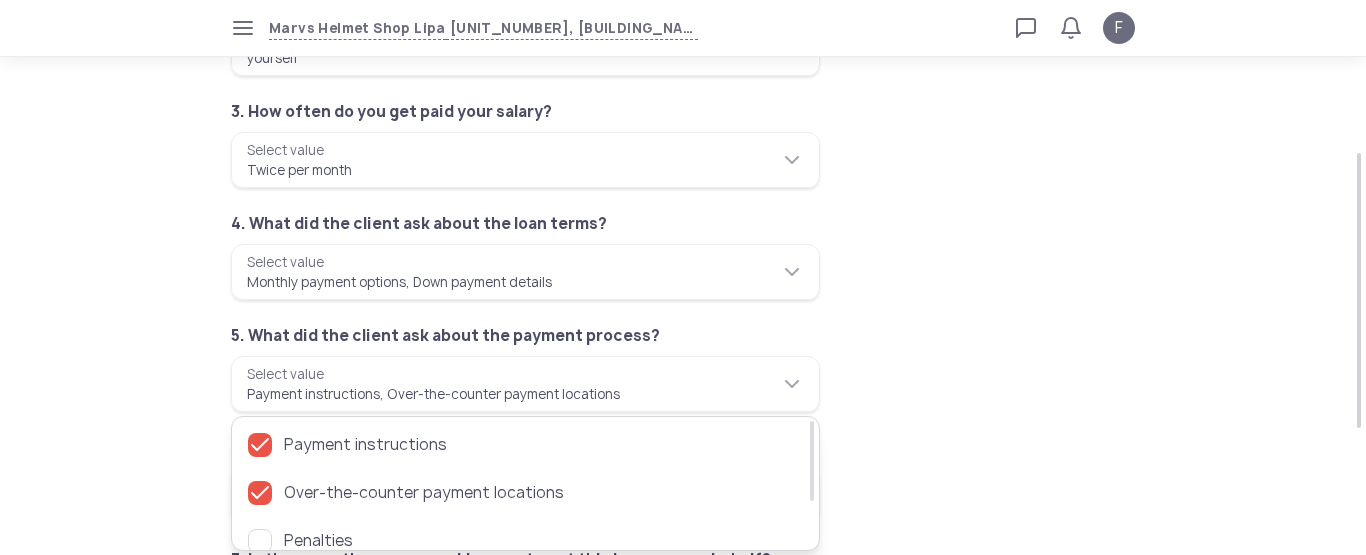 click on "**********" 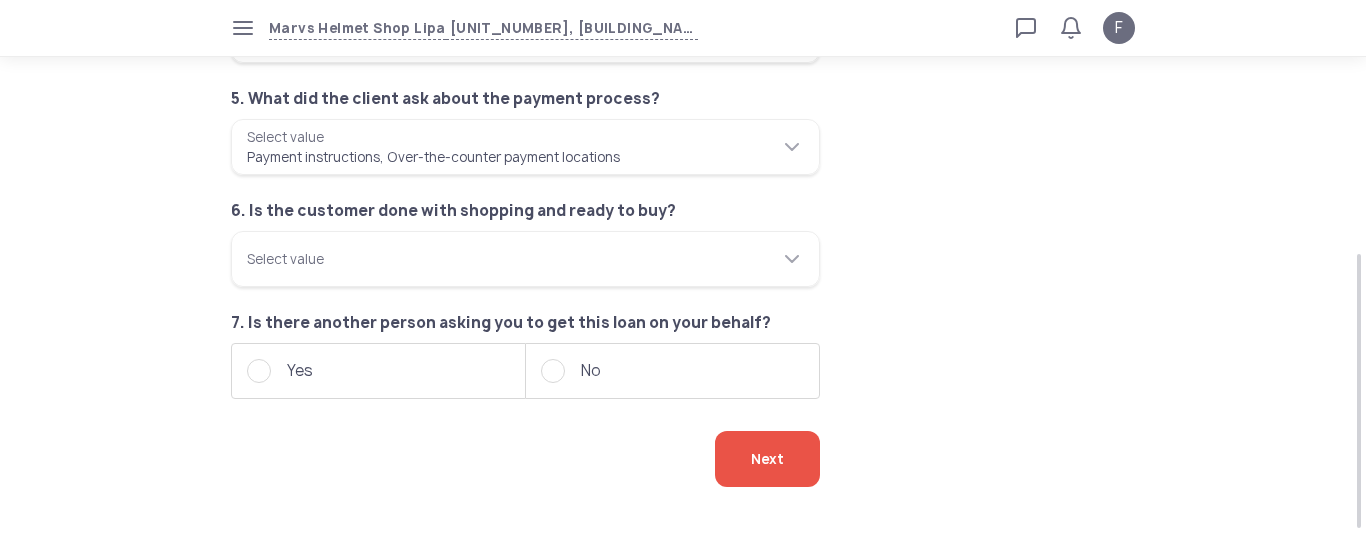 scroll, scrollTop: 545, scrollLeft: 0, axis: vertical 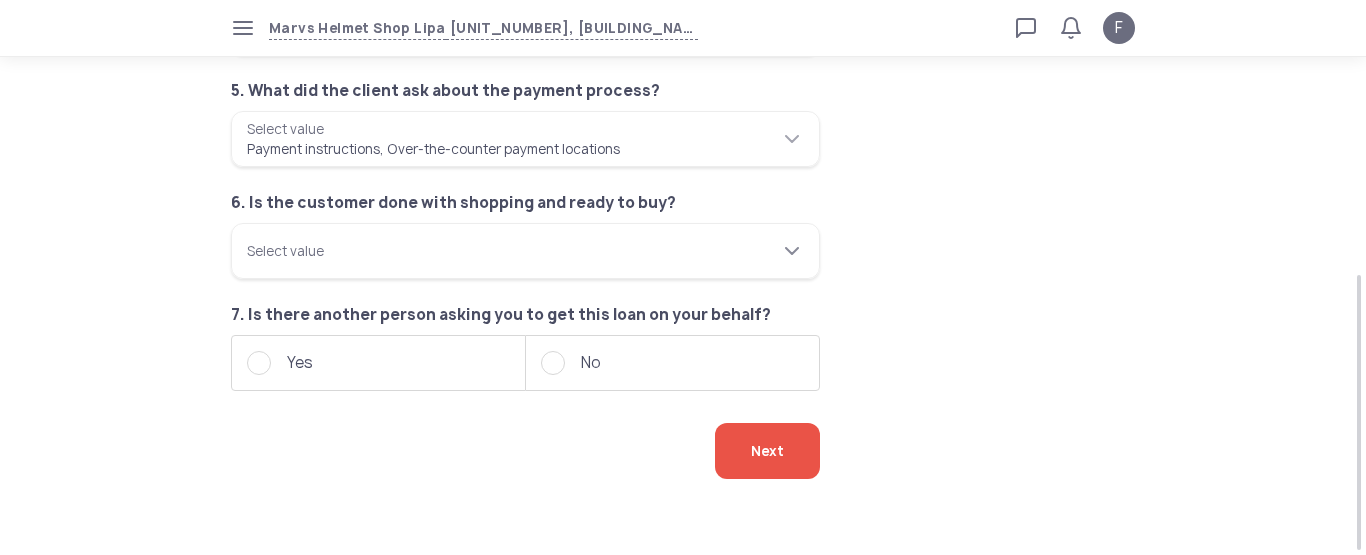 click on "Select value" at bounding box center [525, 251] 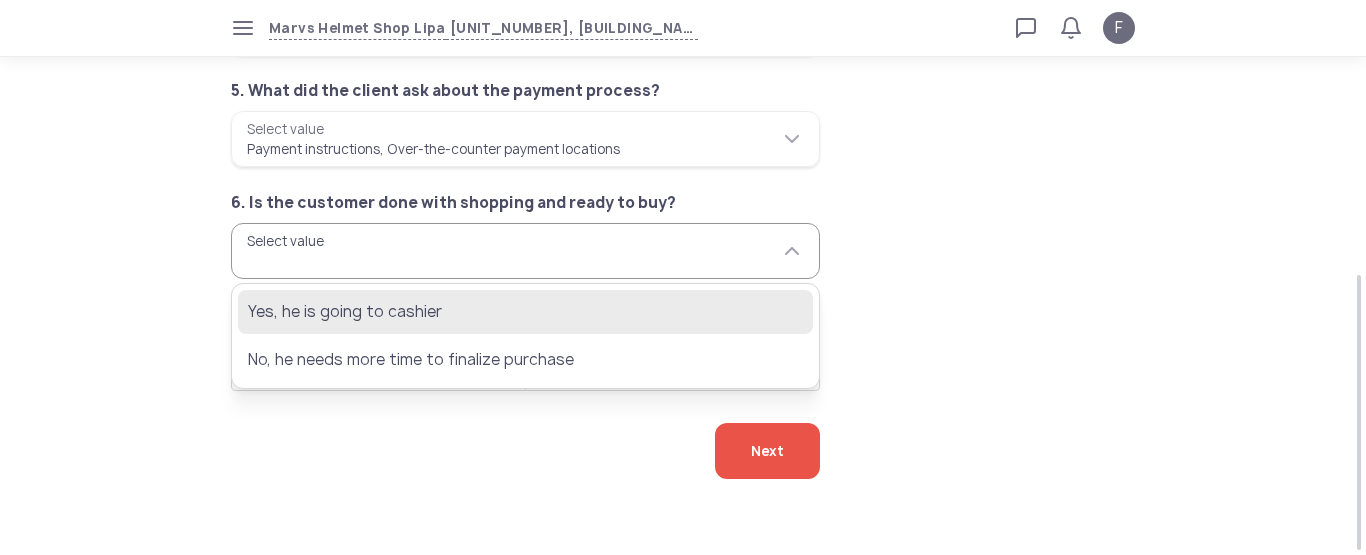 click on "Yes, he is going to cashier" 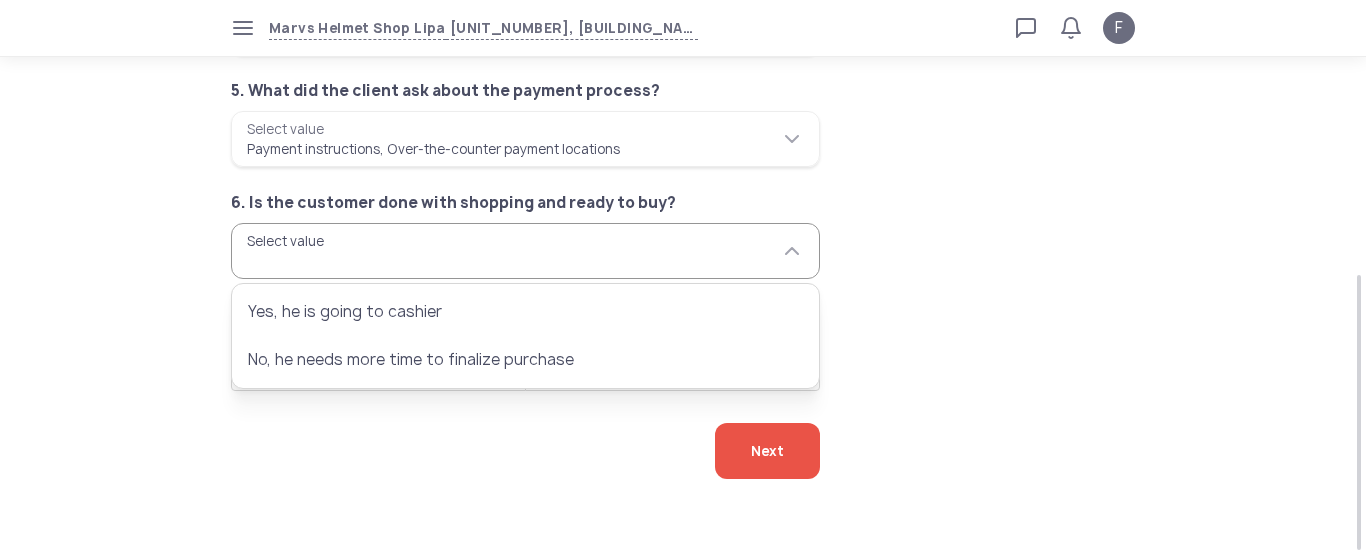 type on "**********" 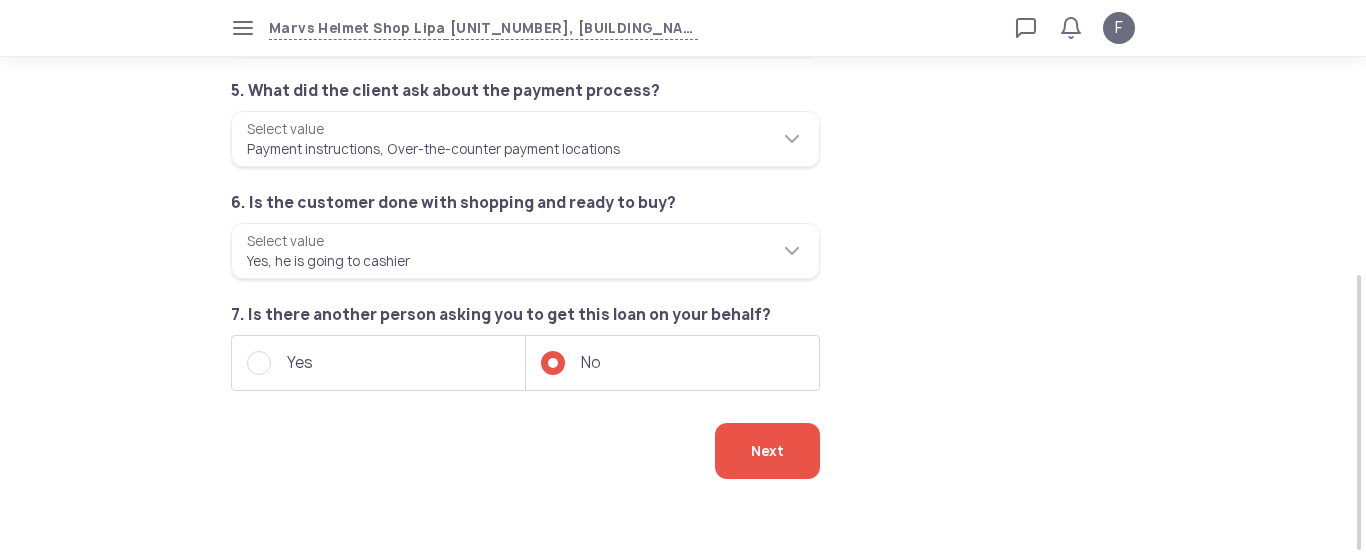 click on "Next" 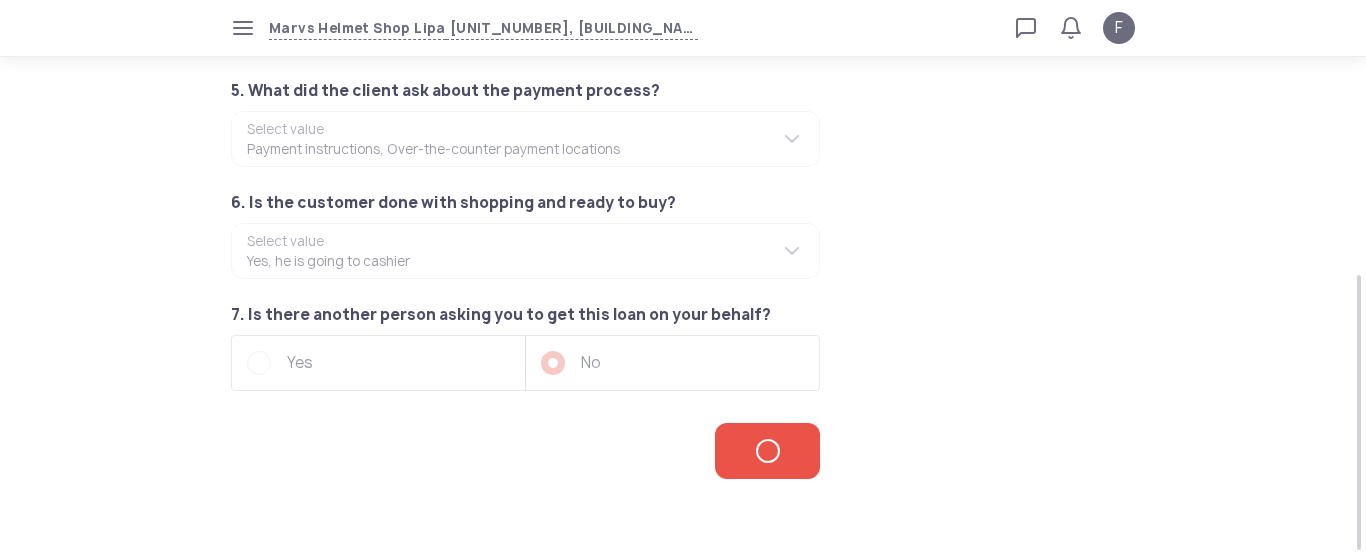 scroll, scrollTop: 0, scrollLeft: 0, axis: both 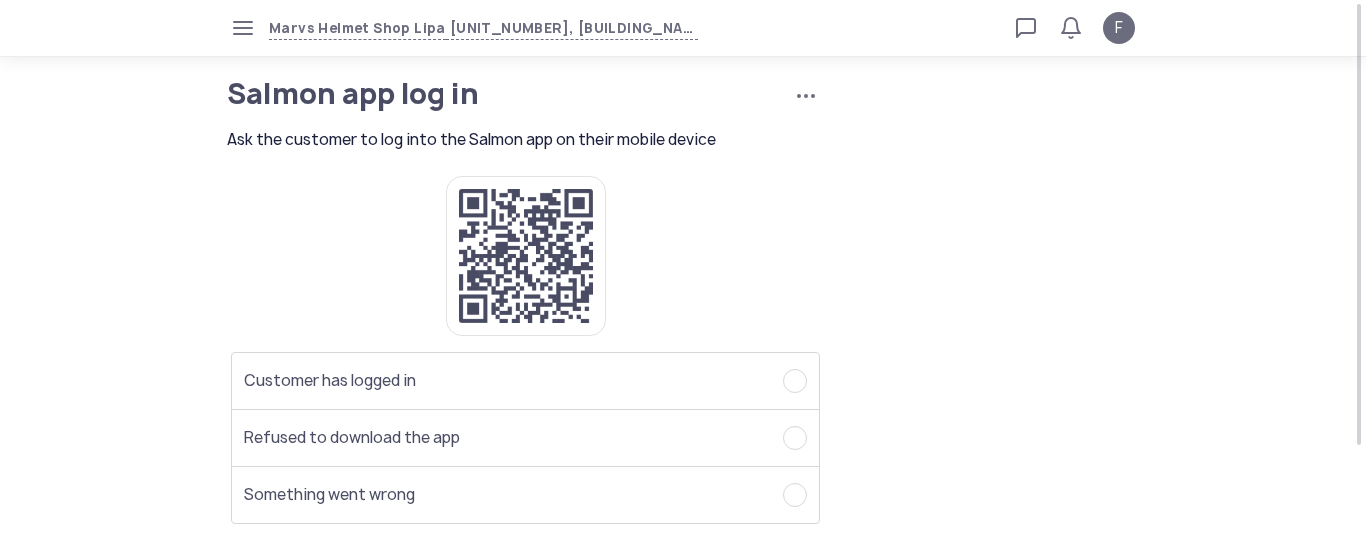 click on "Customer has logged in" 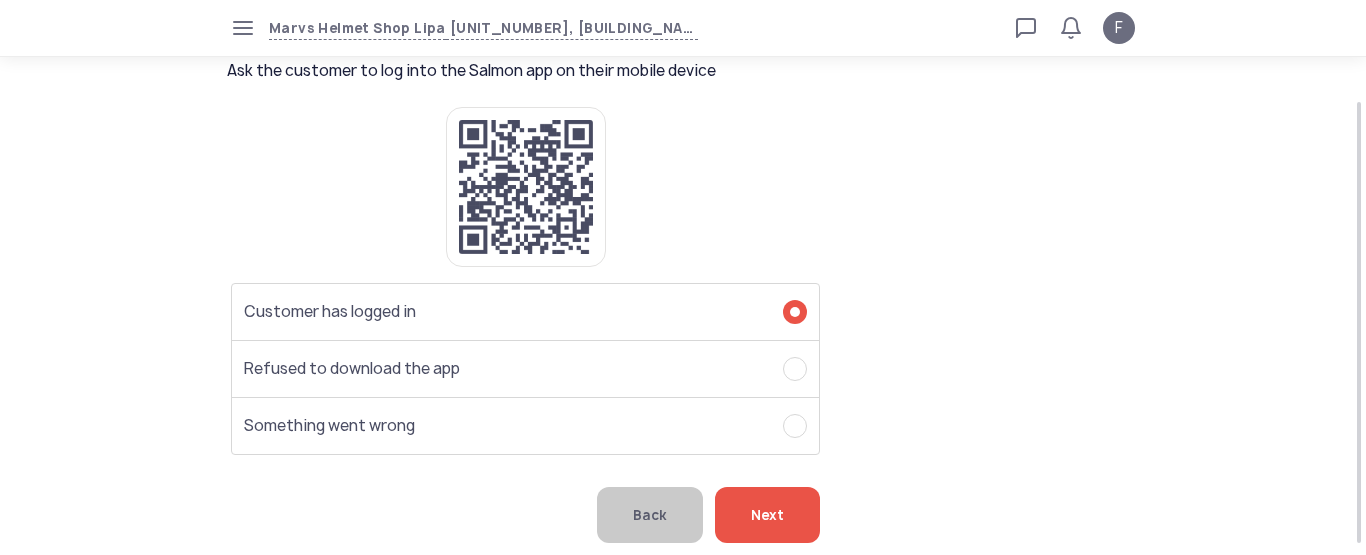 scroll, scrollTop: 133, scrollLeft: 0, axis: vertical 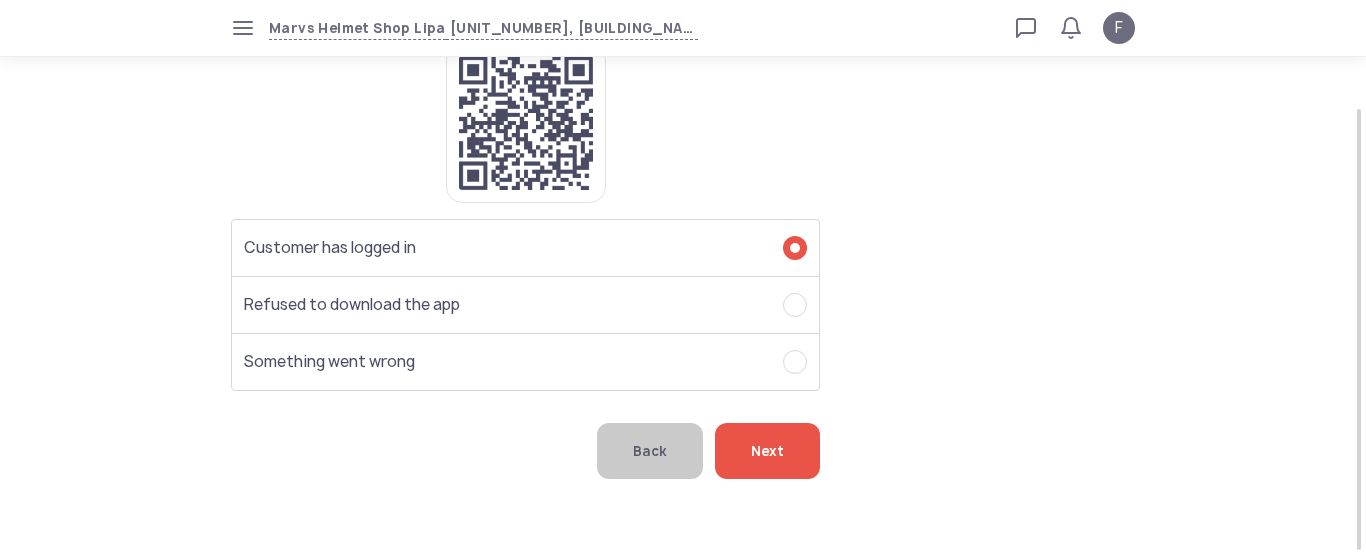 click on "Next" 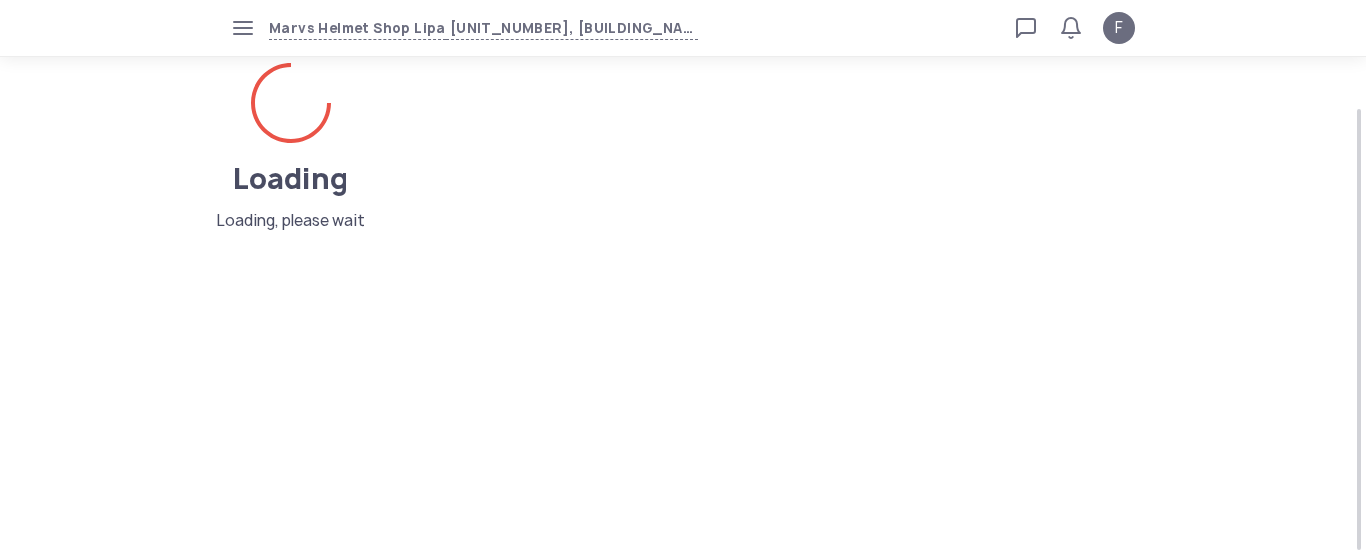 scroll, scrollTop: 43, scrollLeft: 0, axis: vertical 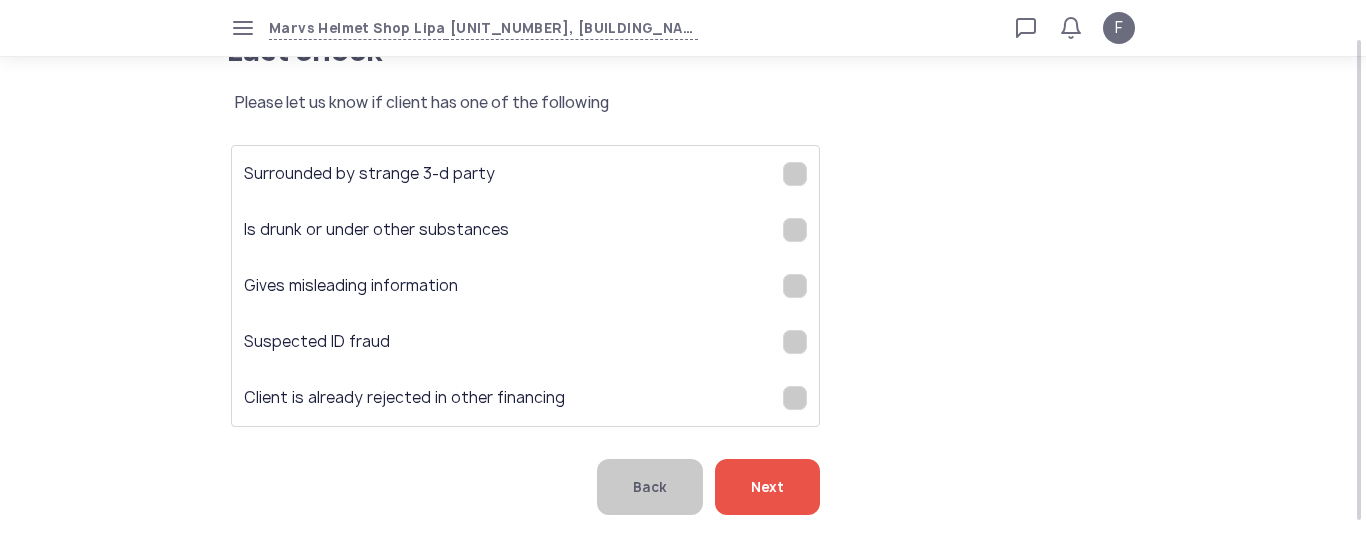 click on "Next" 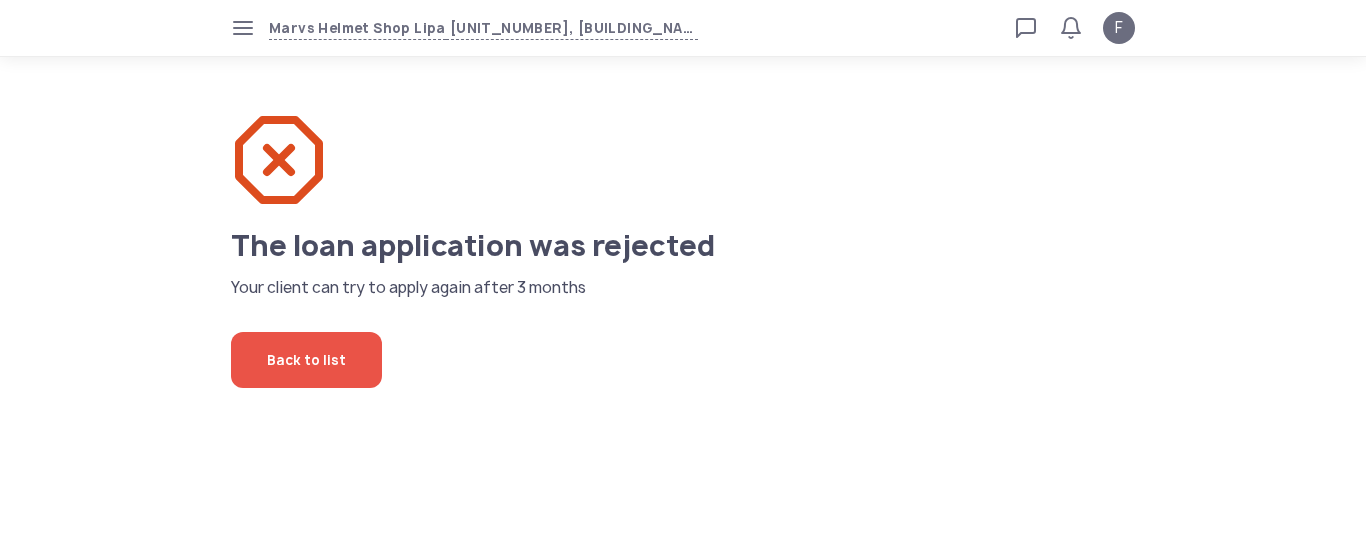 click on "Back to list" 